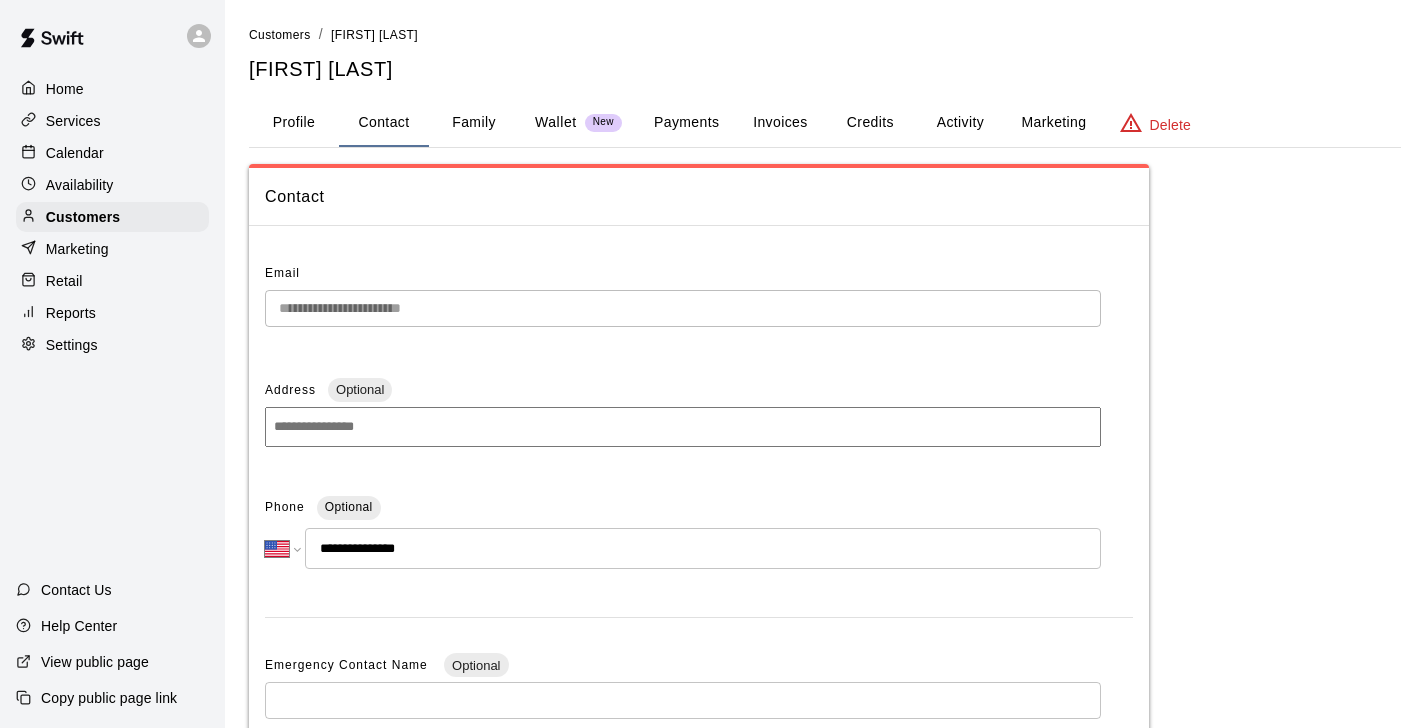 select on "**" 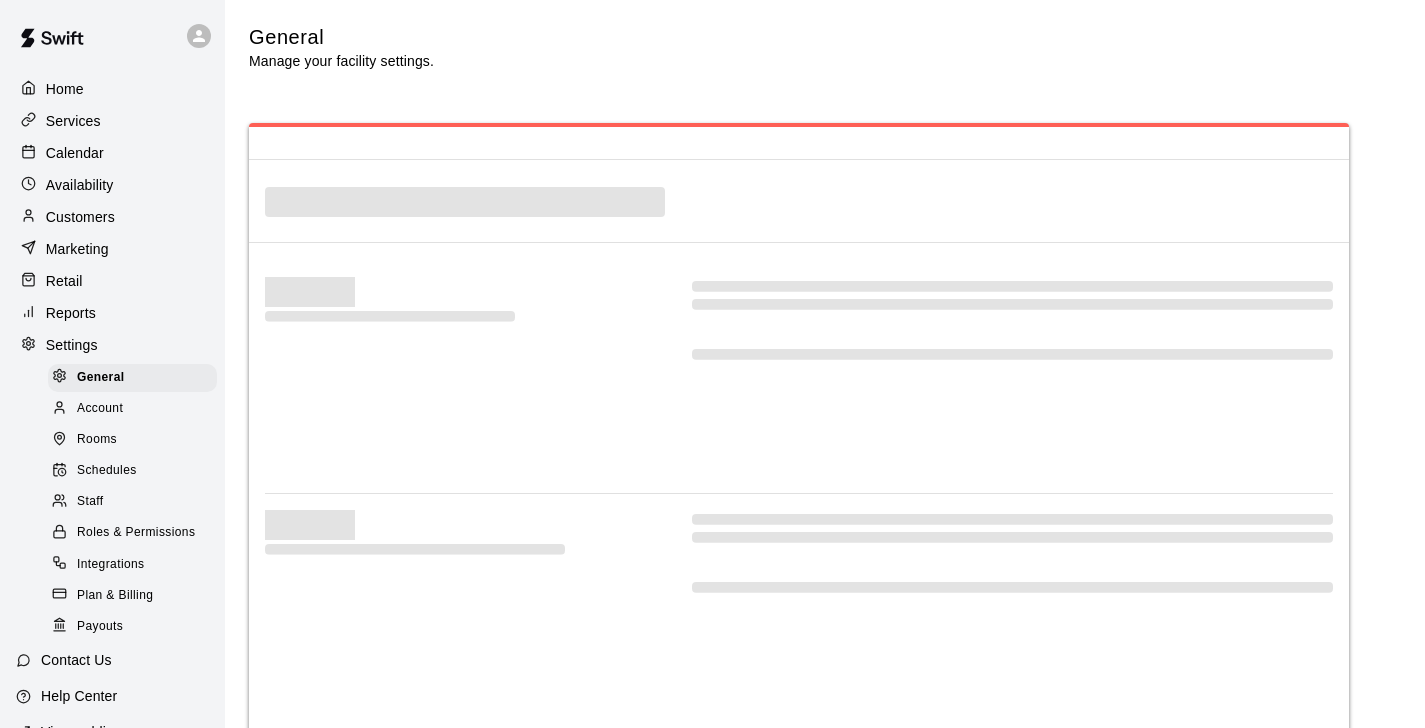 select on "**" 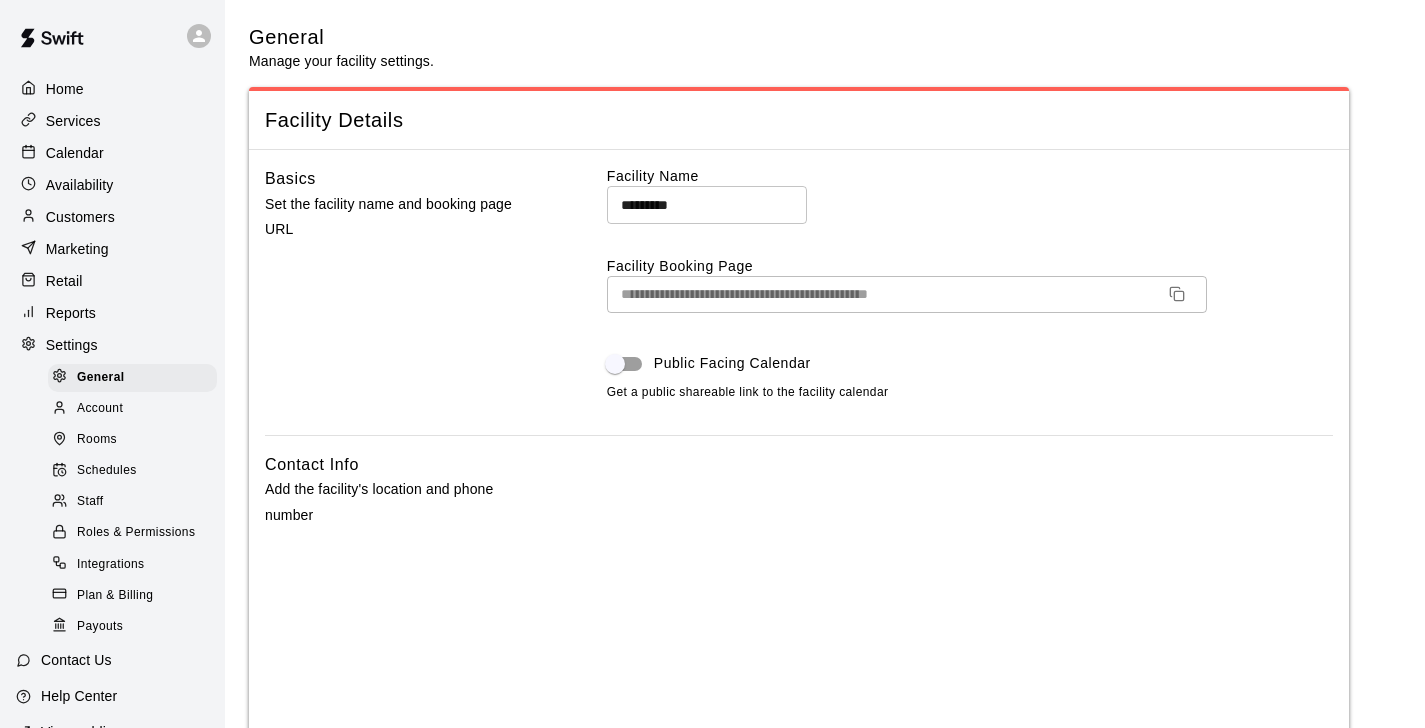 click on "Schedules" at bounding box center (107, 471) 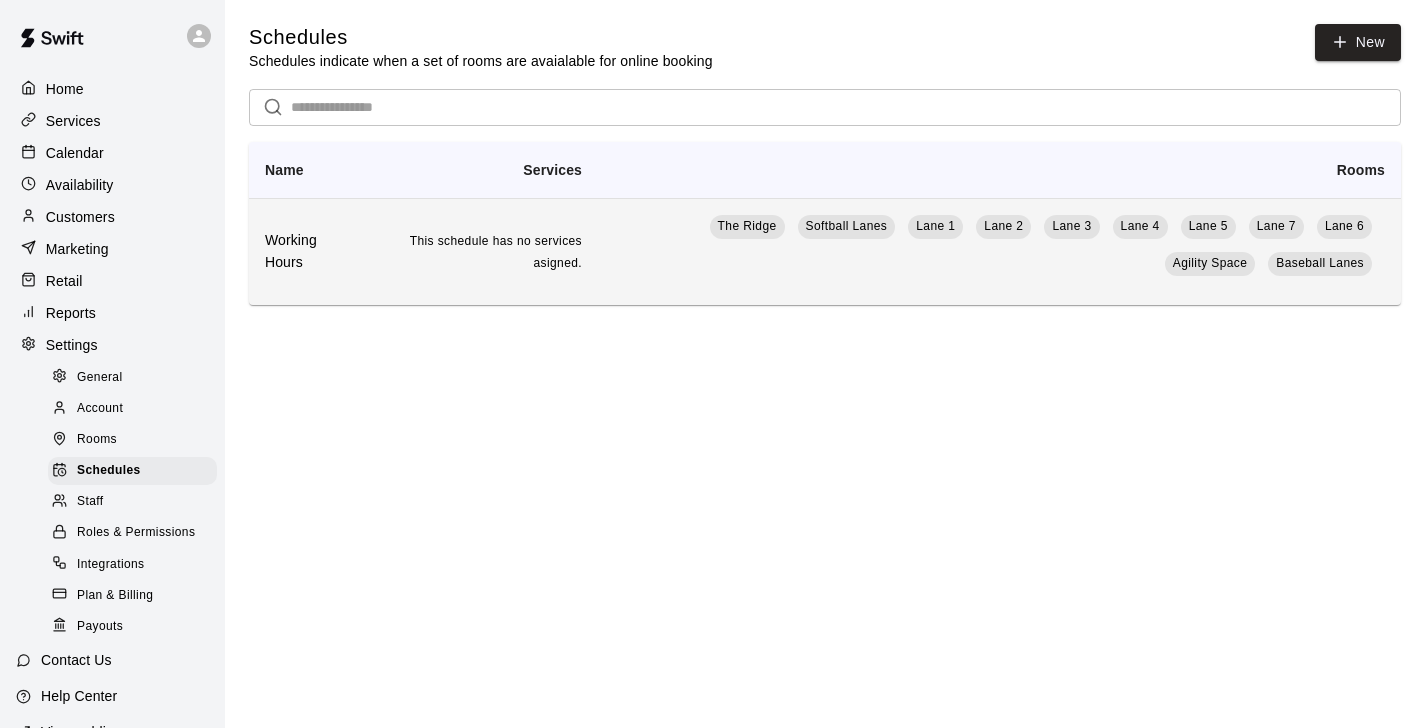 click on "The Ridge Softball Lanes Lane 1 Lane 2 Lane 3 Lane 4 Lane 5 Lane 7 Lane 6 Agility Space Baseball Lanes" at bounding box center [999, 251] 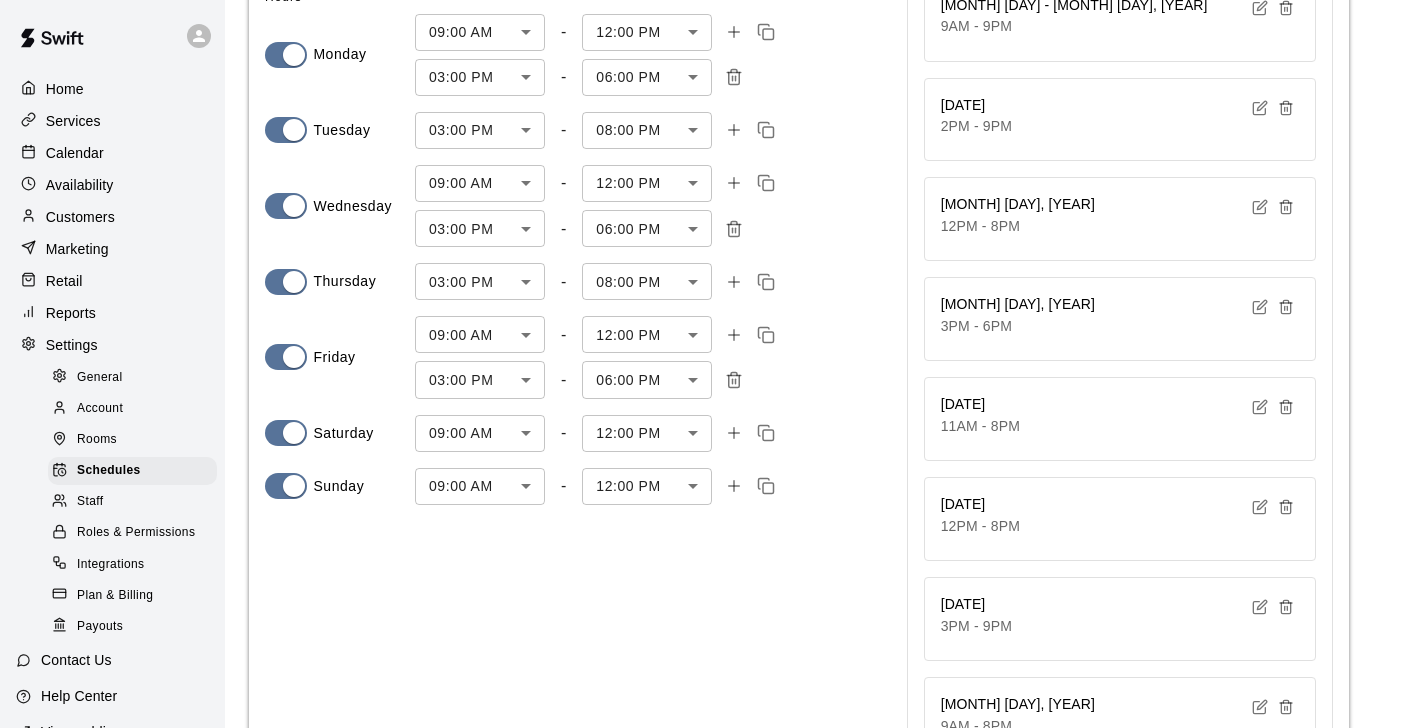 scroll, scrollTop: 0, scrollLeft: 0, axis: both 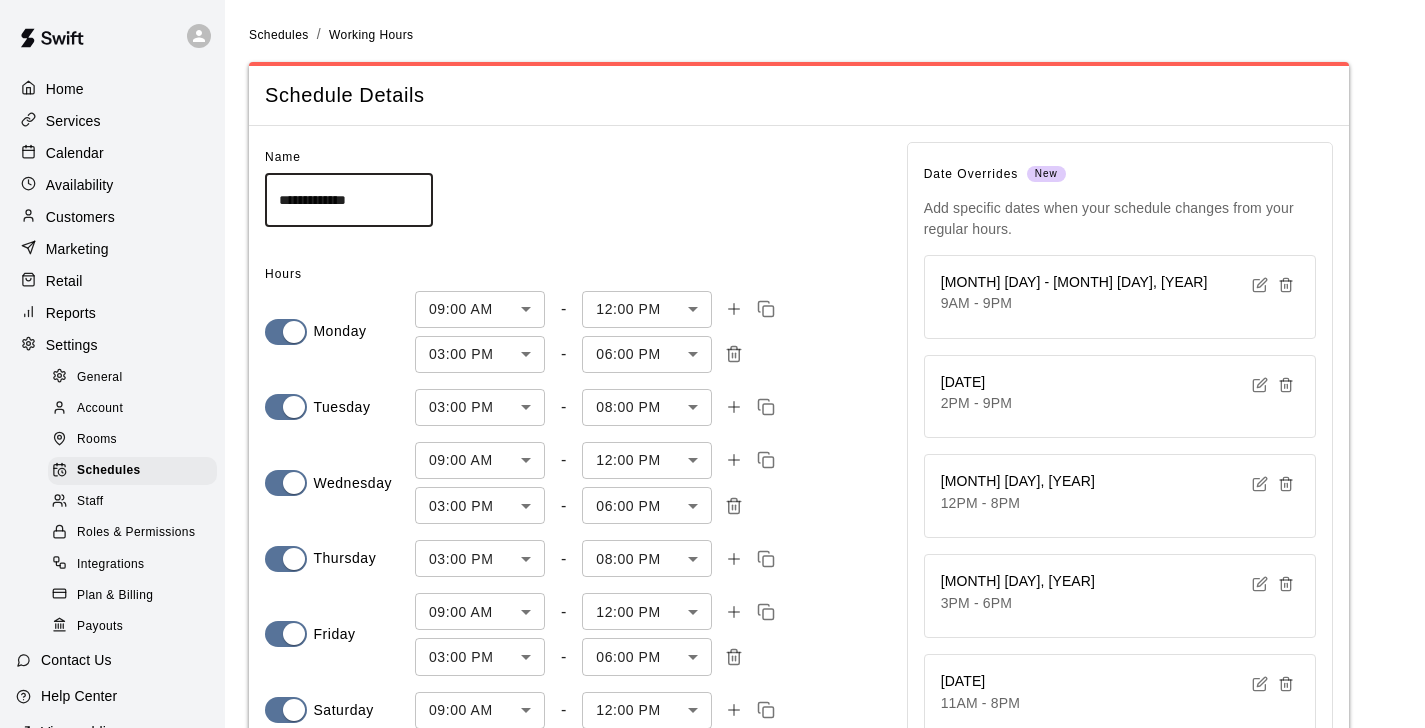 click at bounding box center [1286, 285] 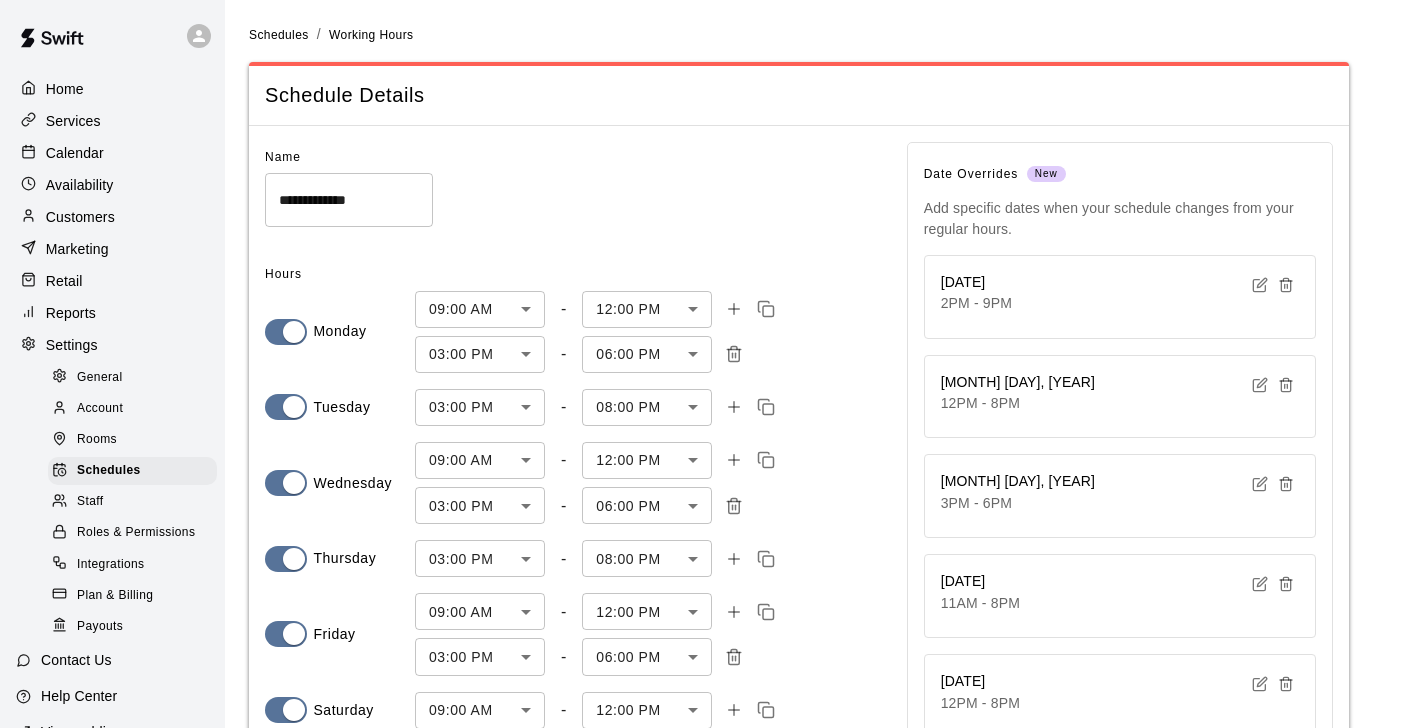 click at bounding box center (1286, 285) 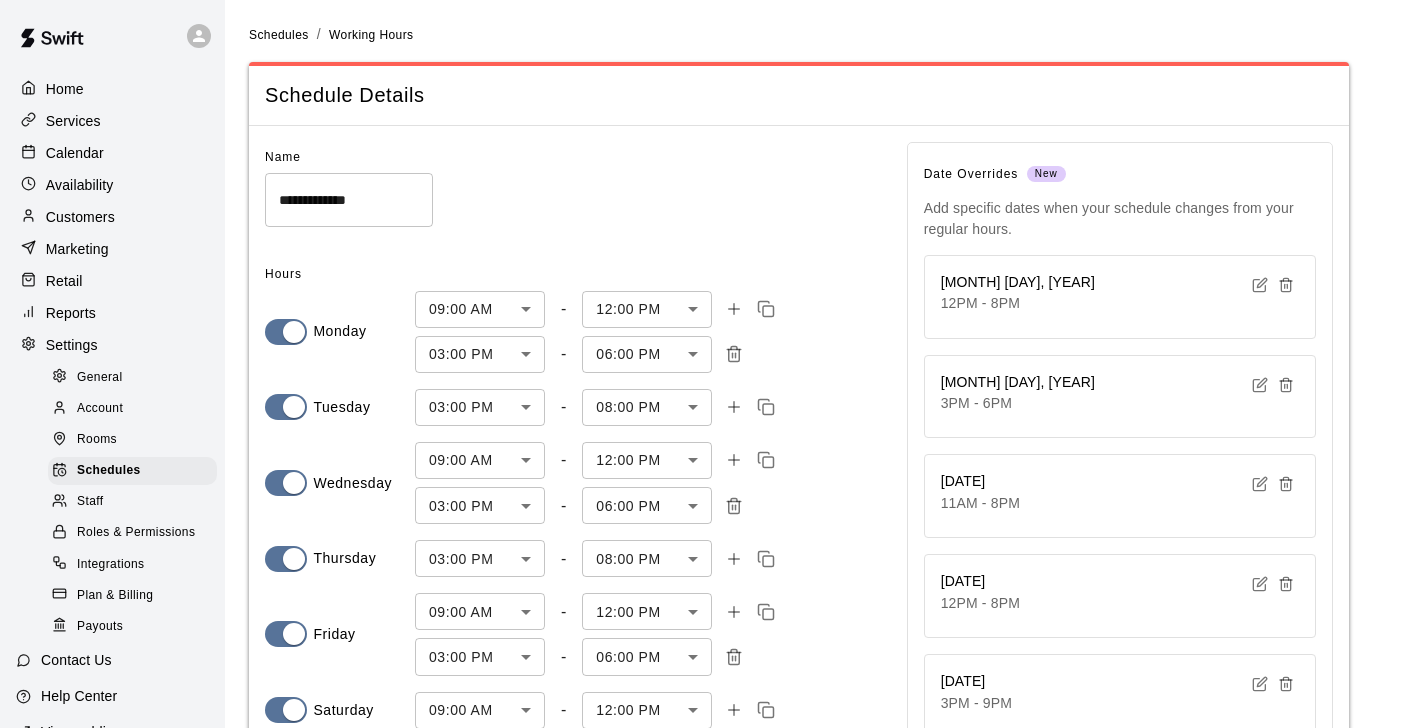 click at bounding box center [1286, 285] 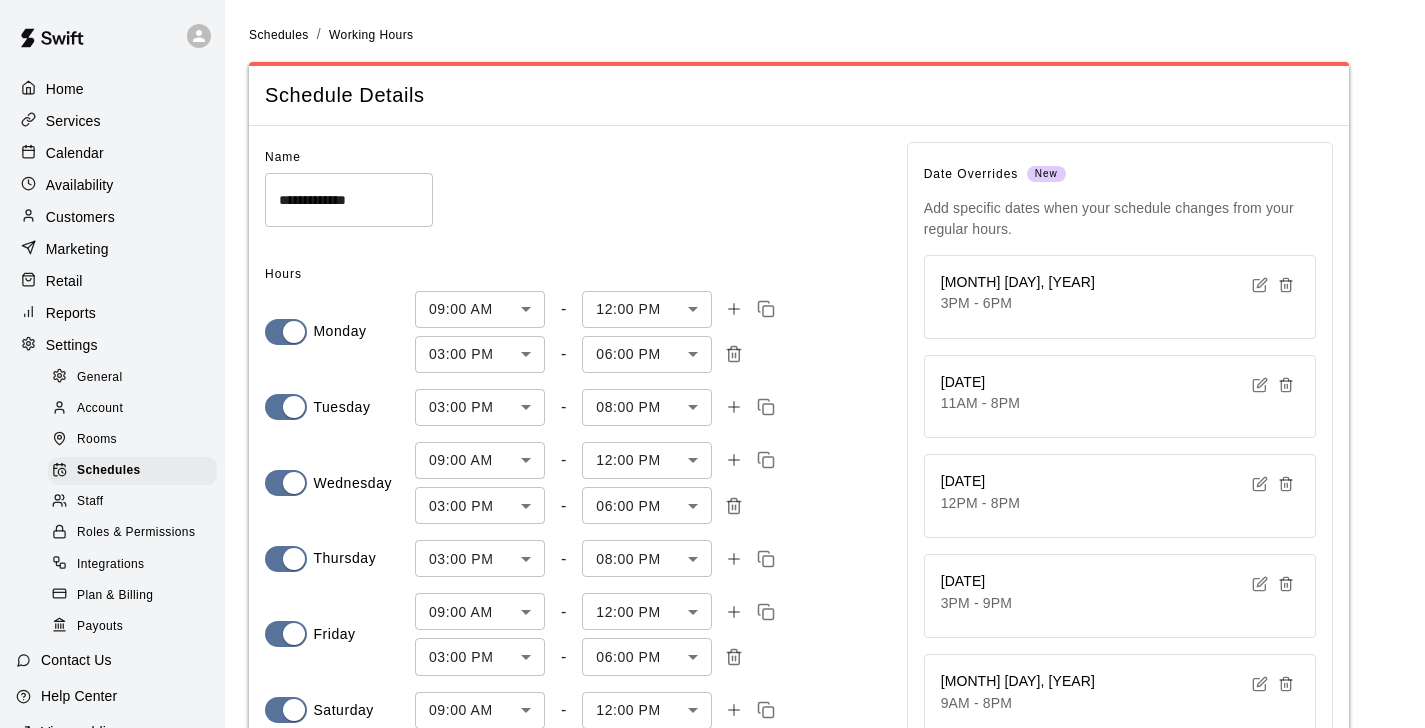 click at bounding box center (1286, 285) 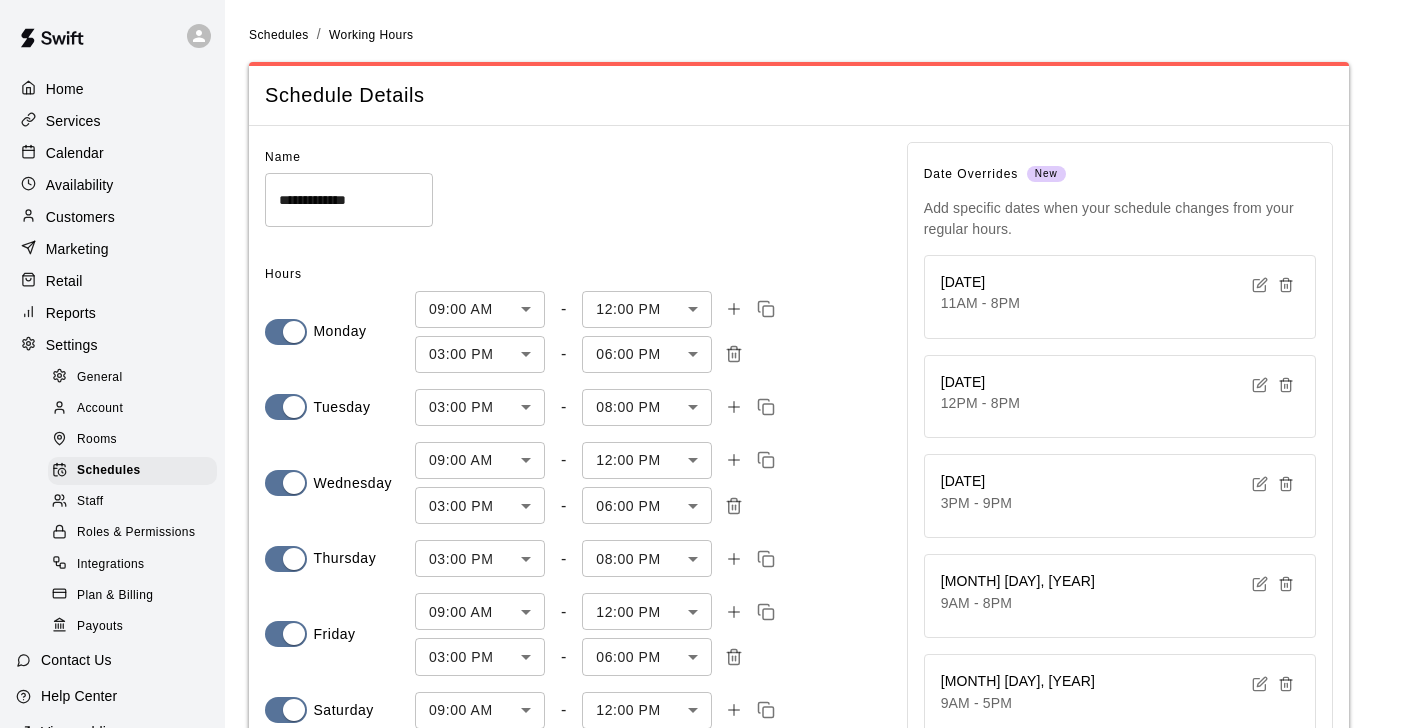 click at bounding box center (1286, 285) 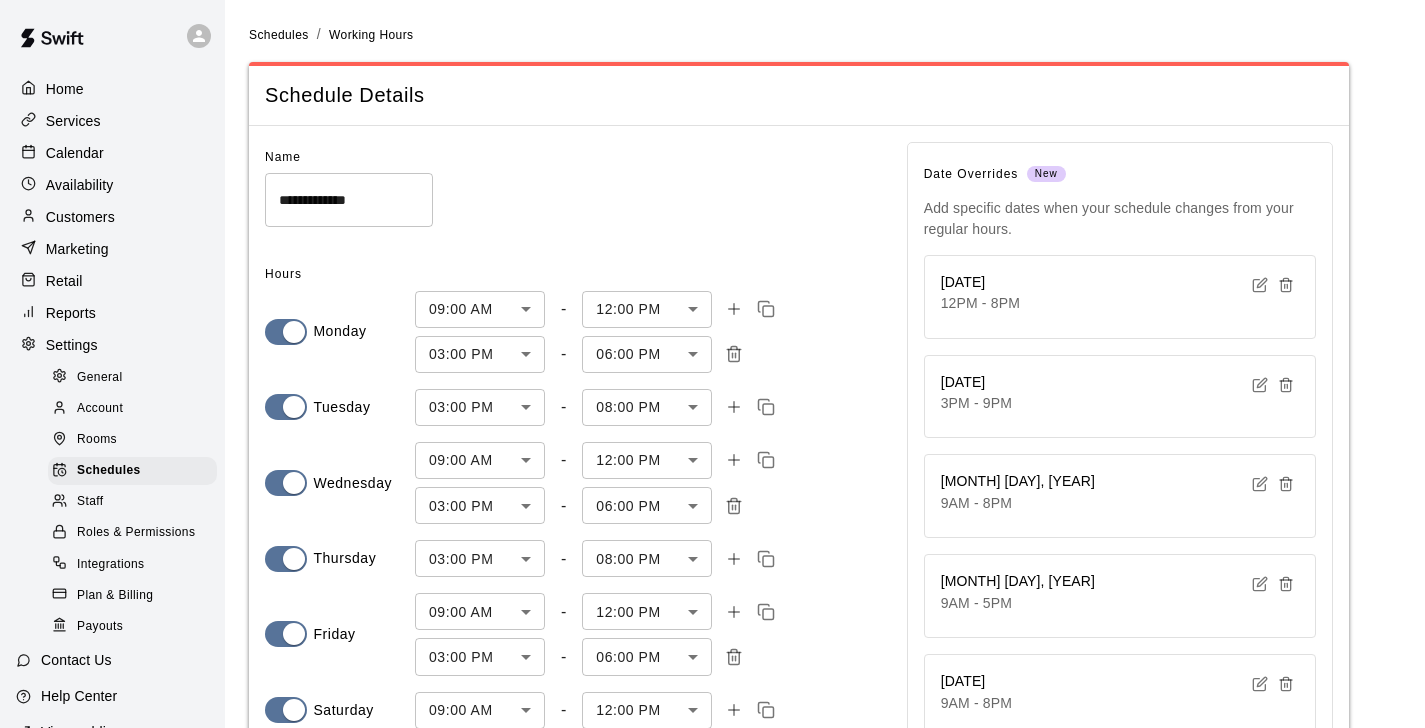 click at bounding box center [1286, 285] 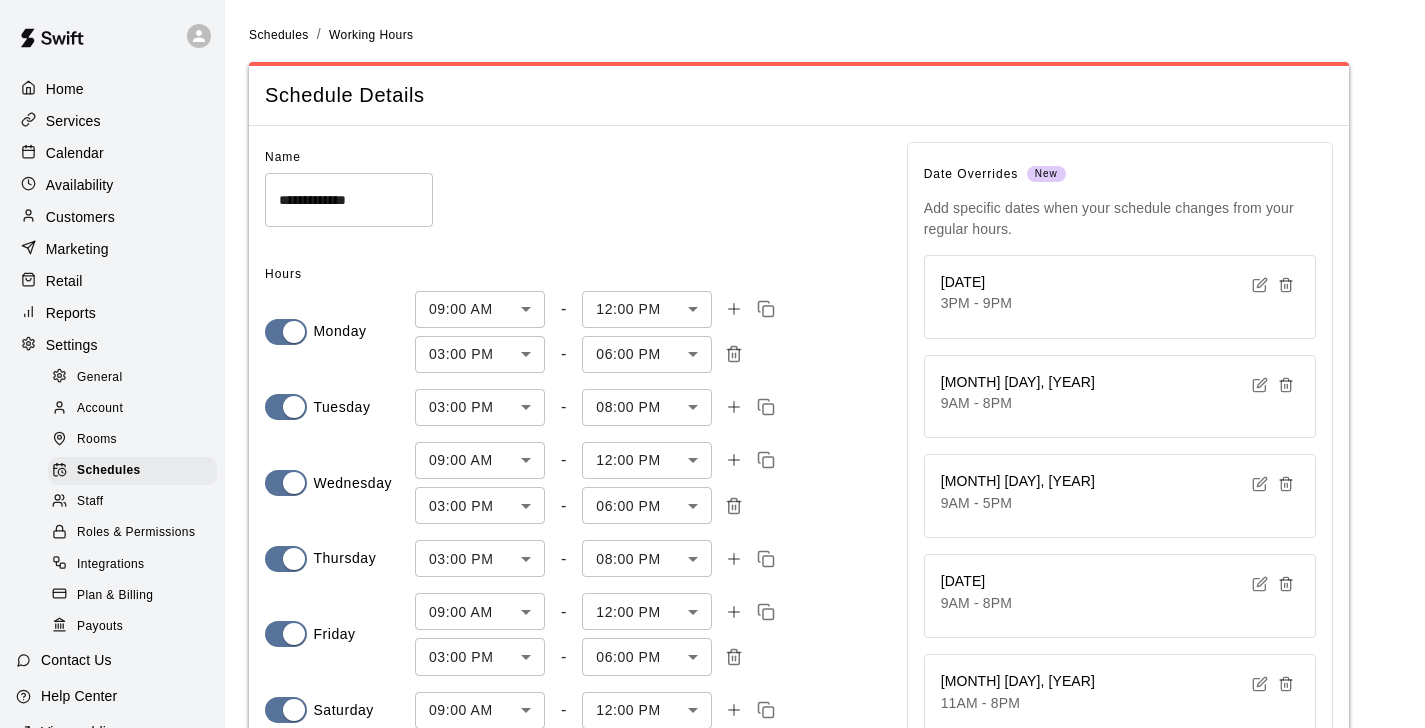 click at bounding box center [1286, 285] 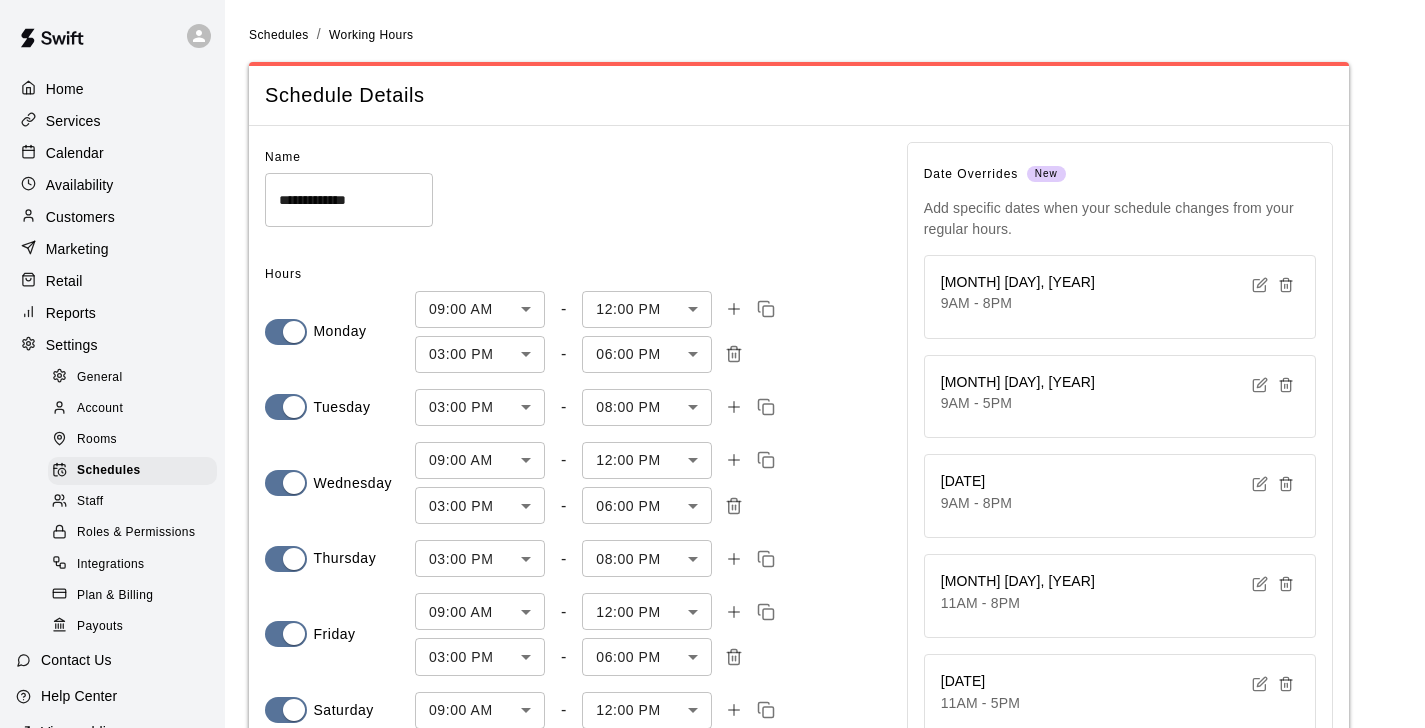 click at bounding box center (1286, 285) 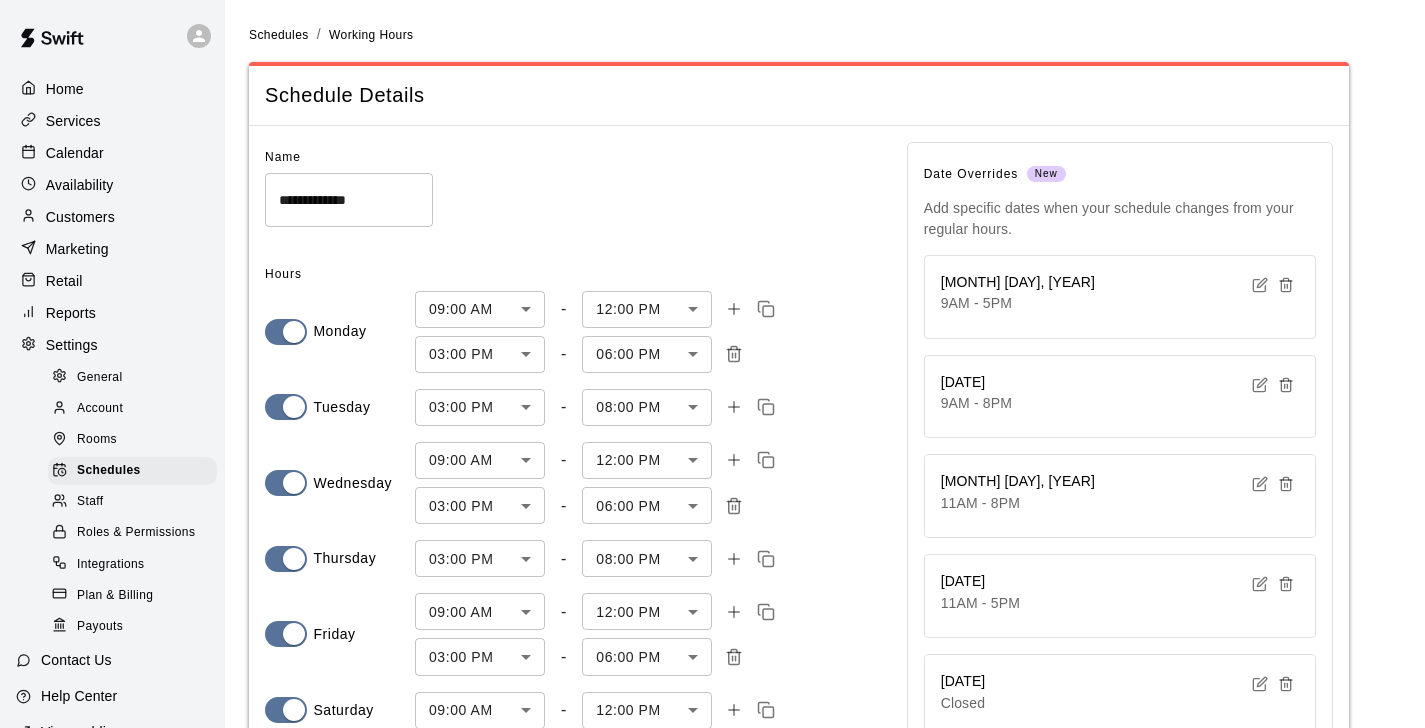 click at bounding box center [1286, 285] 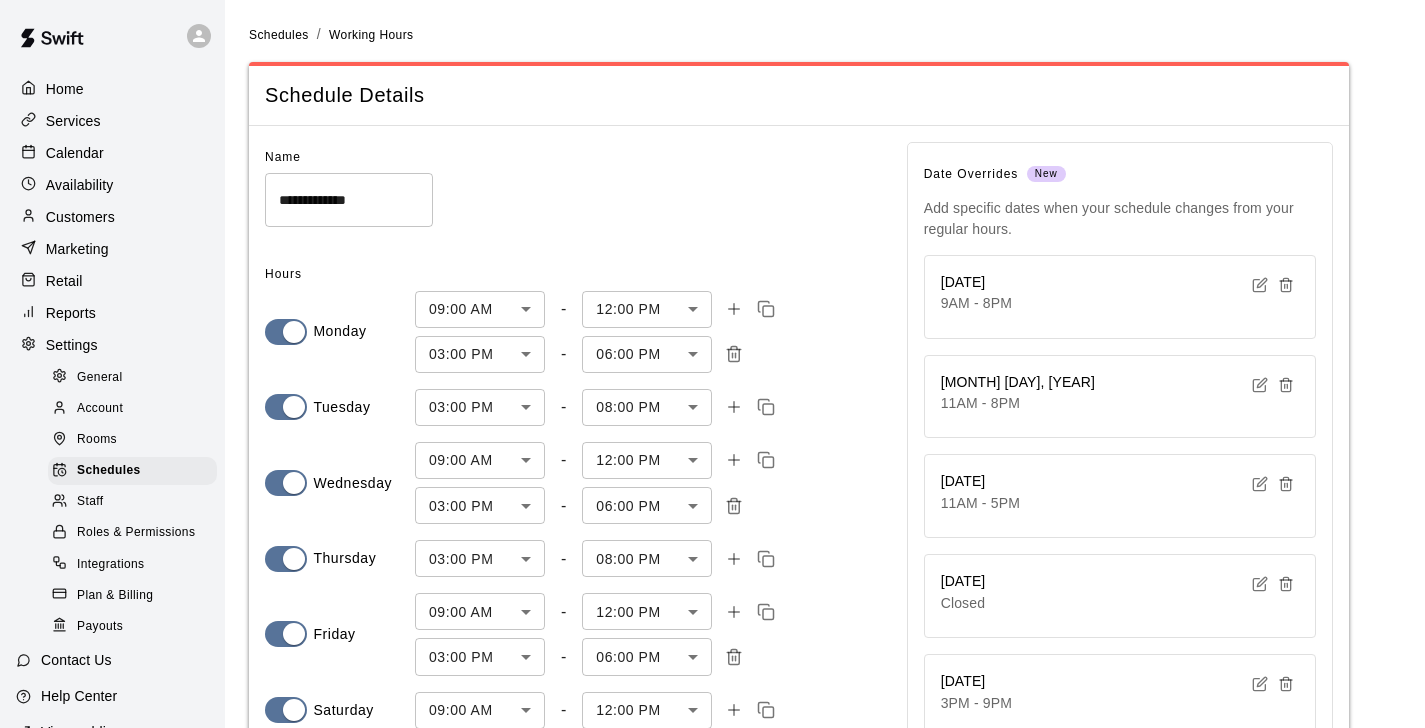 click at bounding box center (1286, 285) 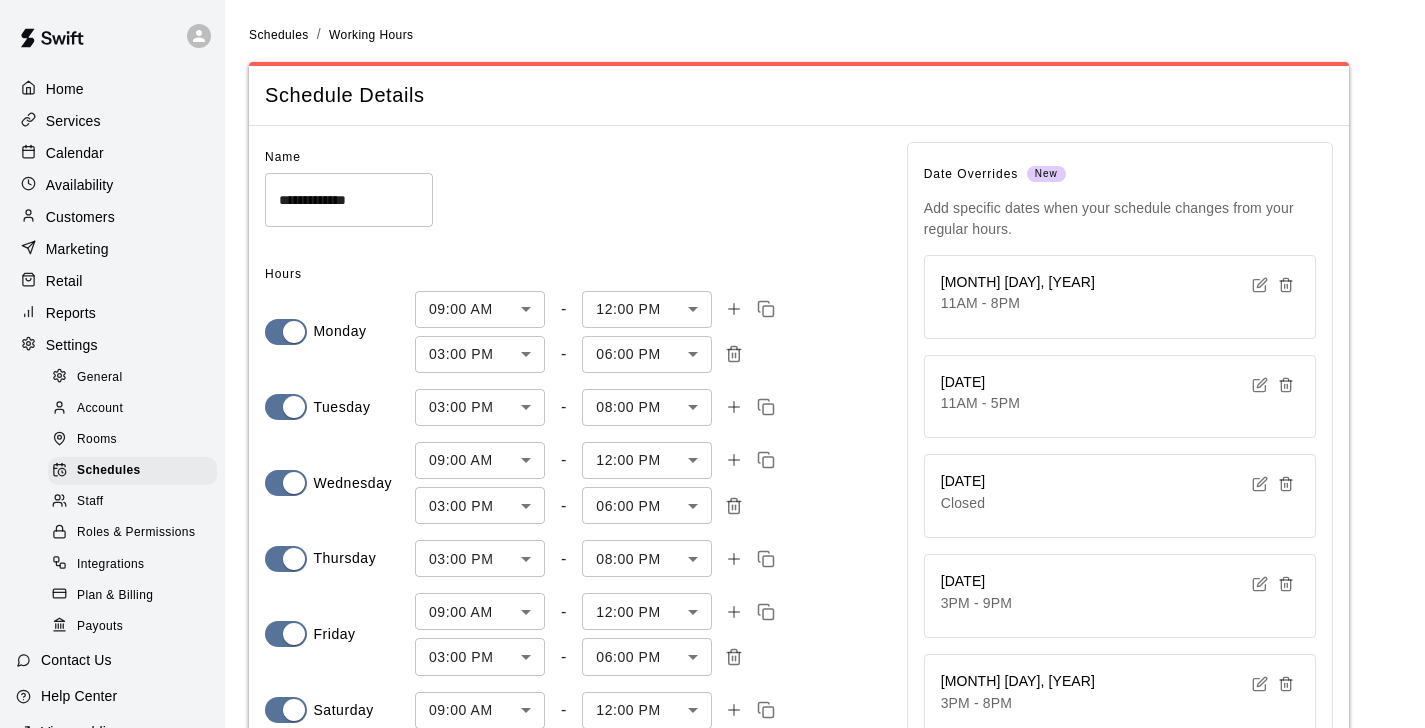 click at bounding box center [1286, 285] 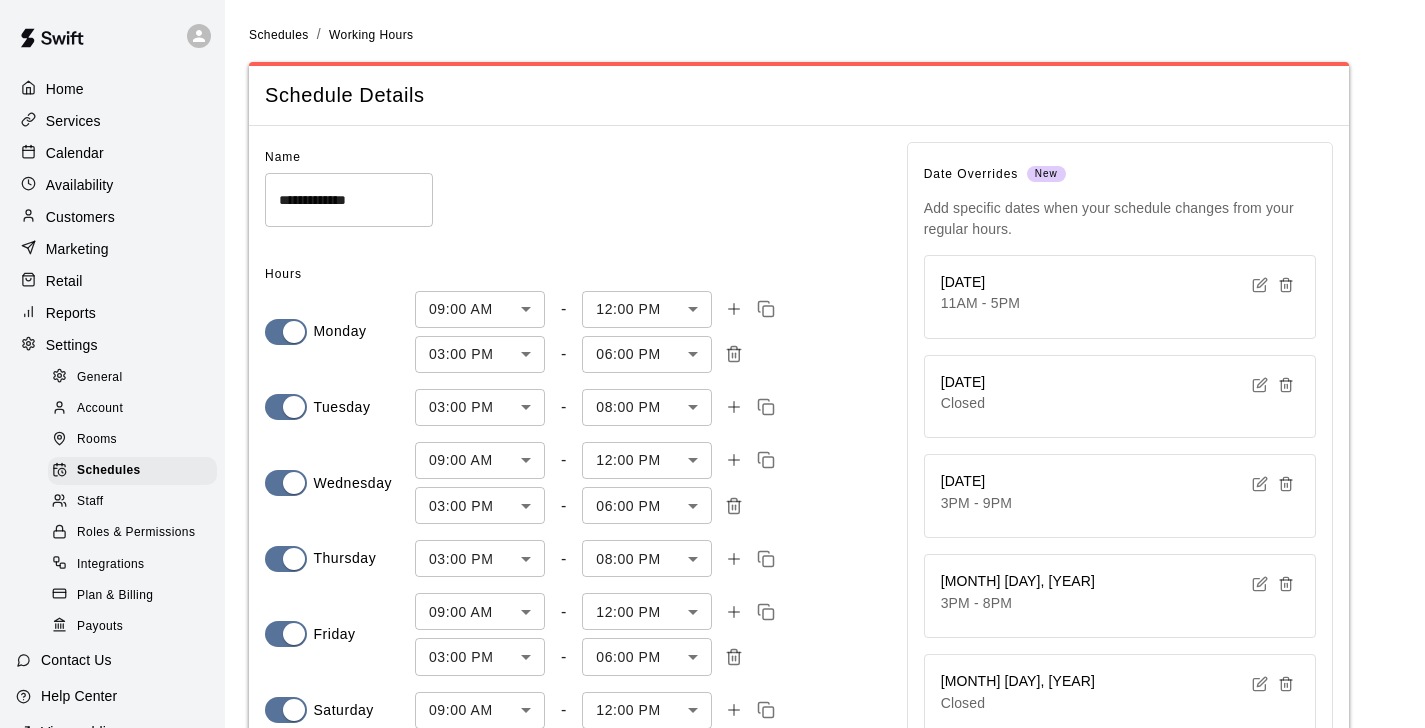 click at bounding box center [1286, 285] 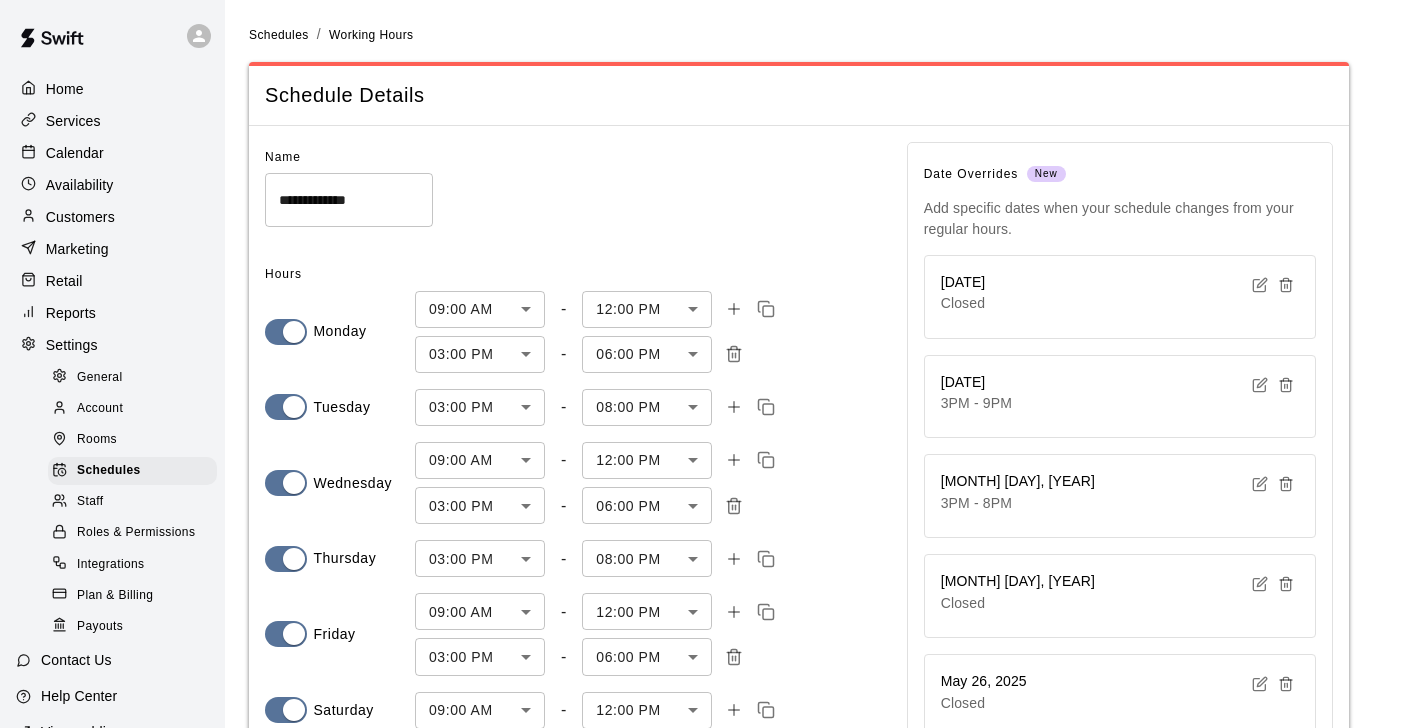 click at bounding box center (1286, 285) 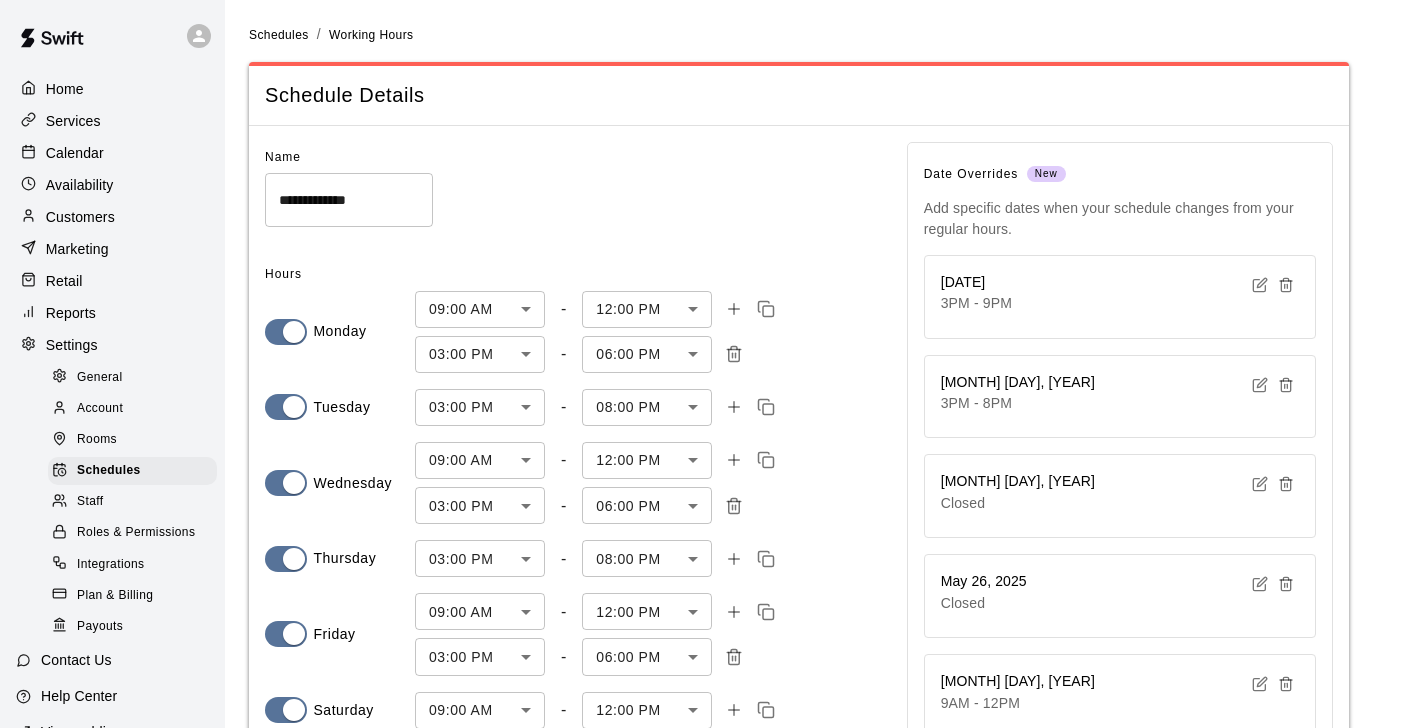 click at bounding box center (1286, 285) 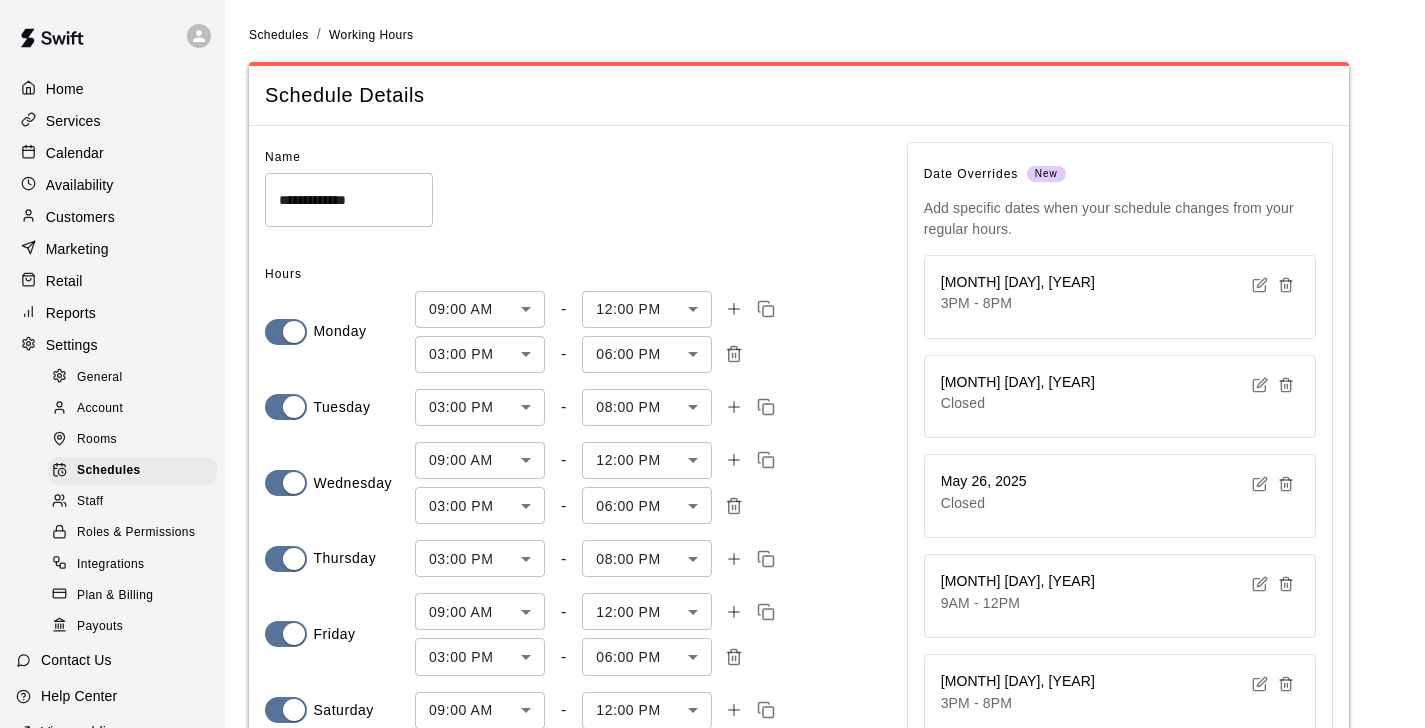 click at bounding box center (1286, 285) 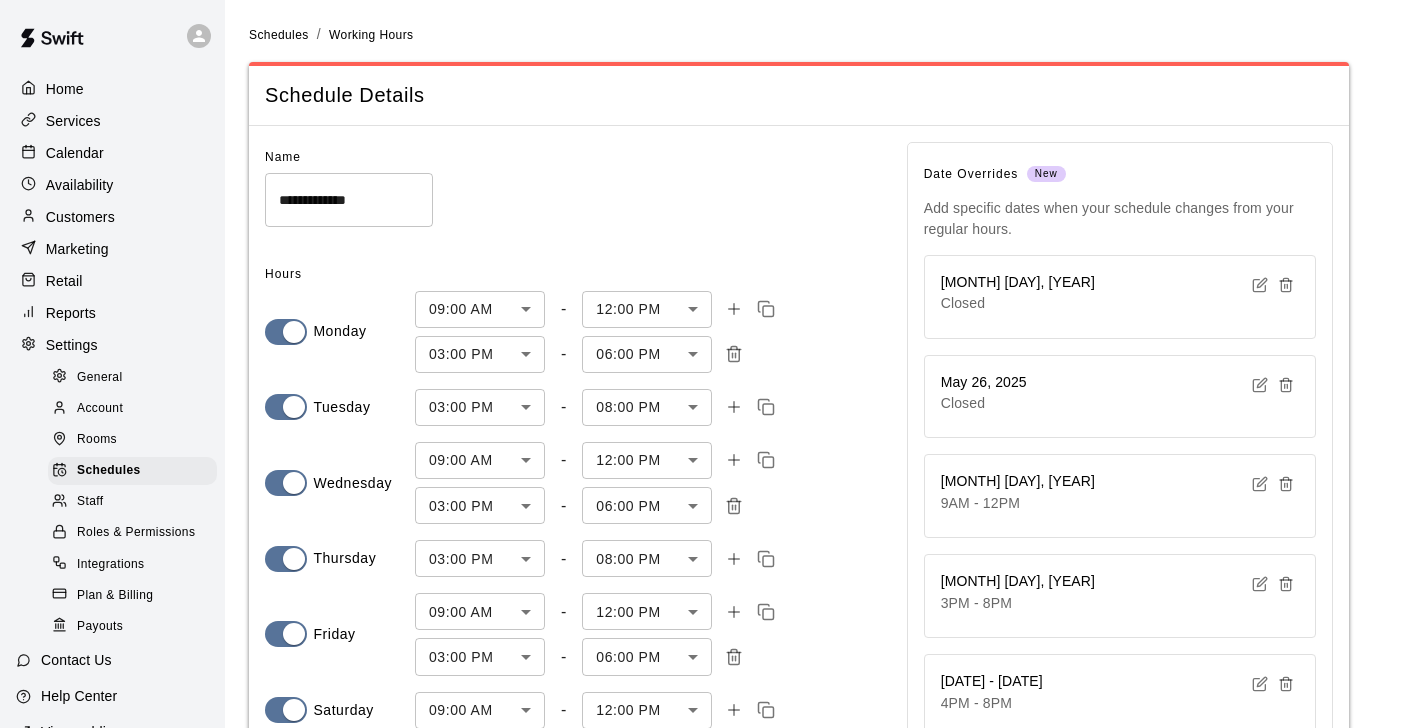 click at bounding box center (1286, 285) 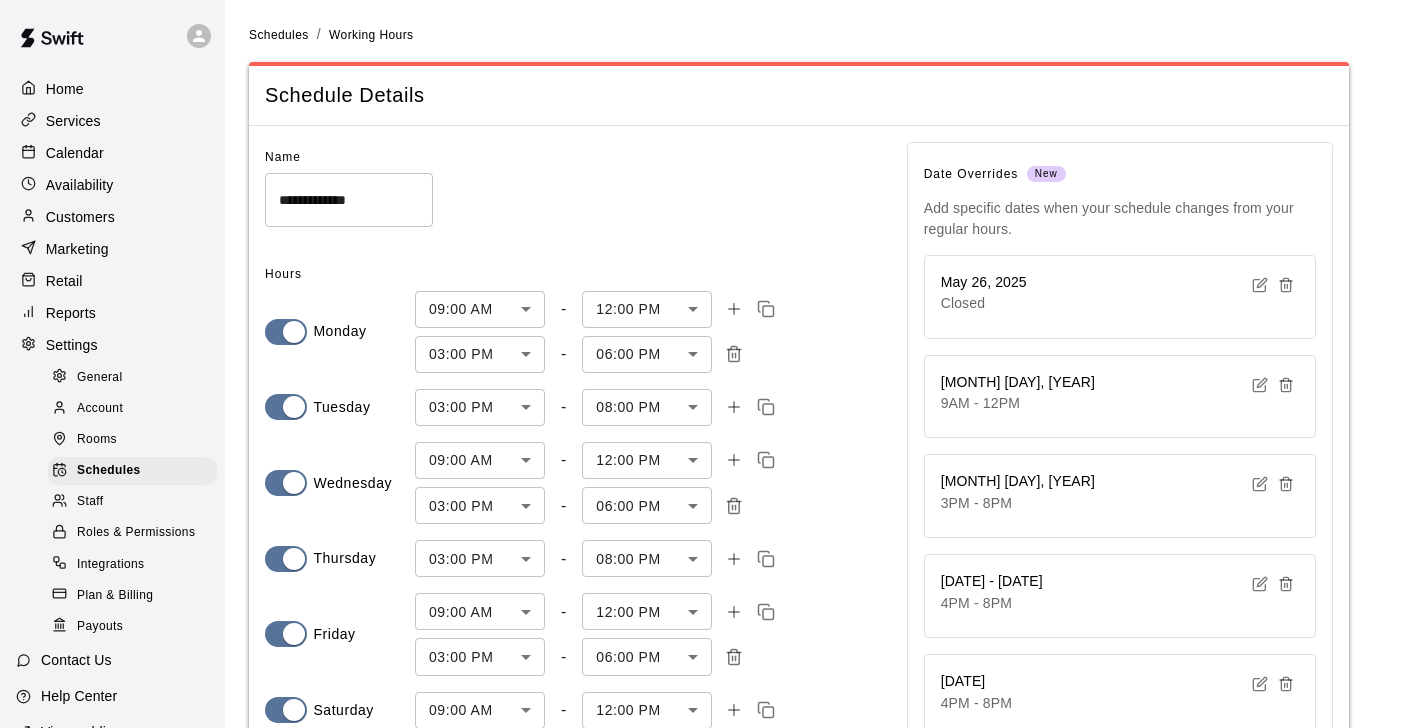 click at bounding box center (1286, 285) 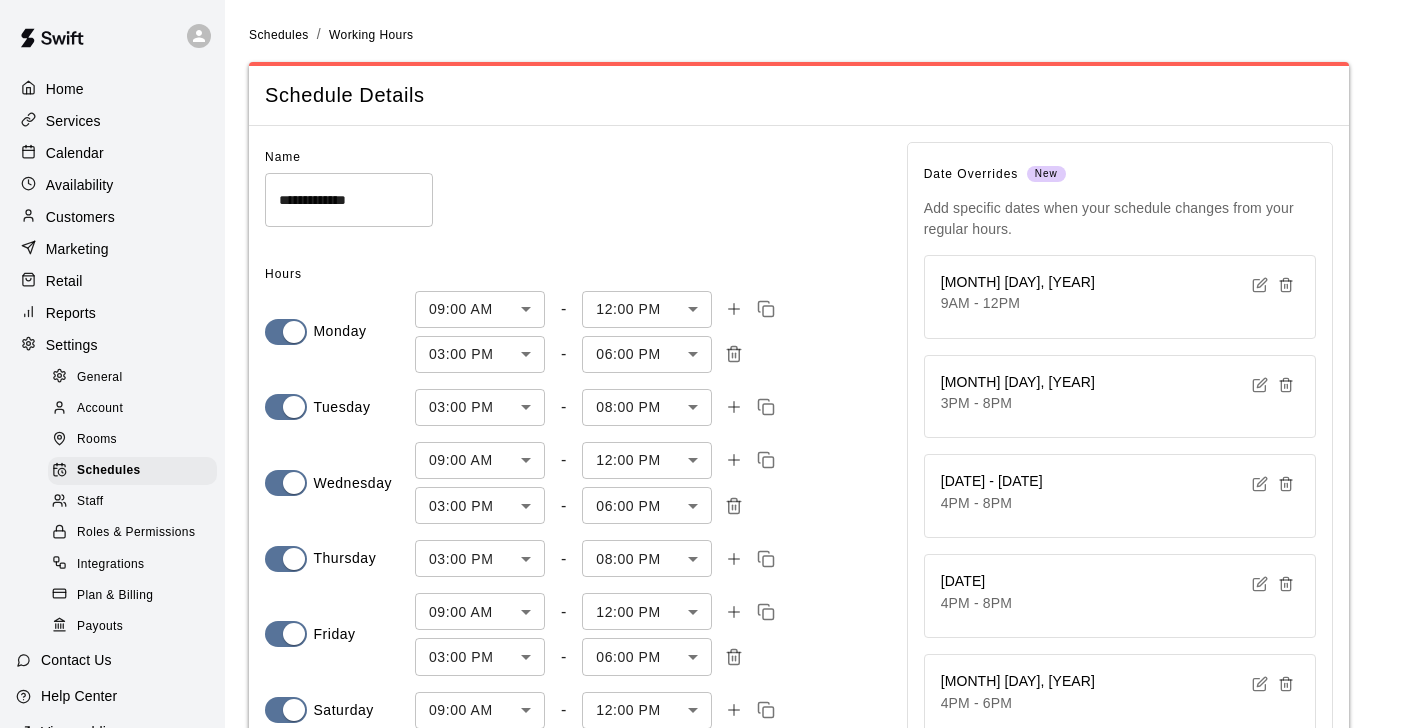 click at bounding box center [1286, 285] 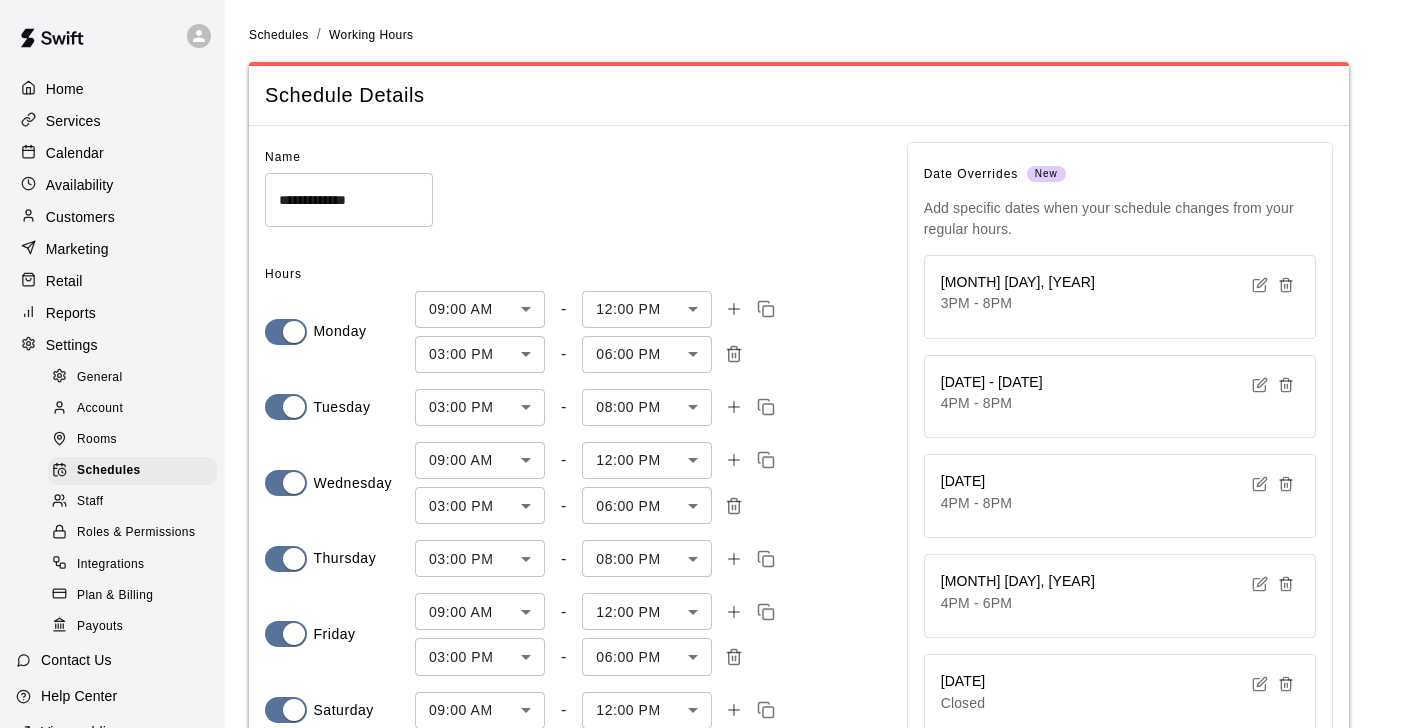 click at bounding box center [1286, 285] 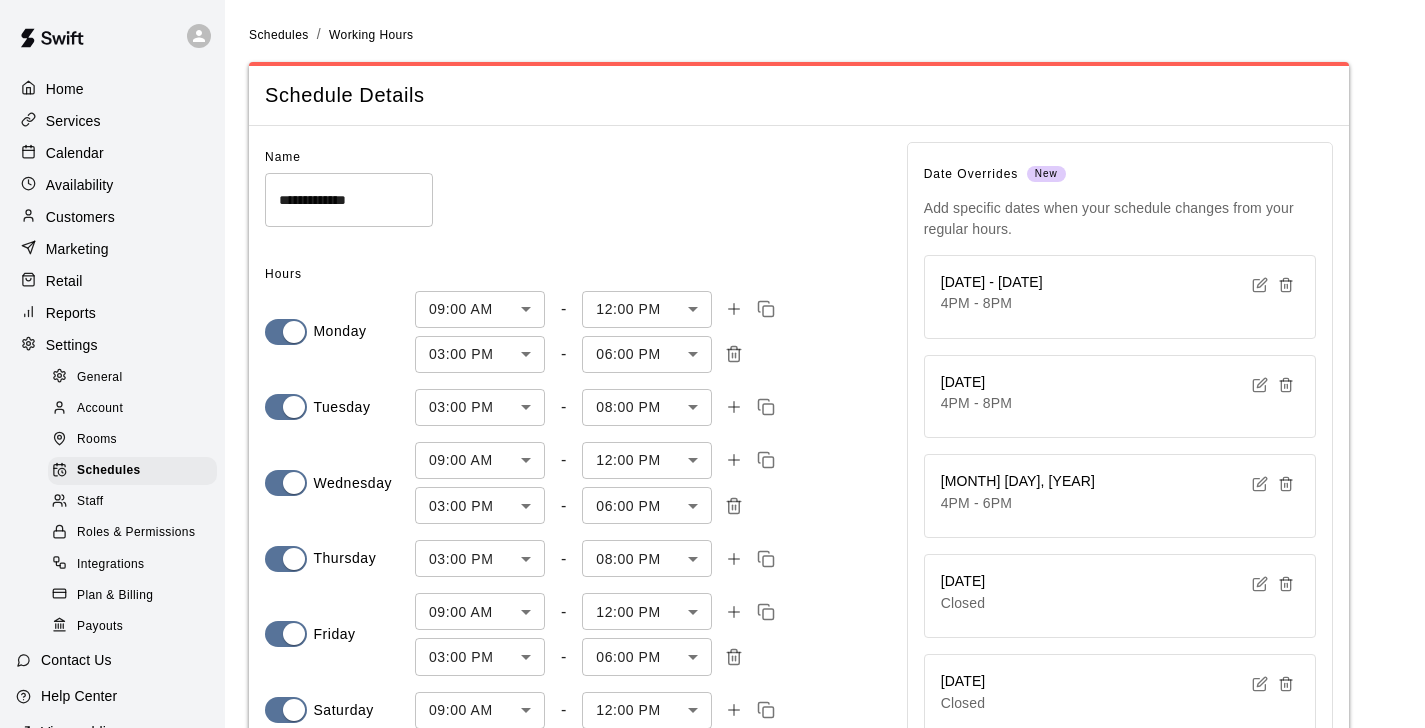 click at bounding box center (1286, 285) 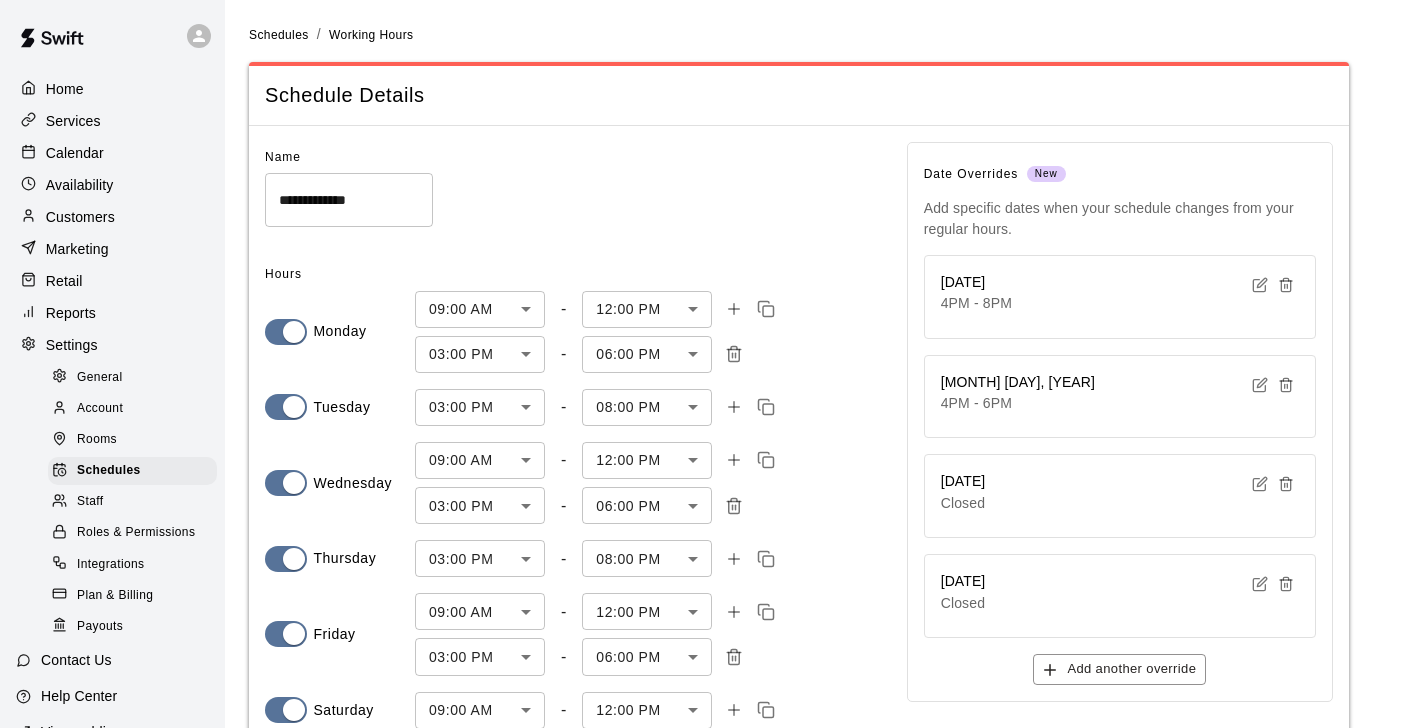 click at bounding box center [1286, 285] 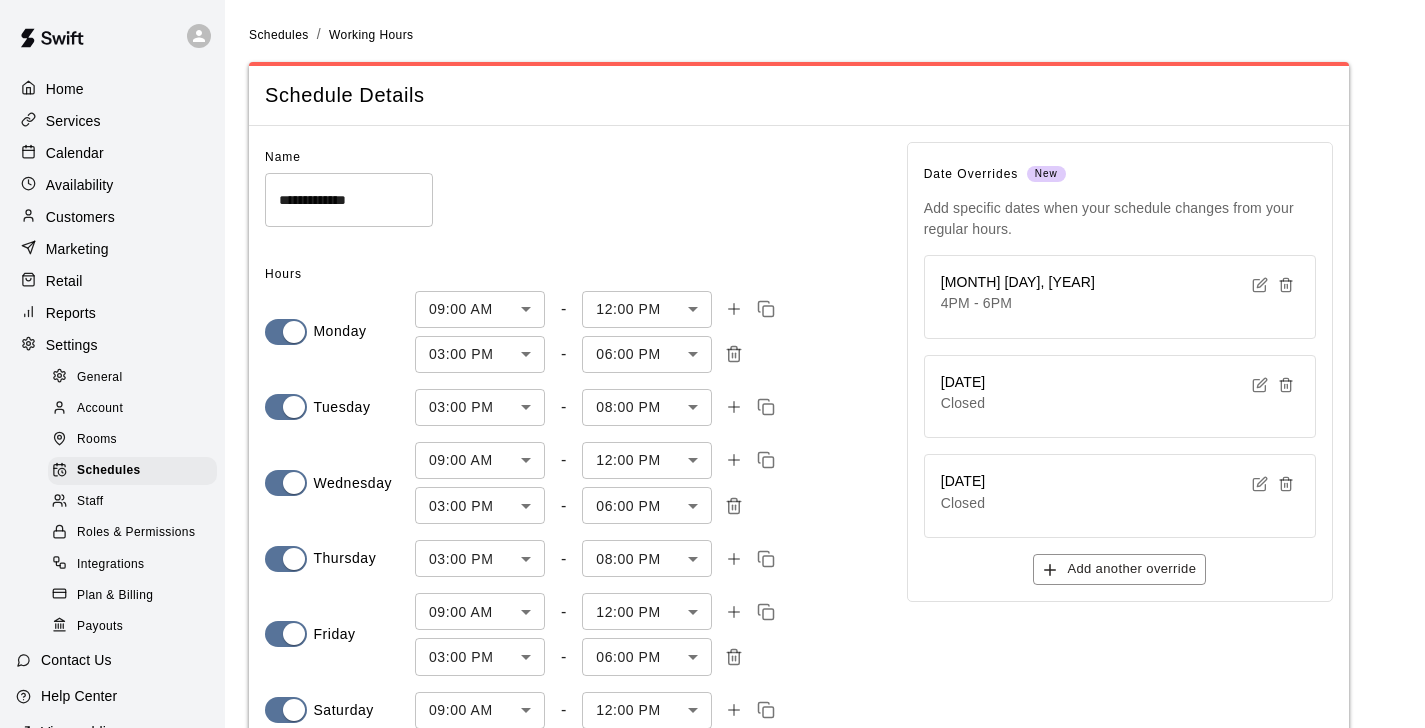 click at bounding box center (1286, 285) 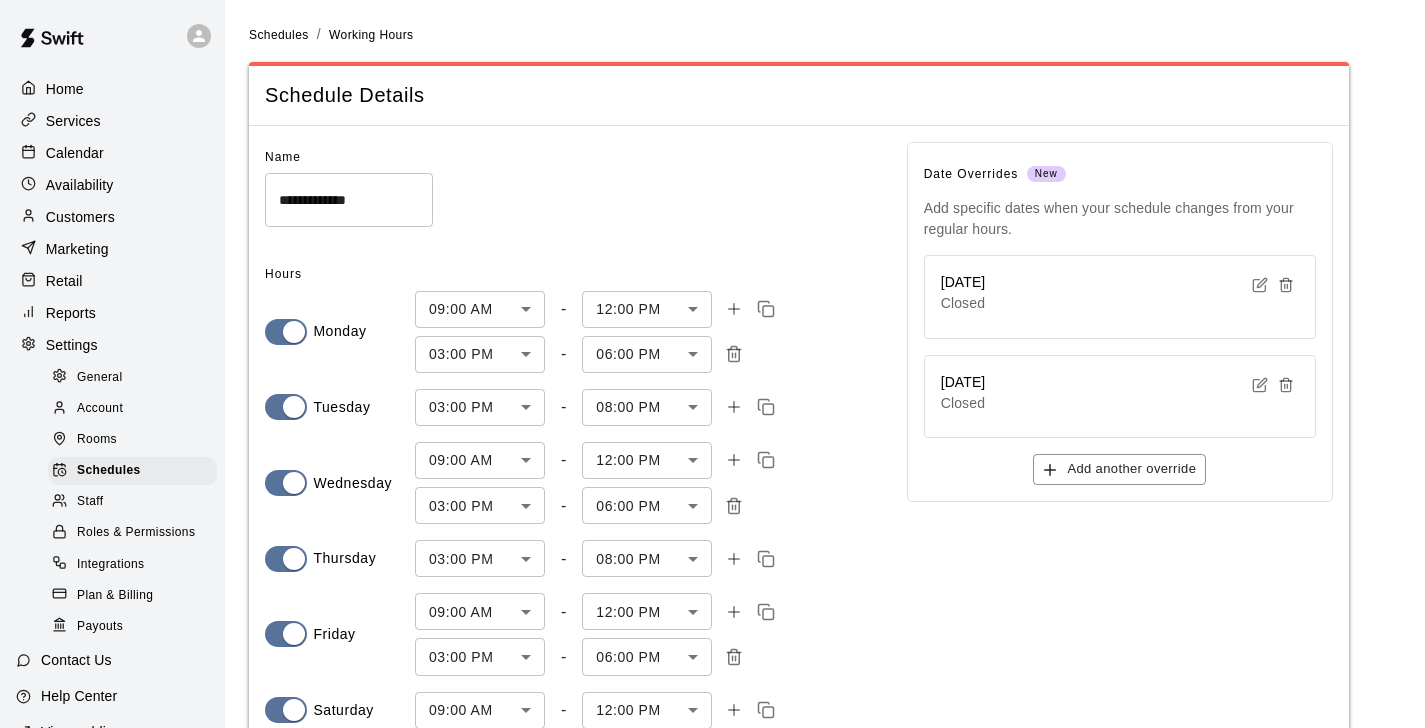 click at bounding box center (1286, 285) 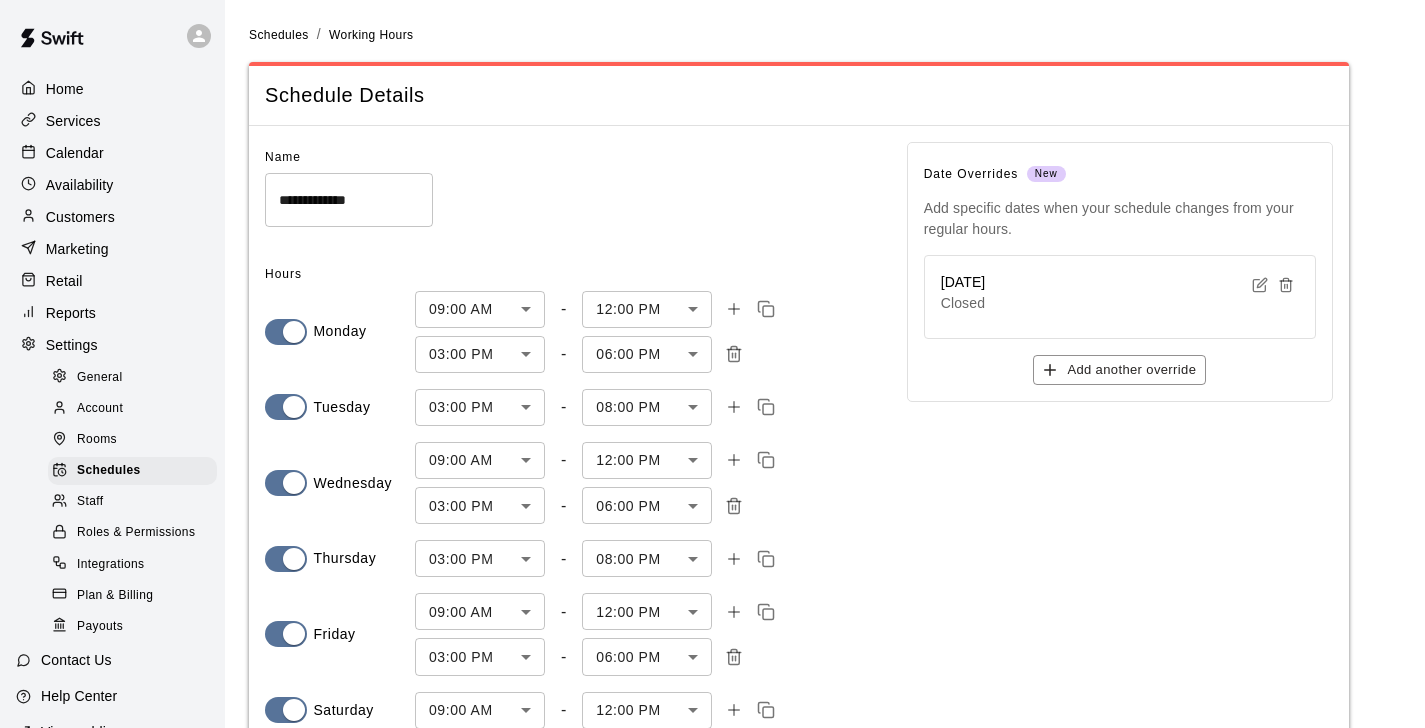 click at bounding box center [1286, 285] 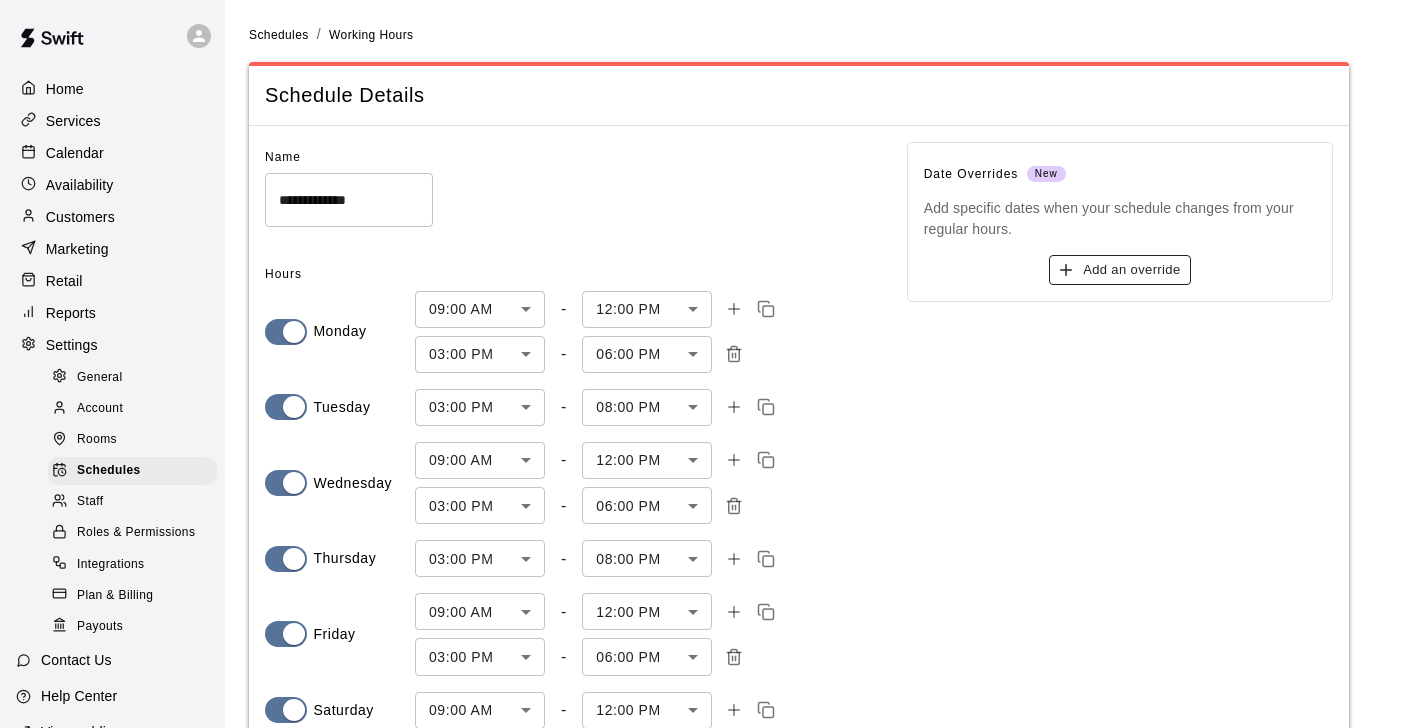 click on "Add an override" at bounding box center [1119, 270] 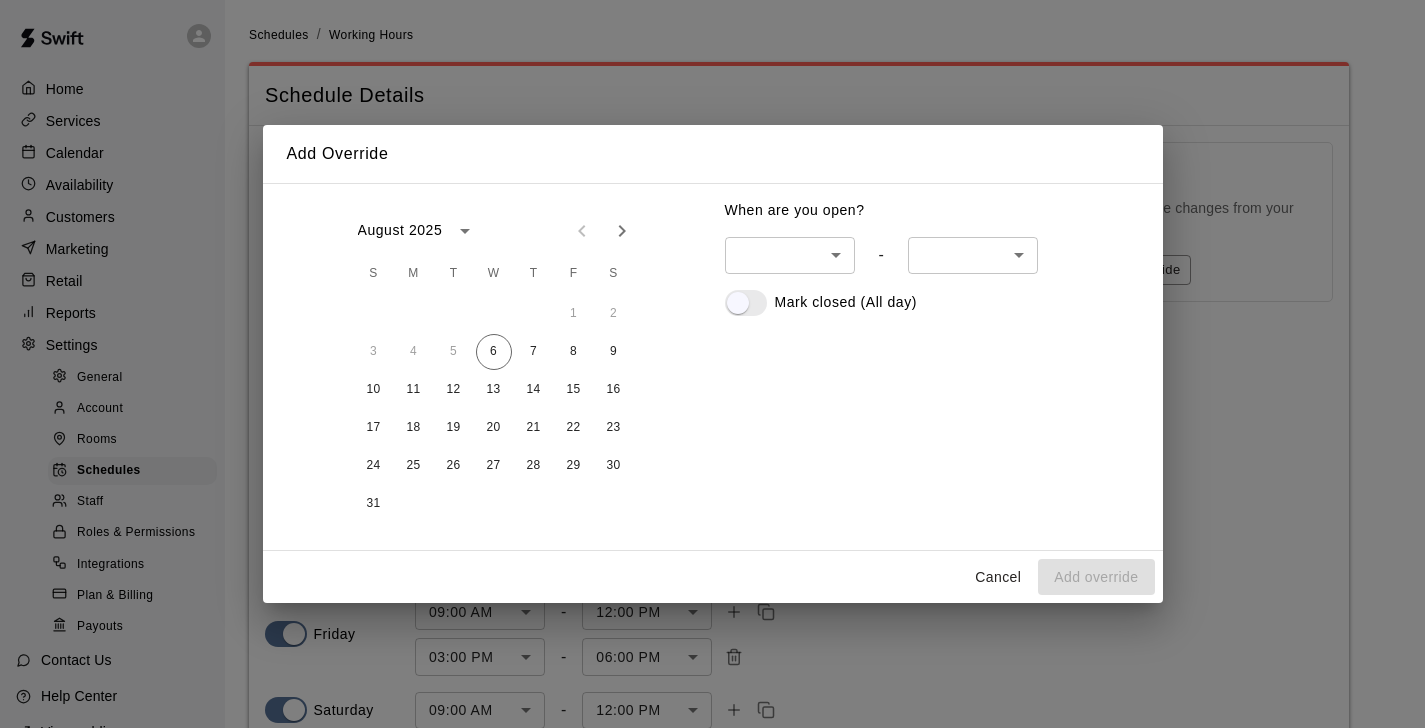 click on "[MONTH] [DAY], [YEAR]" at bounding box center [712, 457] 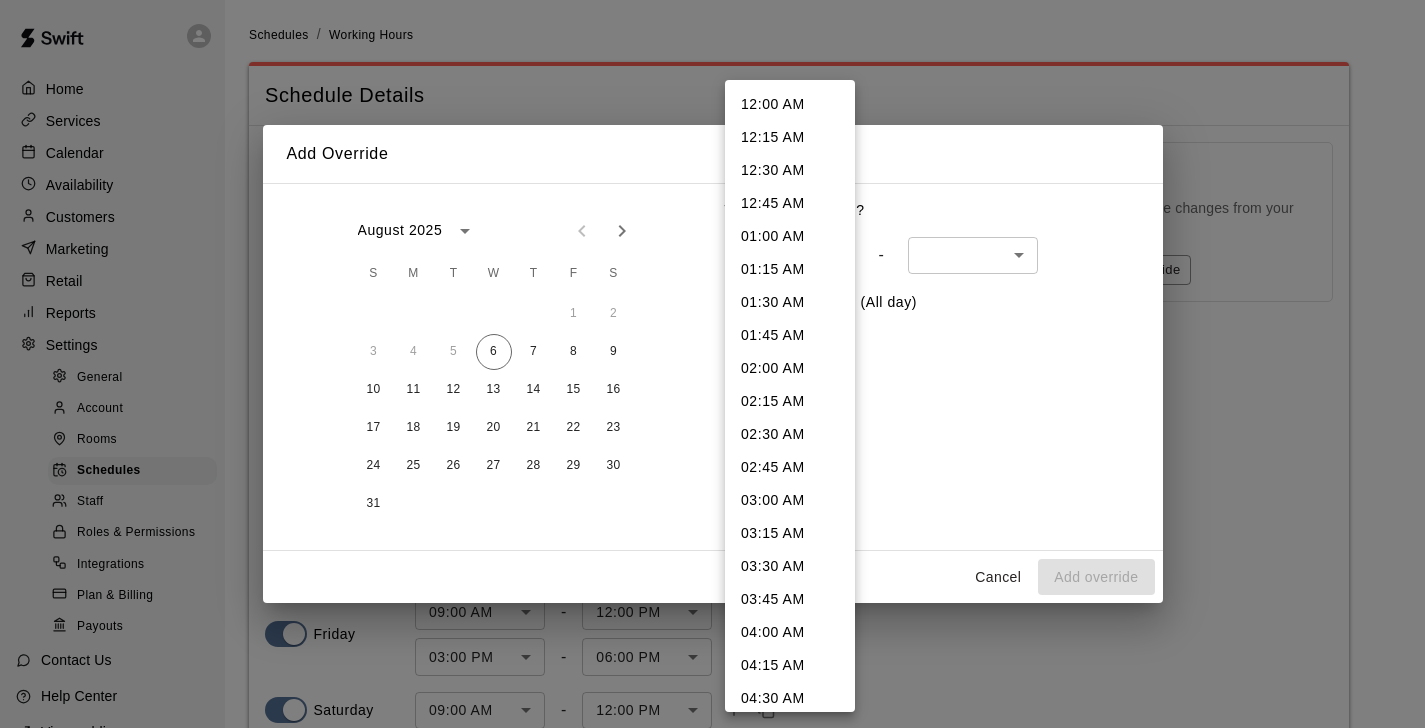 click at bounding box center [712, 364] 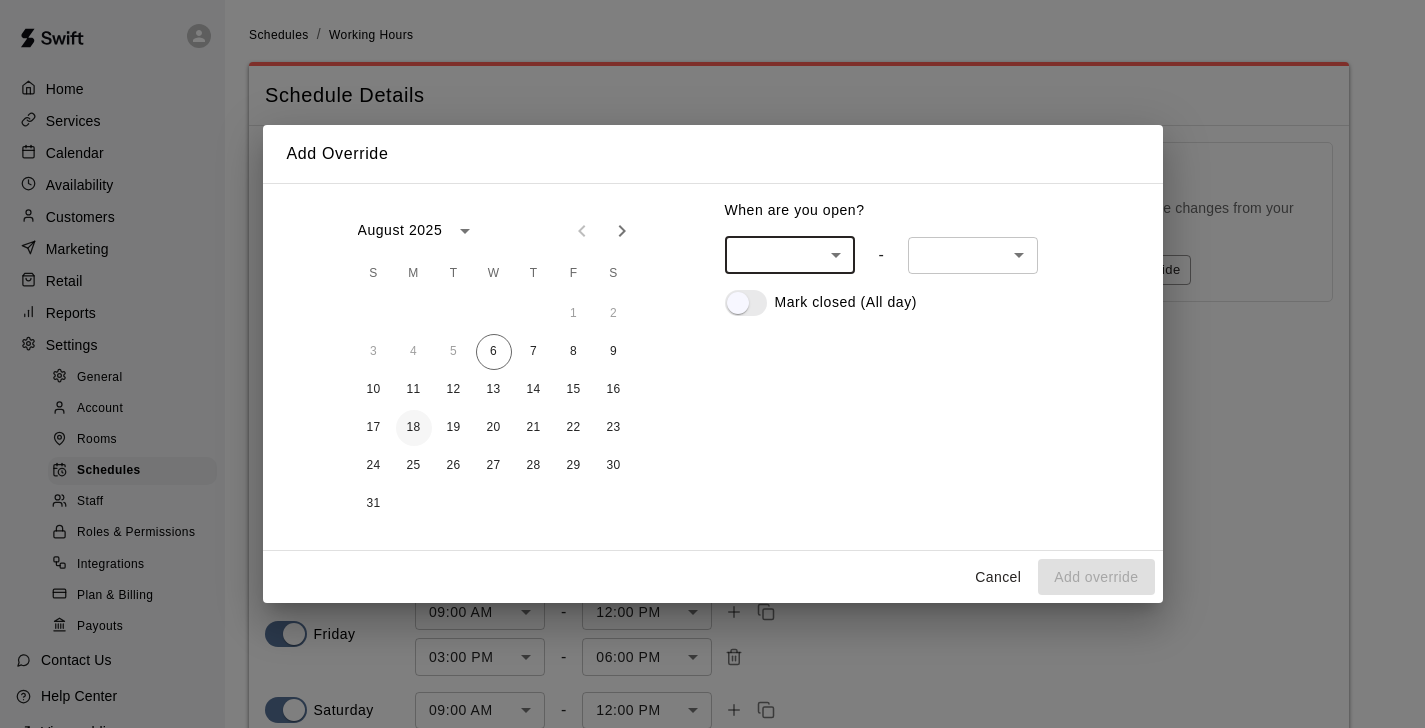 click on "18" at bounding box center [414, 428] 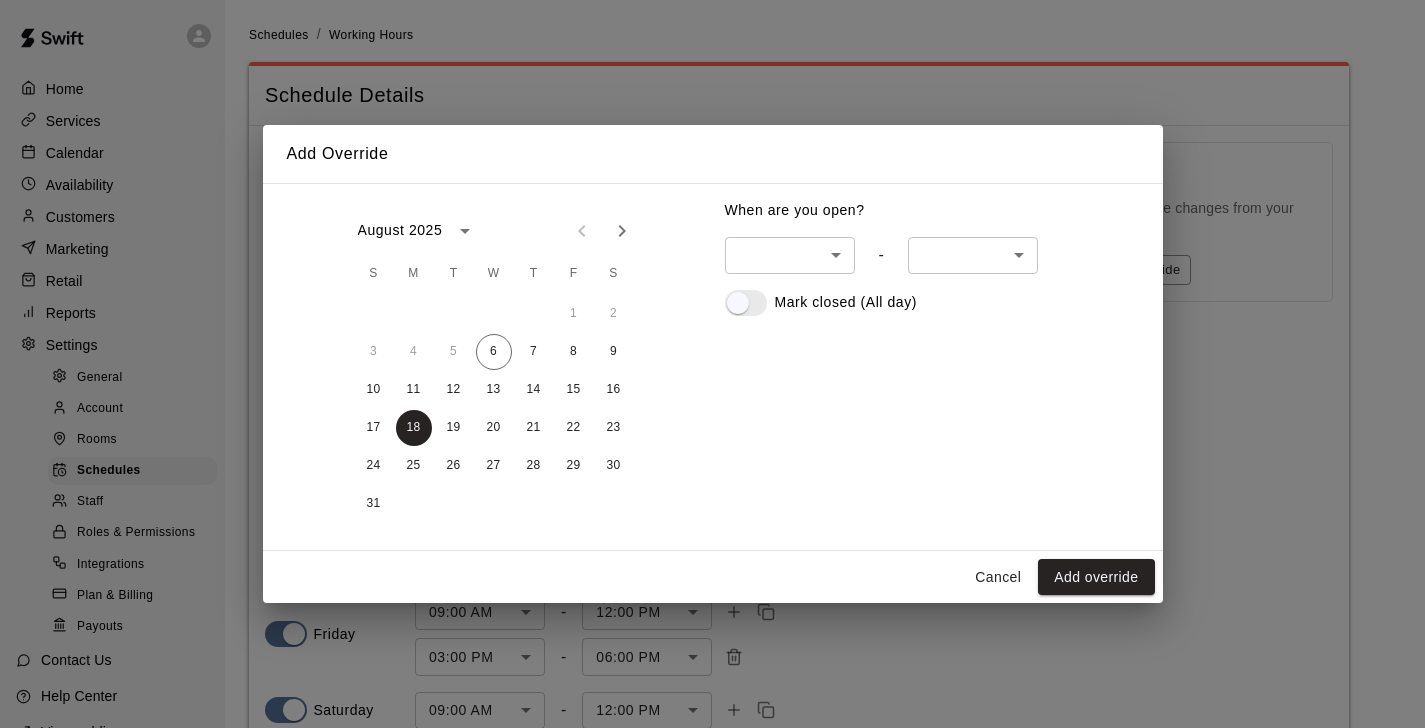 click on "[MONTH] [DAY], [YEAR]" at bounding box center (712, 457) 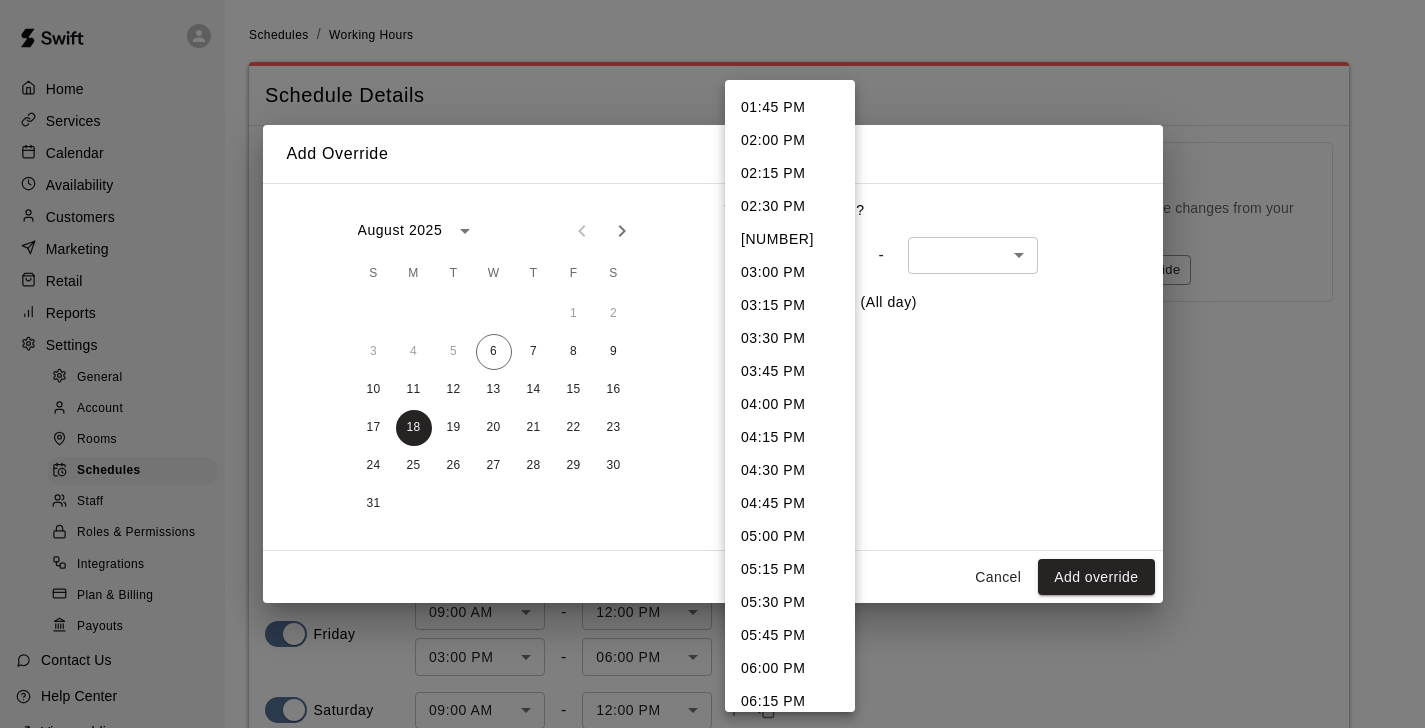 scroll, scrollTop: 1811, scrollLeft: 0, axis: vertical 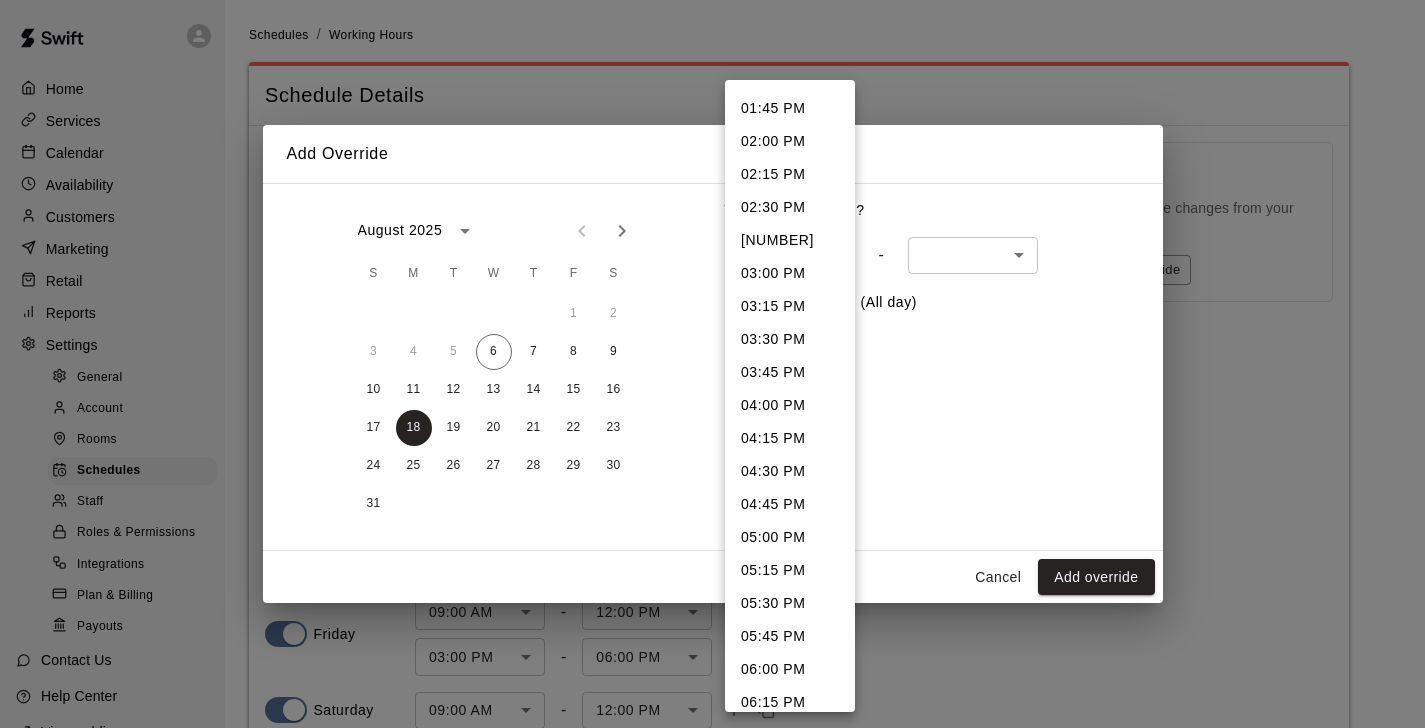click on "03:00 PM" at bounding box center [790, 273] 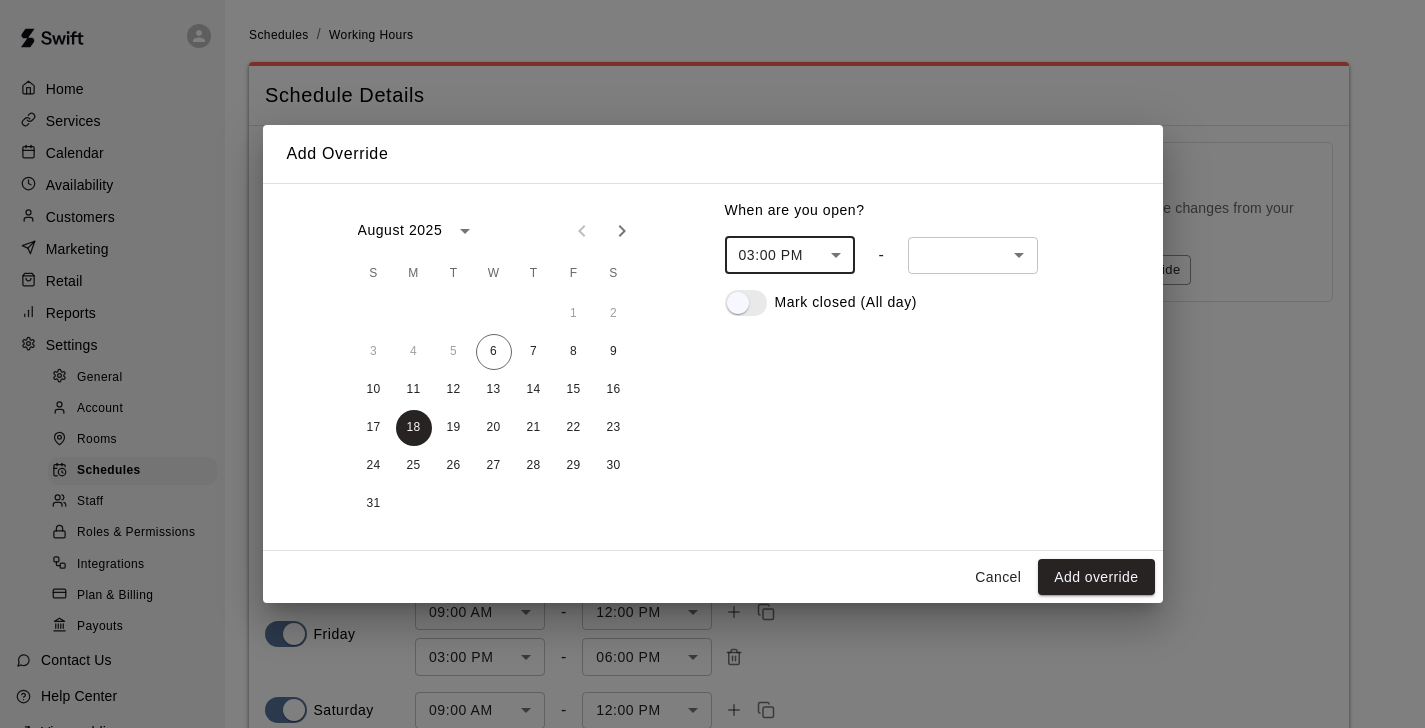 click on "[MONTH] [DAY], [YEAR]" at bounding box center [712, 457] 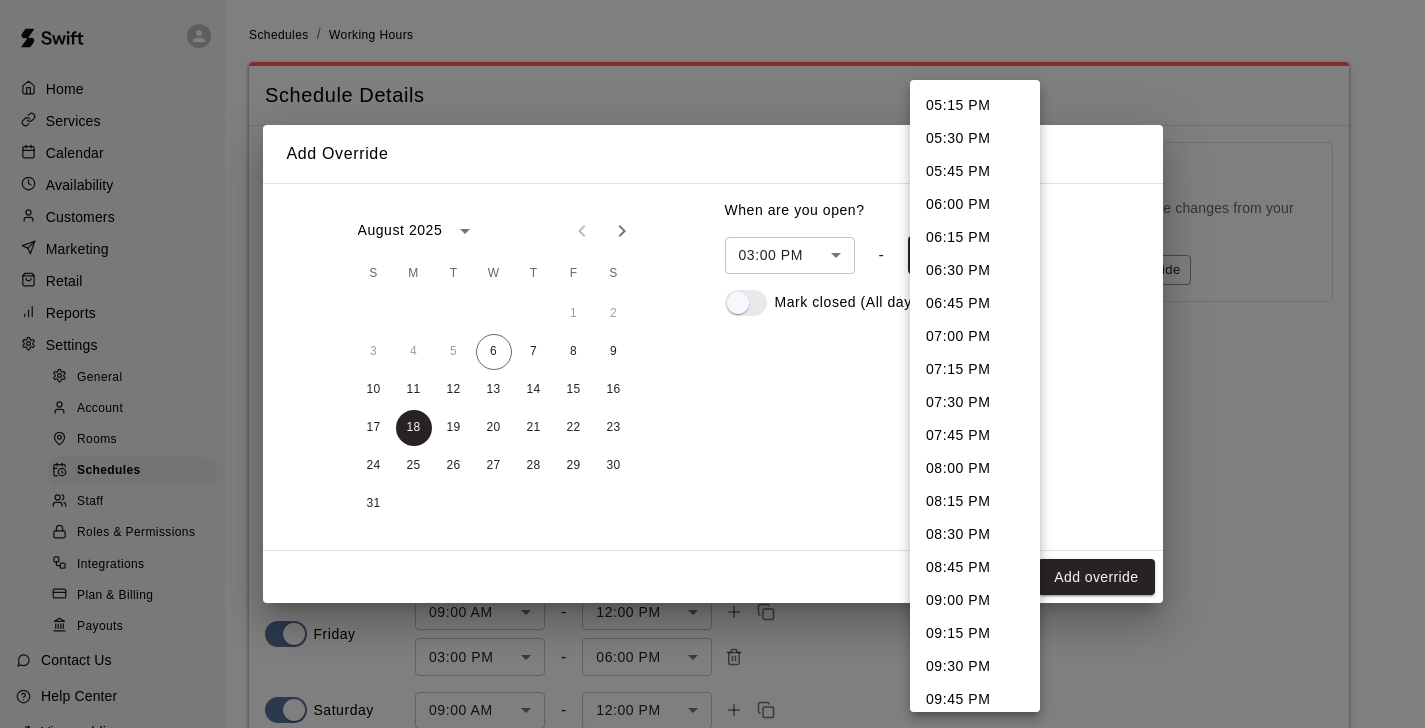scroll, scrollTop: 274, scrollLeft: 0, axis: vertical 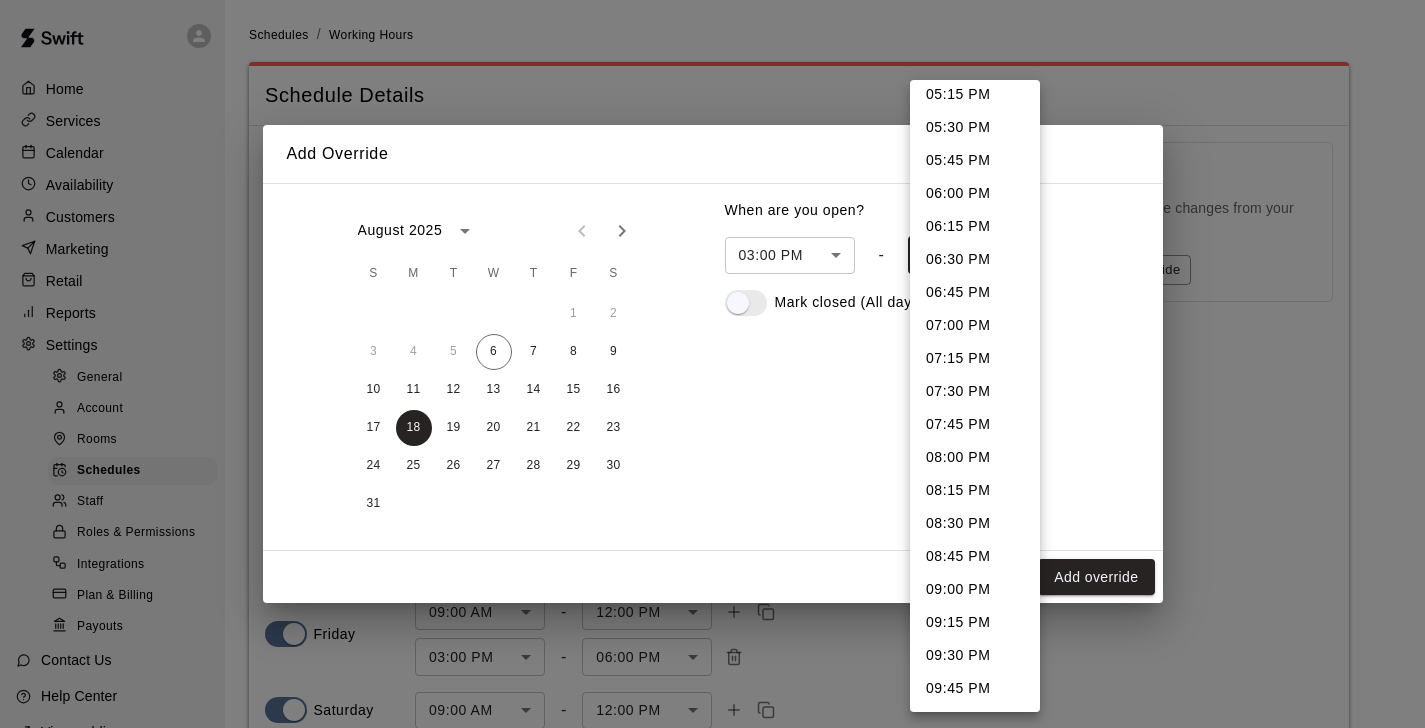 click on "08:00 PM" at bounding box center [975, 457] 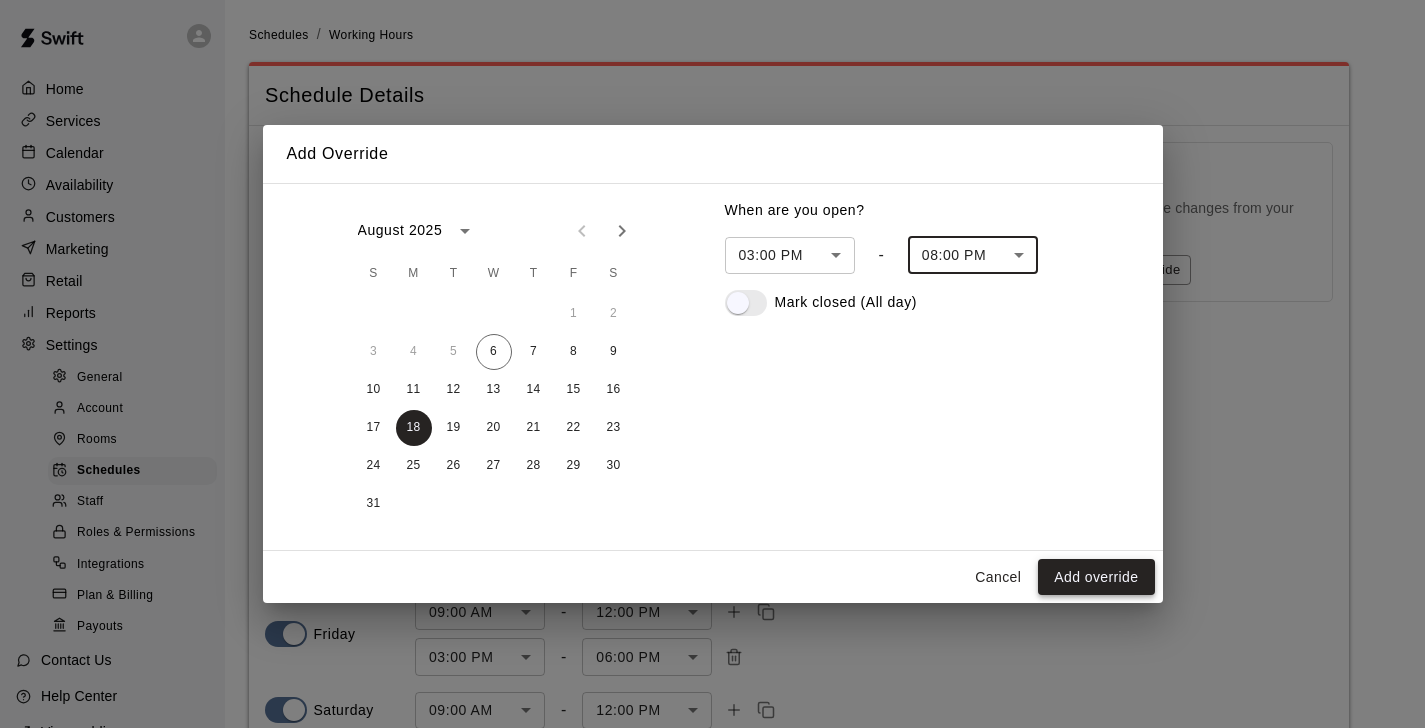 click on "Add override" at bounding box center [1096, 577] 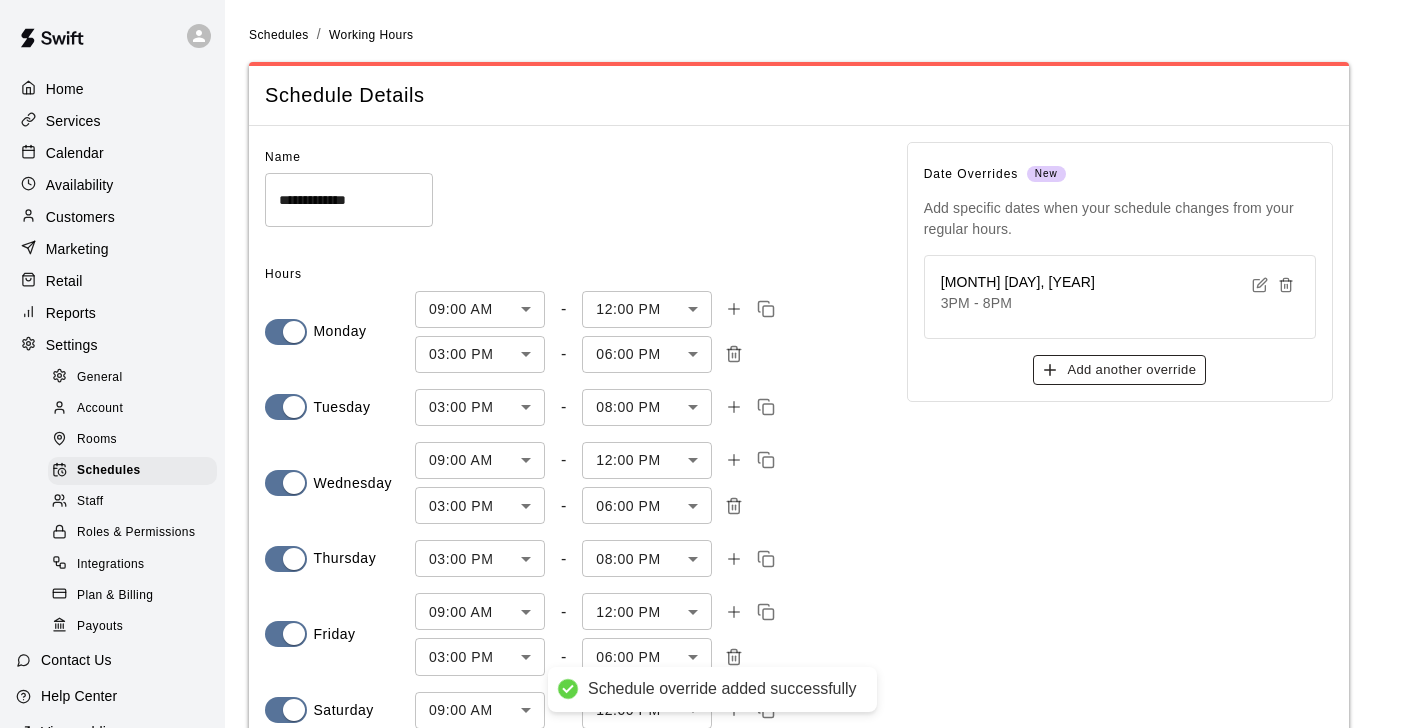 click on "Add another override" at bounding box center (1119, 370) 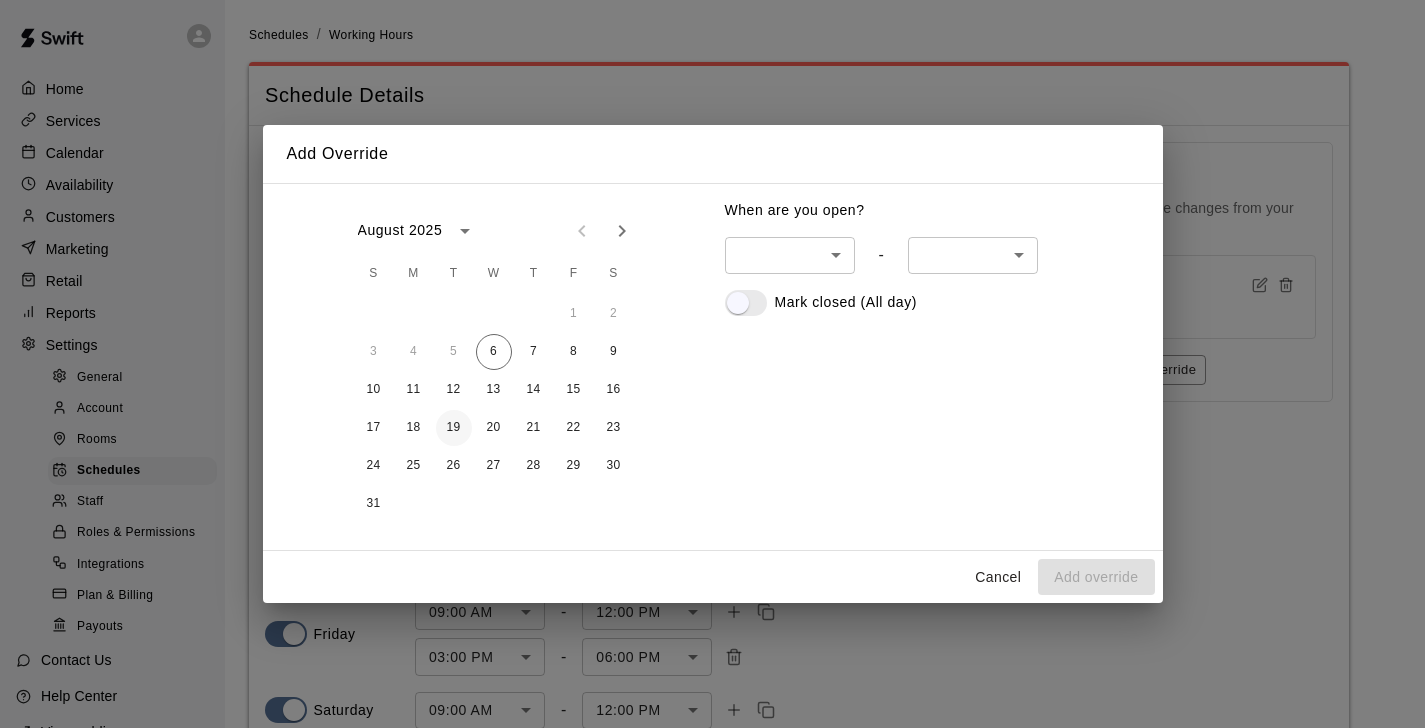 click on "19" at bounding box center (454, 428) 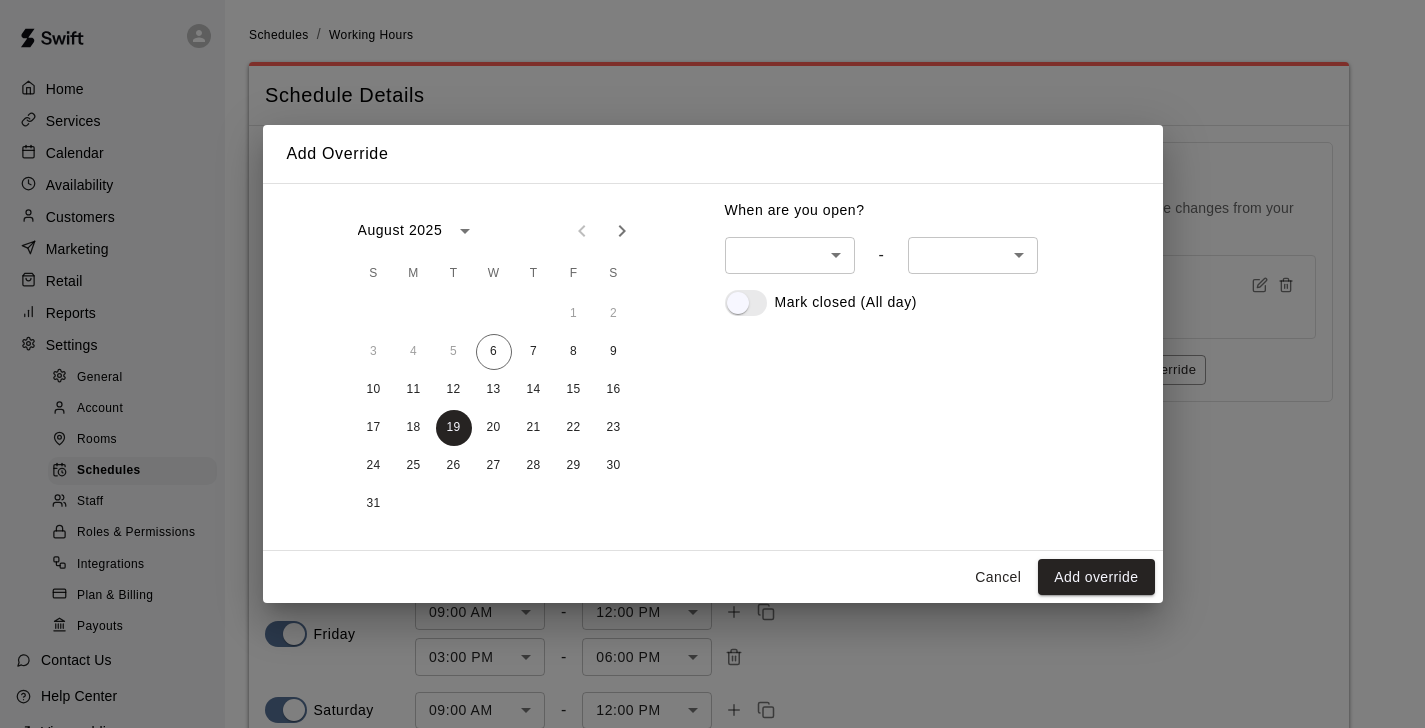 click on "[ID]" at bounding box center [932, 276] 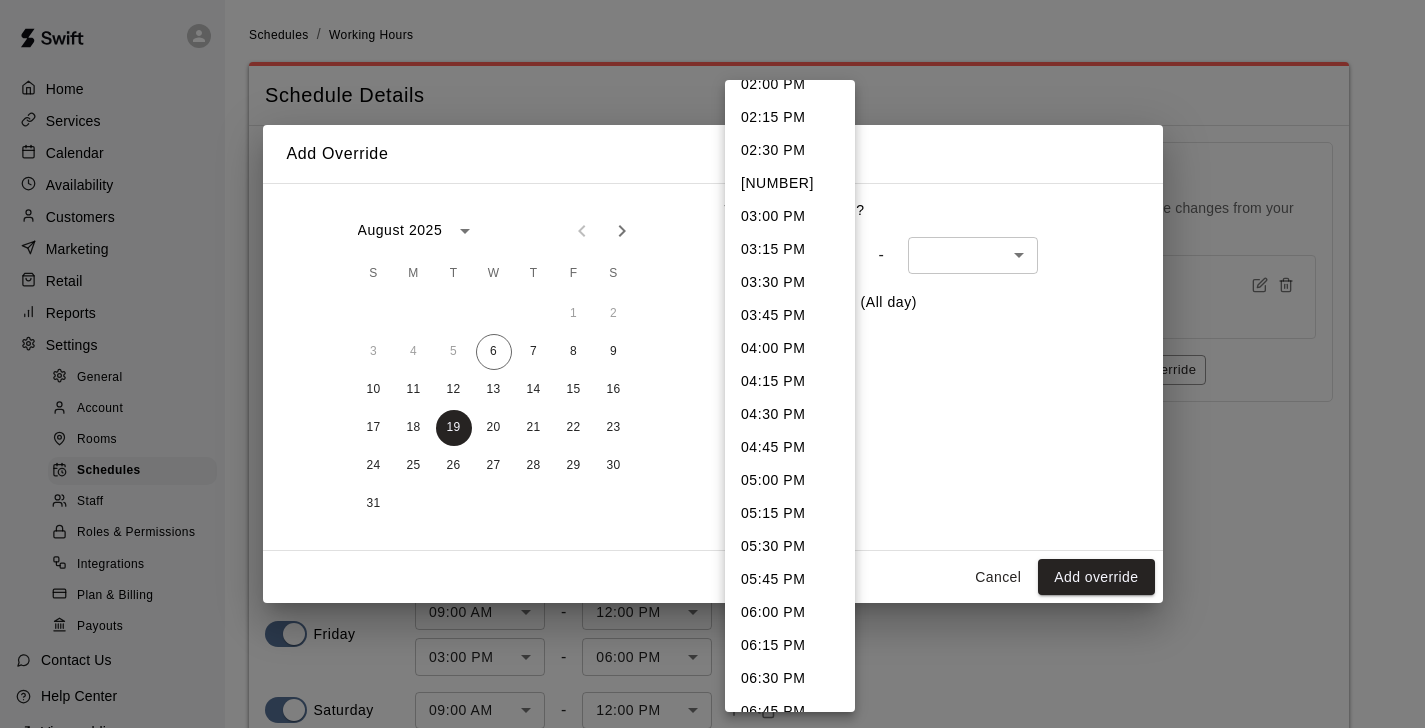 scroll, scrollTop: 1803, scrollLeft: 0, axis: vertical 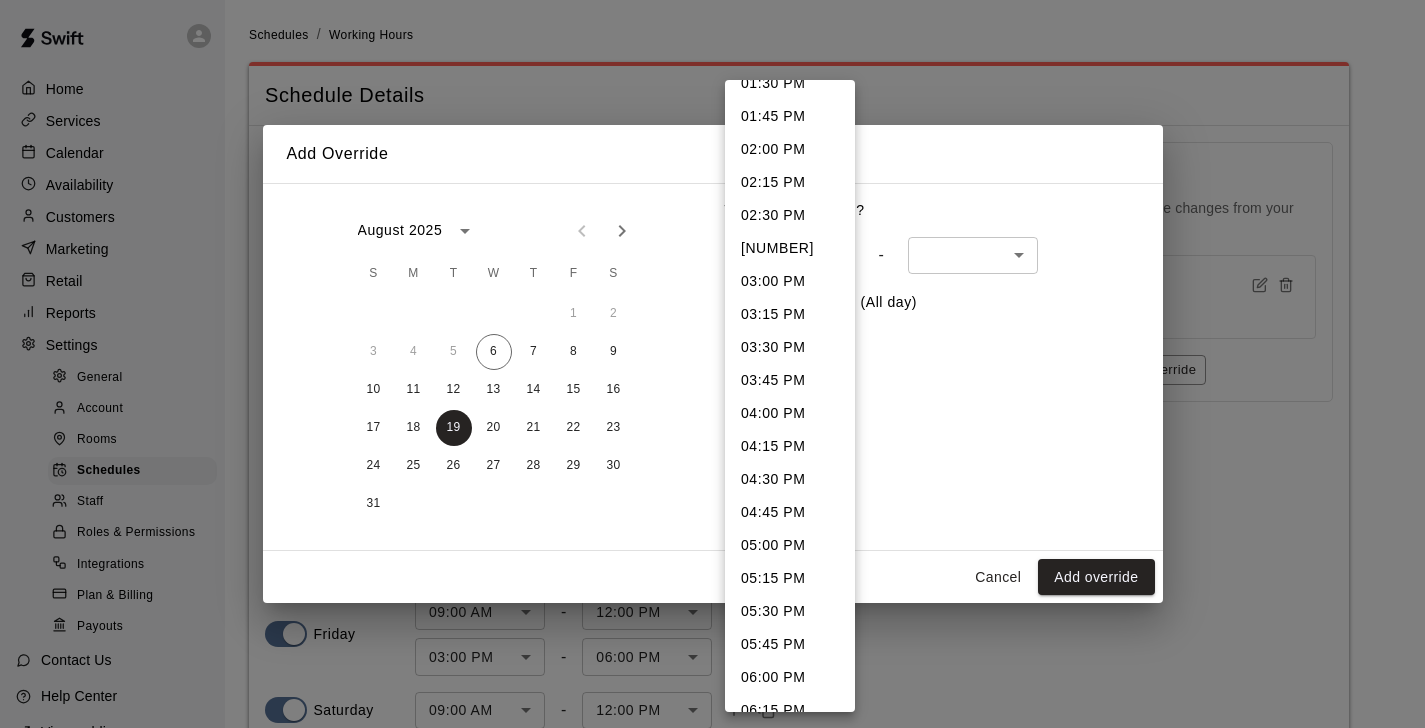 click on "03:00 PM" at bounding box center [790, 281] 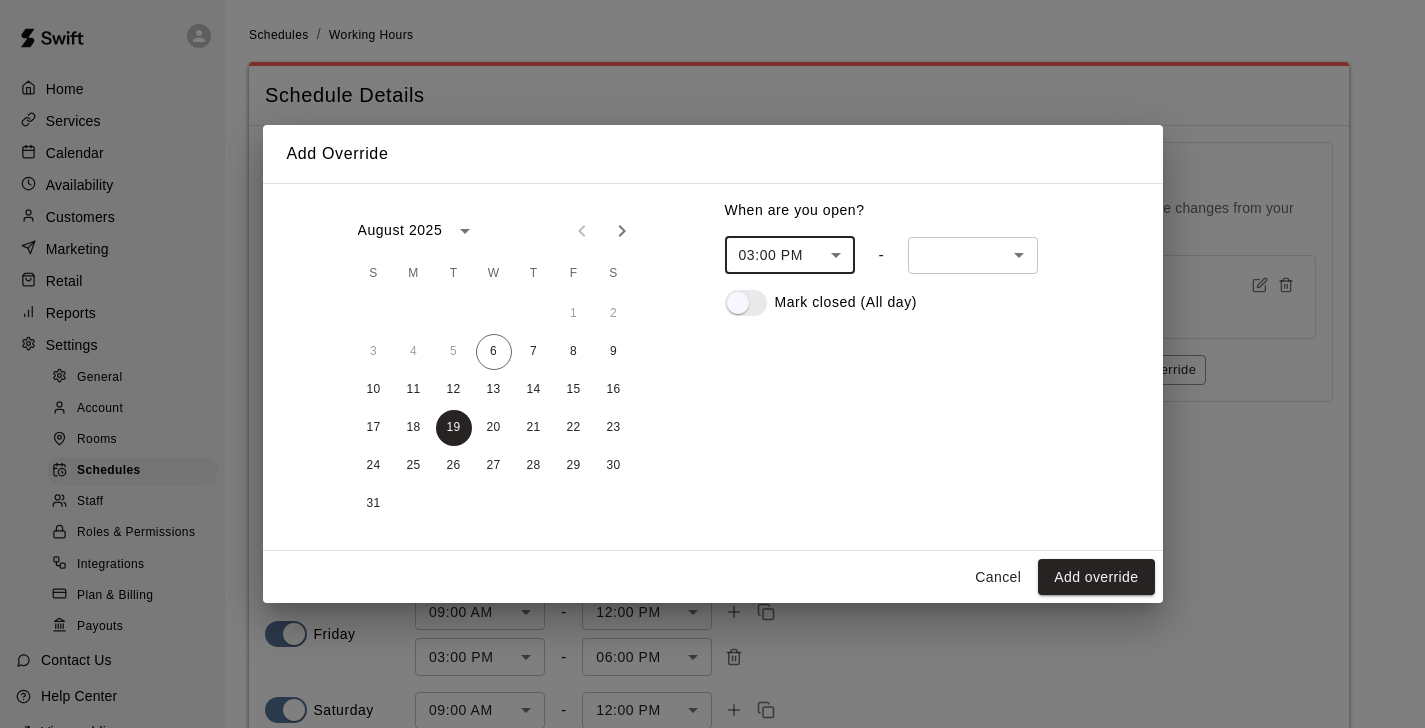 click on "[MONTH] [DAY], [YEAR]" at bounding box center [712, 457] 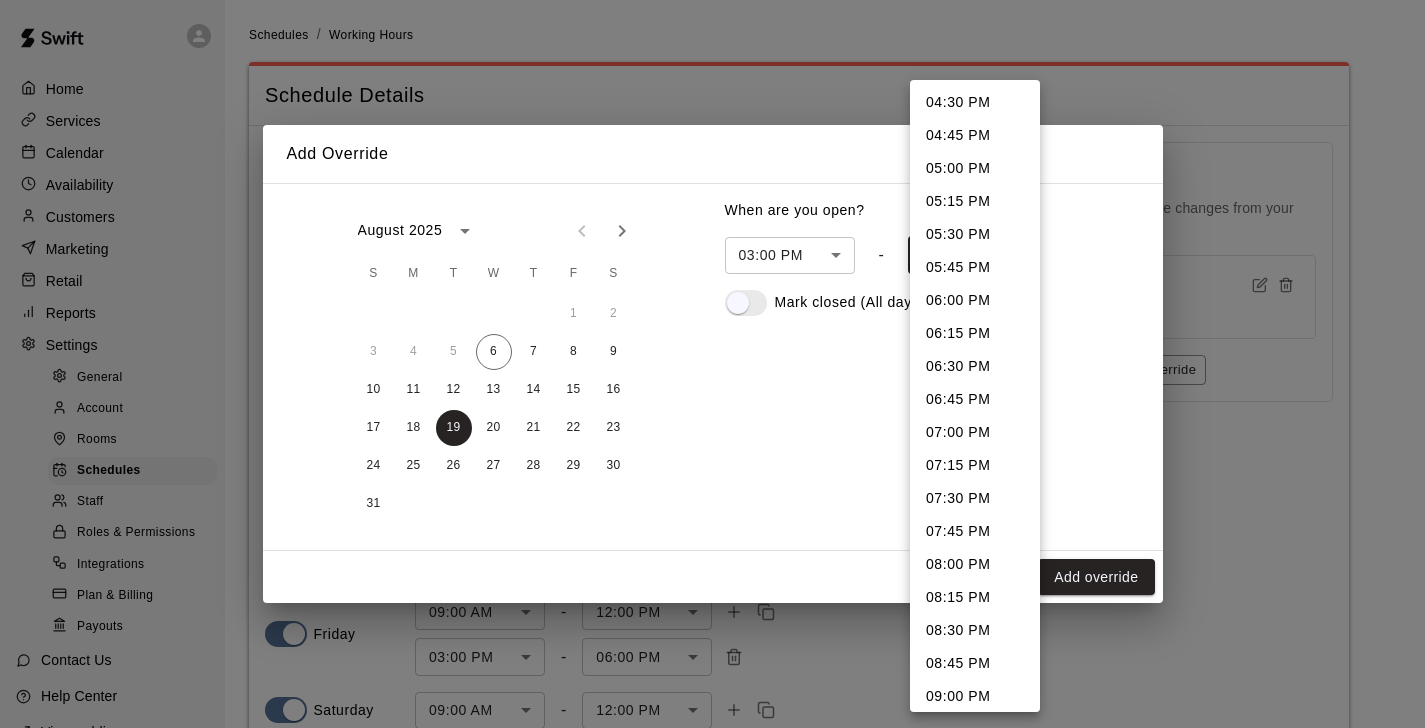 scroll, scrollTop: 225, scrollLeft: 0, axis: vertical 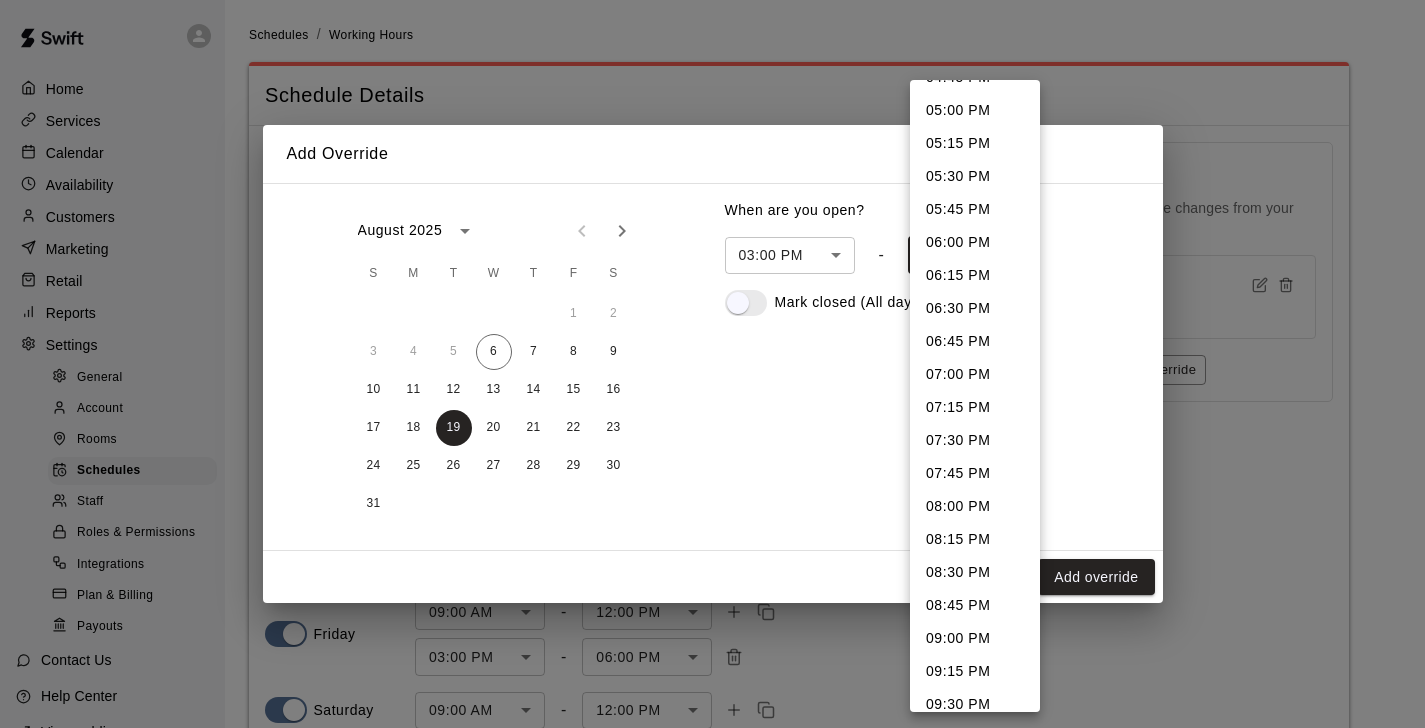 click on "08:00 PM" at bounding box center (975, 506) 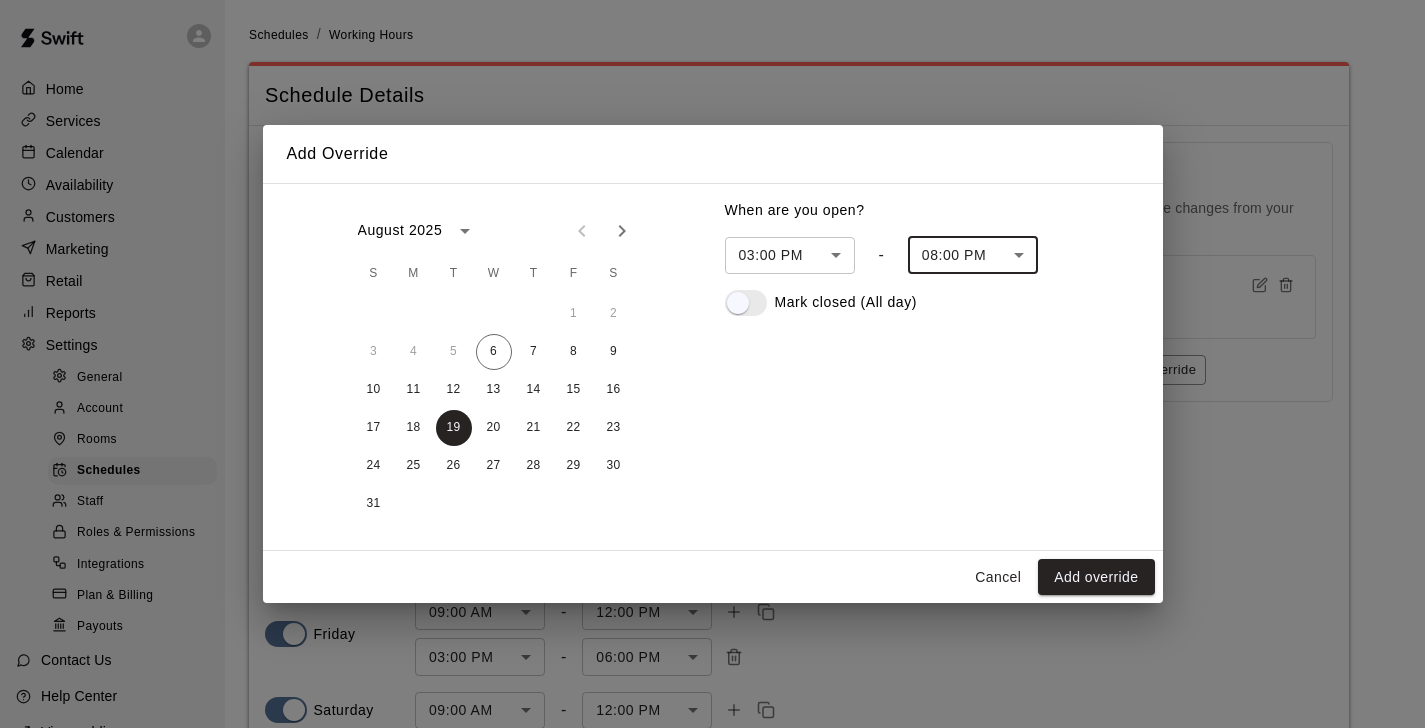 type on "****" 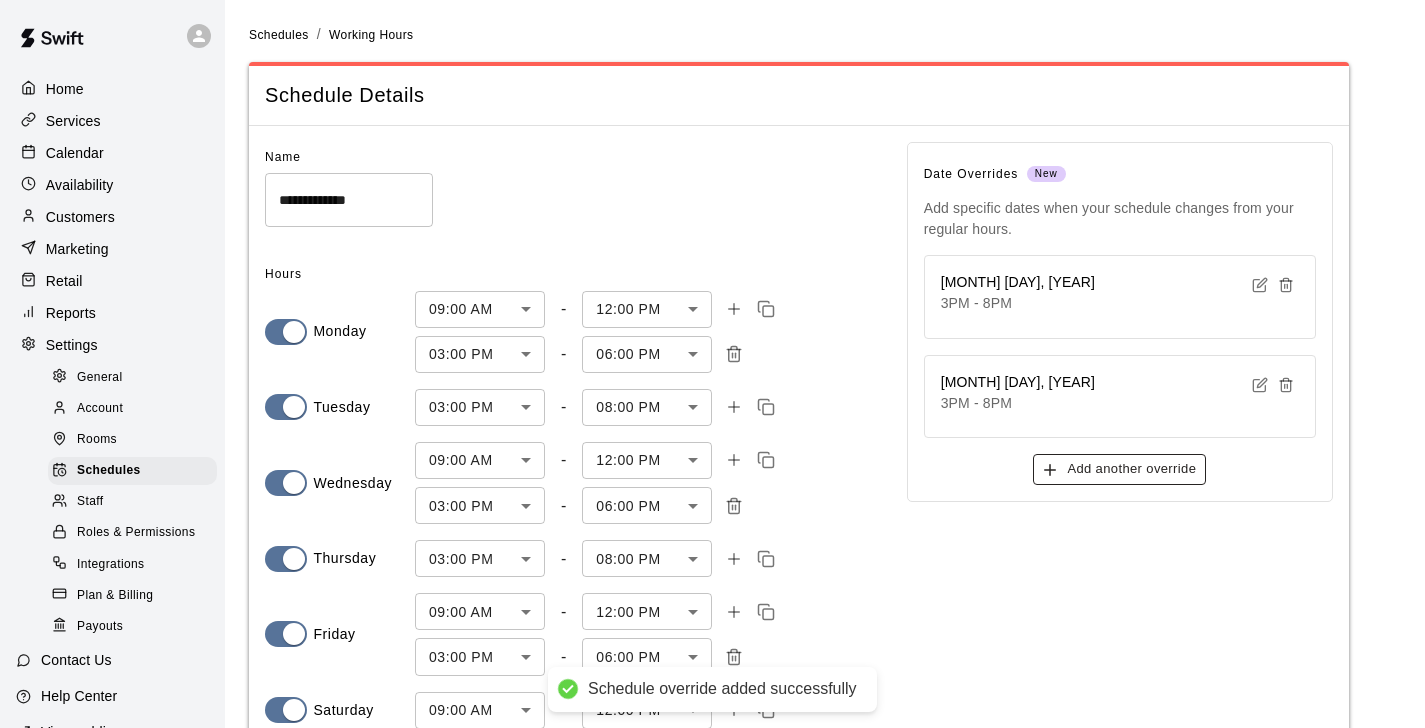 click on "Add another override" at bounding box center (1119, 469) 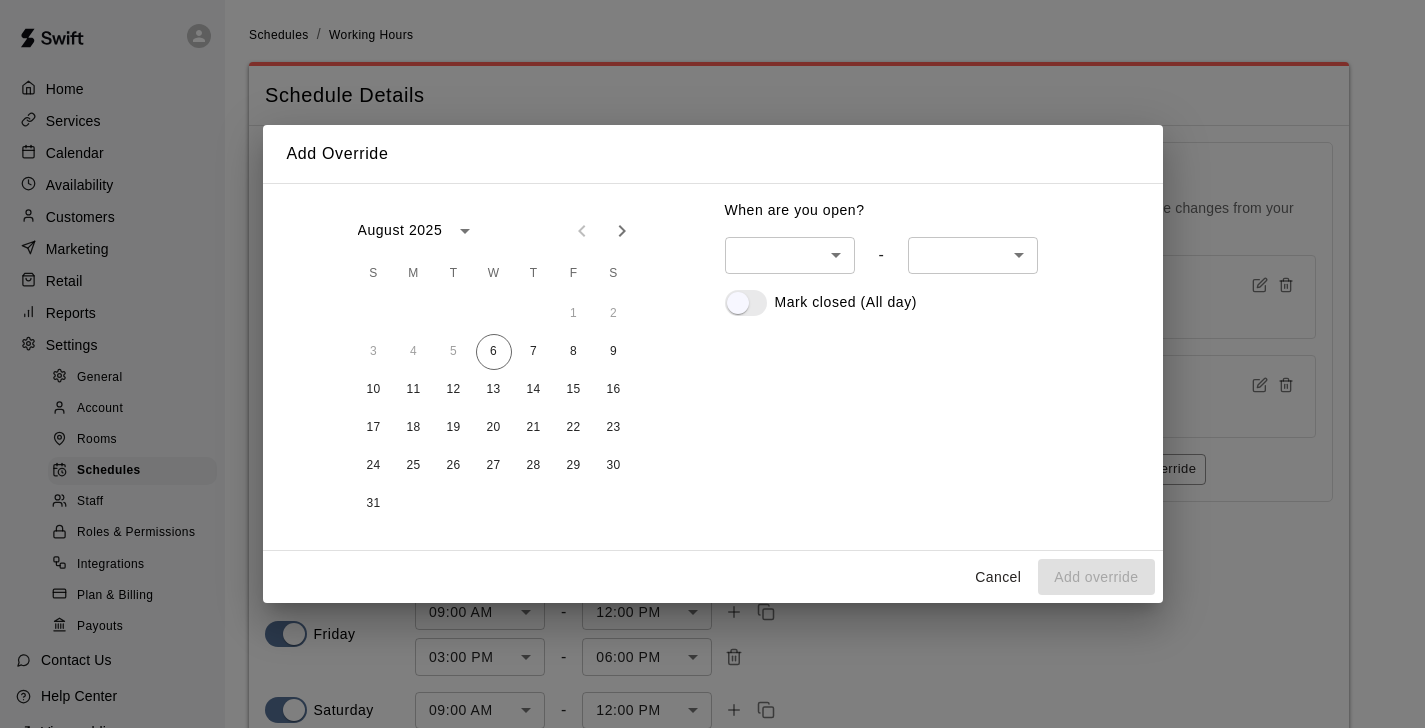 click on "[MONTH] [DAY], [YEAR]" at bounding box center [712, 457] 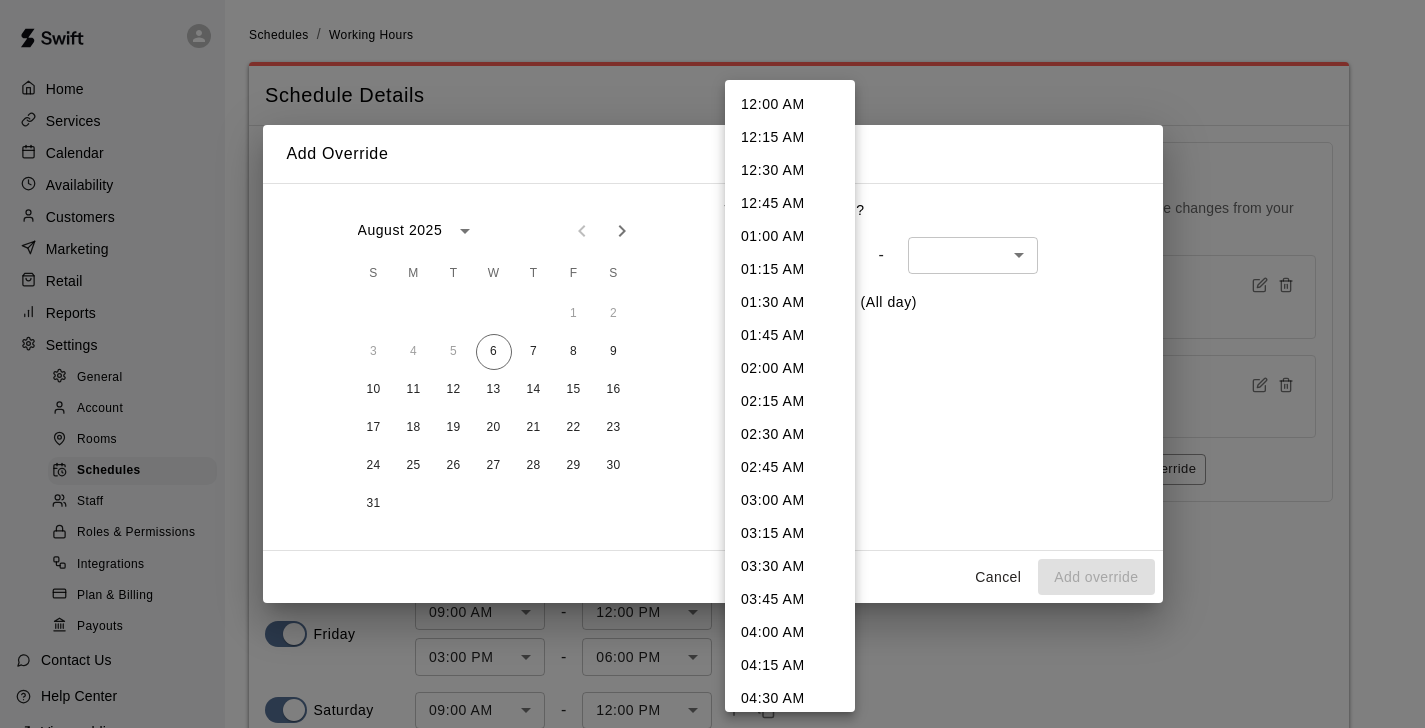 click at bounding box center [712, 364] 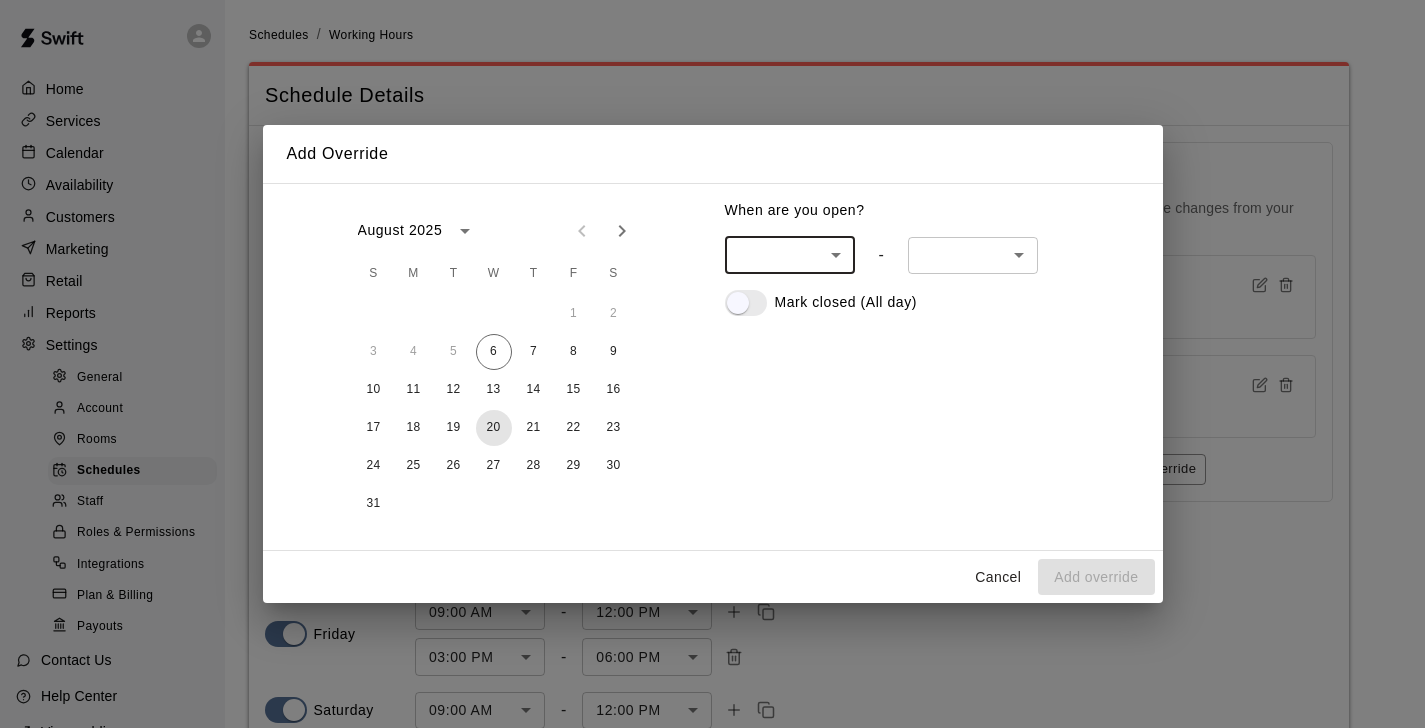 click on "20" at bounding box center (494, 428) 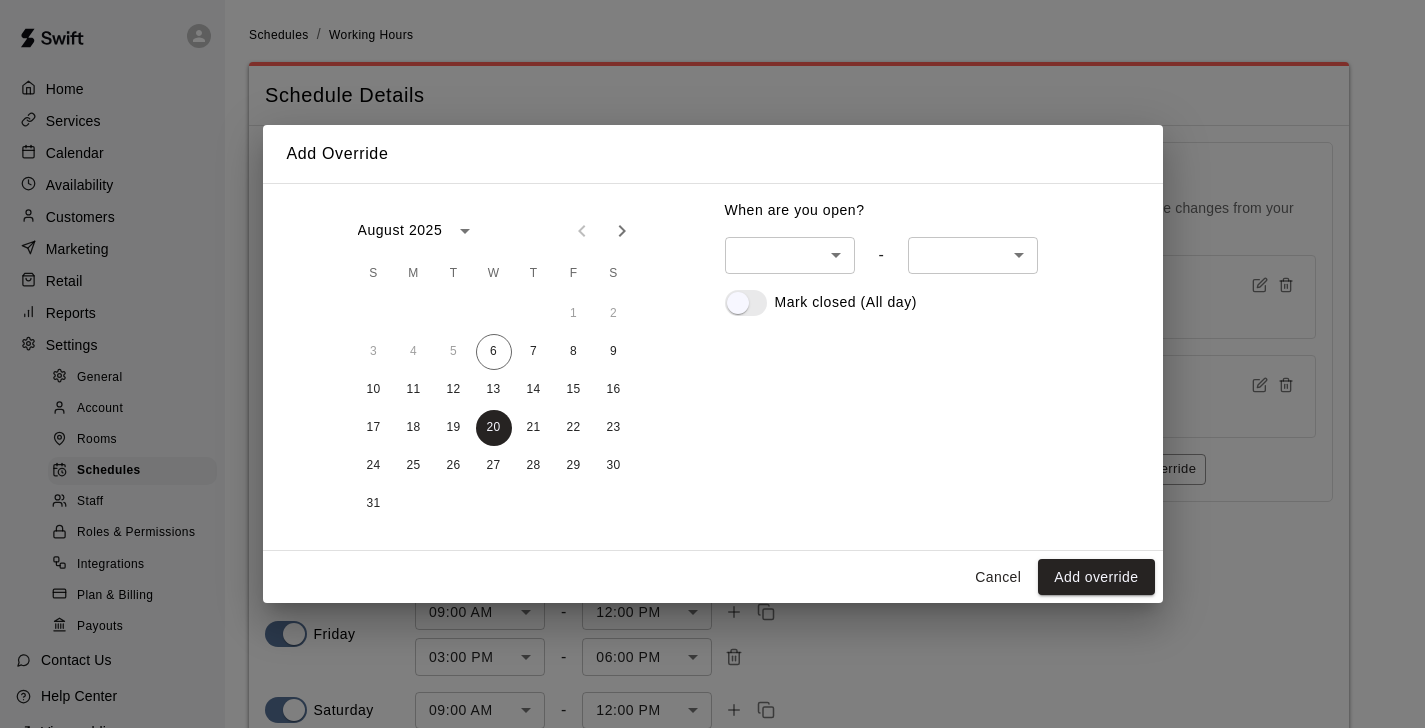 click on "[MONTH] [DAY], [YEAR]" at bounding box center [712, 457] 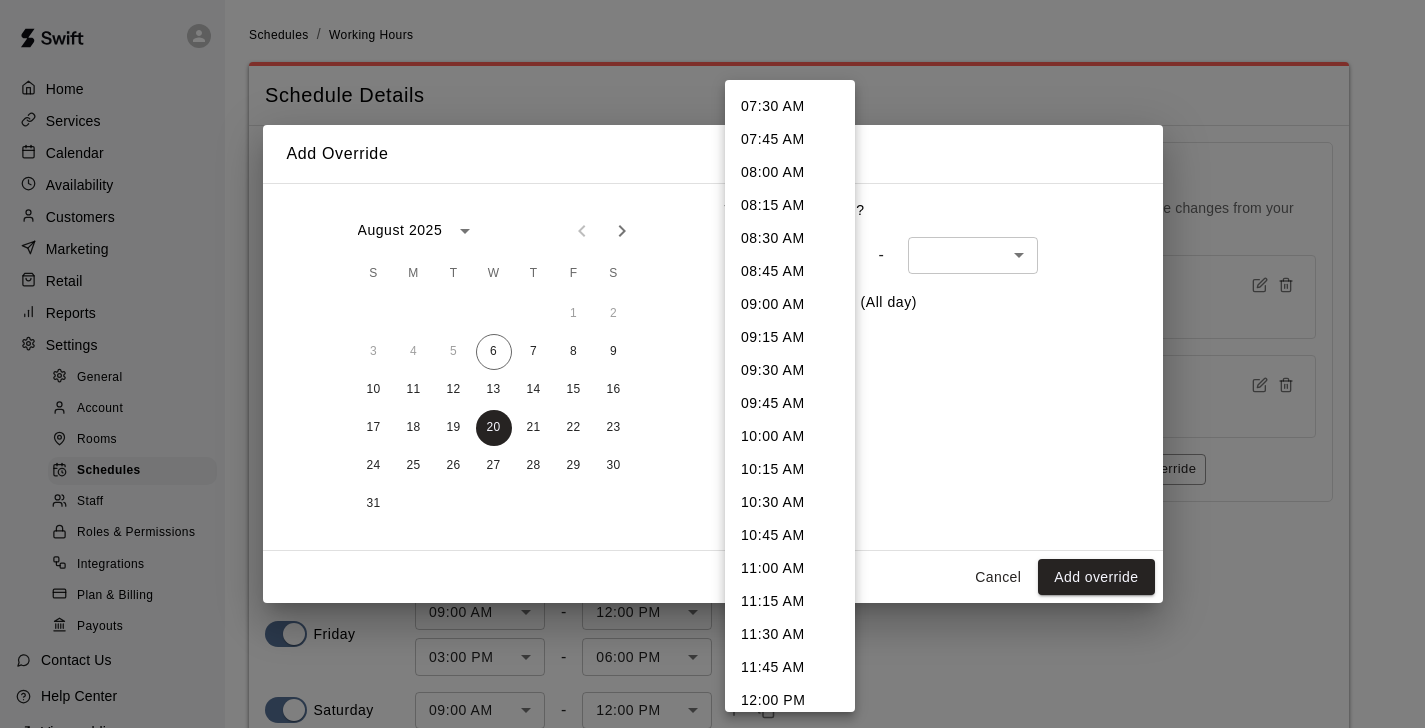 click on "09:45 AM" at bounding box center (790, 403) 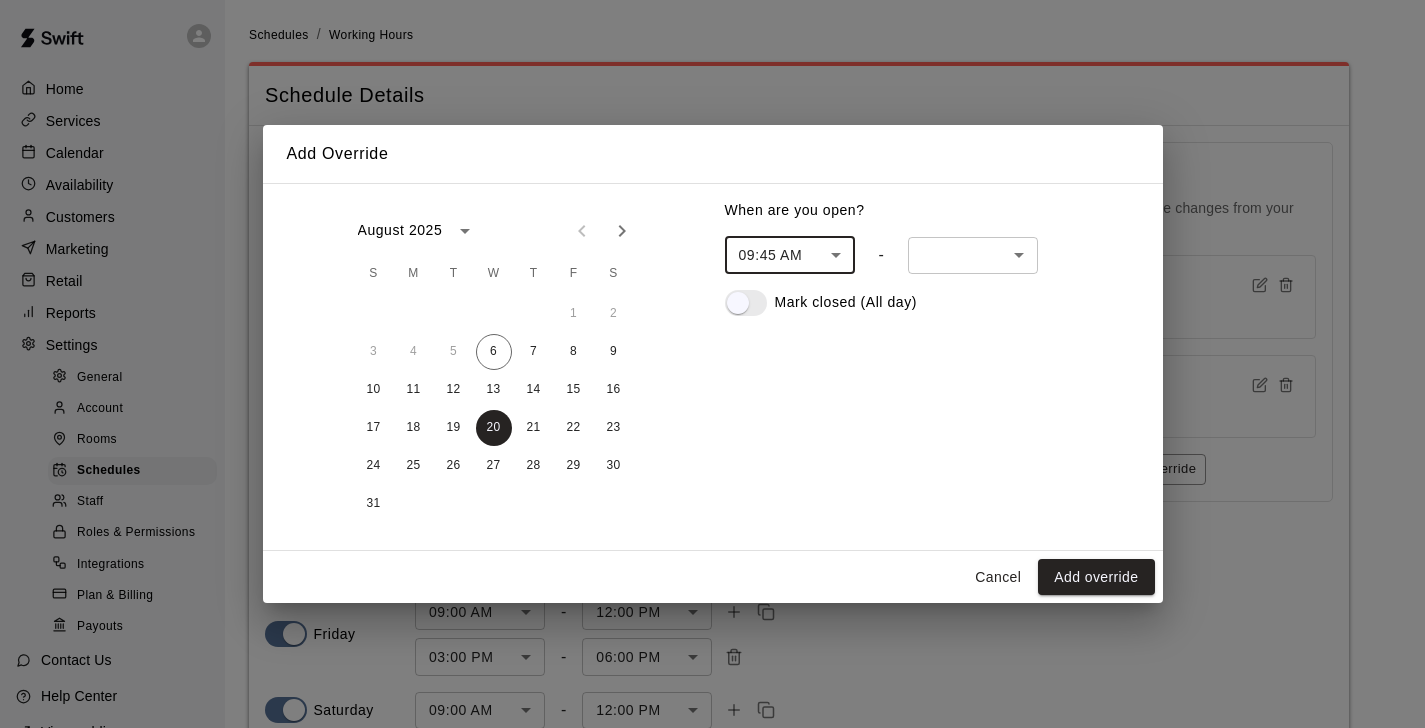 scroll, scrollTop: 0, scrollLeft: 0, axis: both 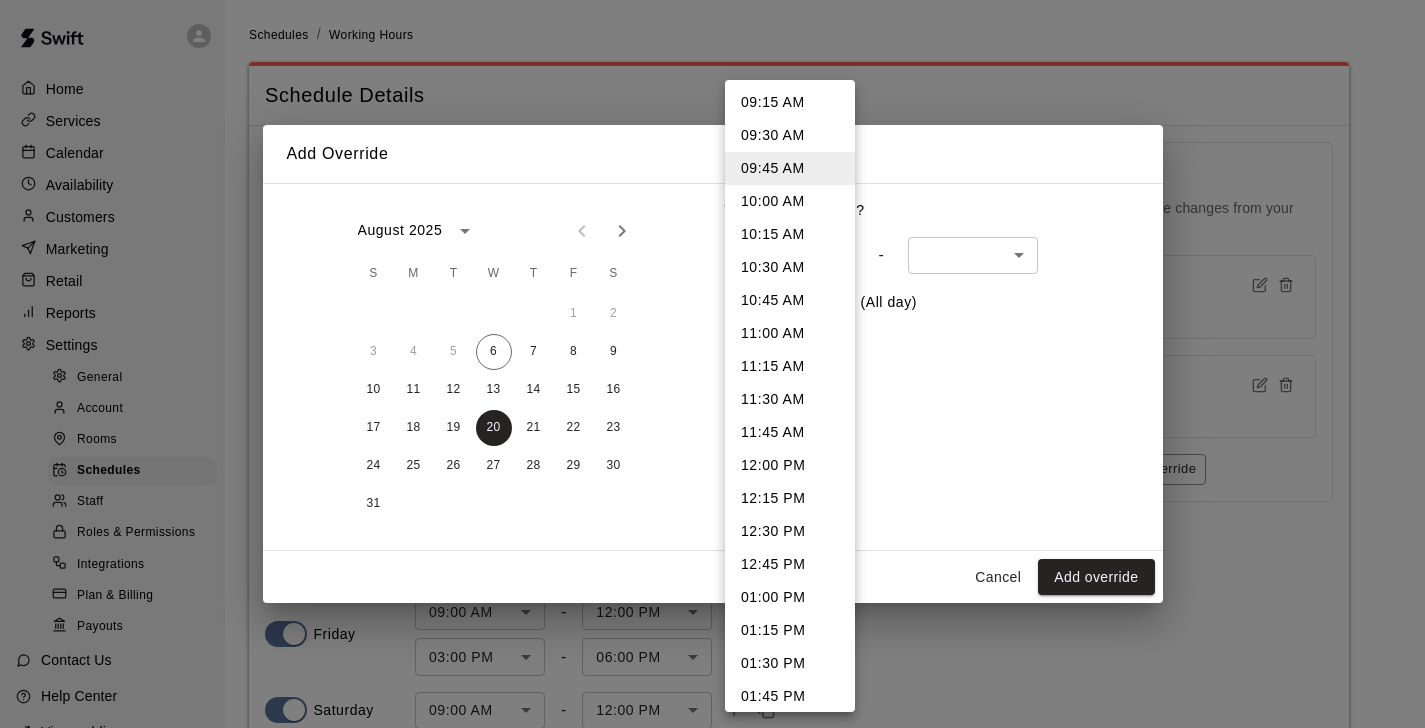 click on "12:00 PM" at bounding box center [790, 465] 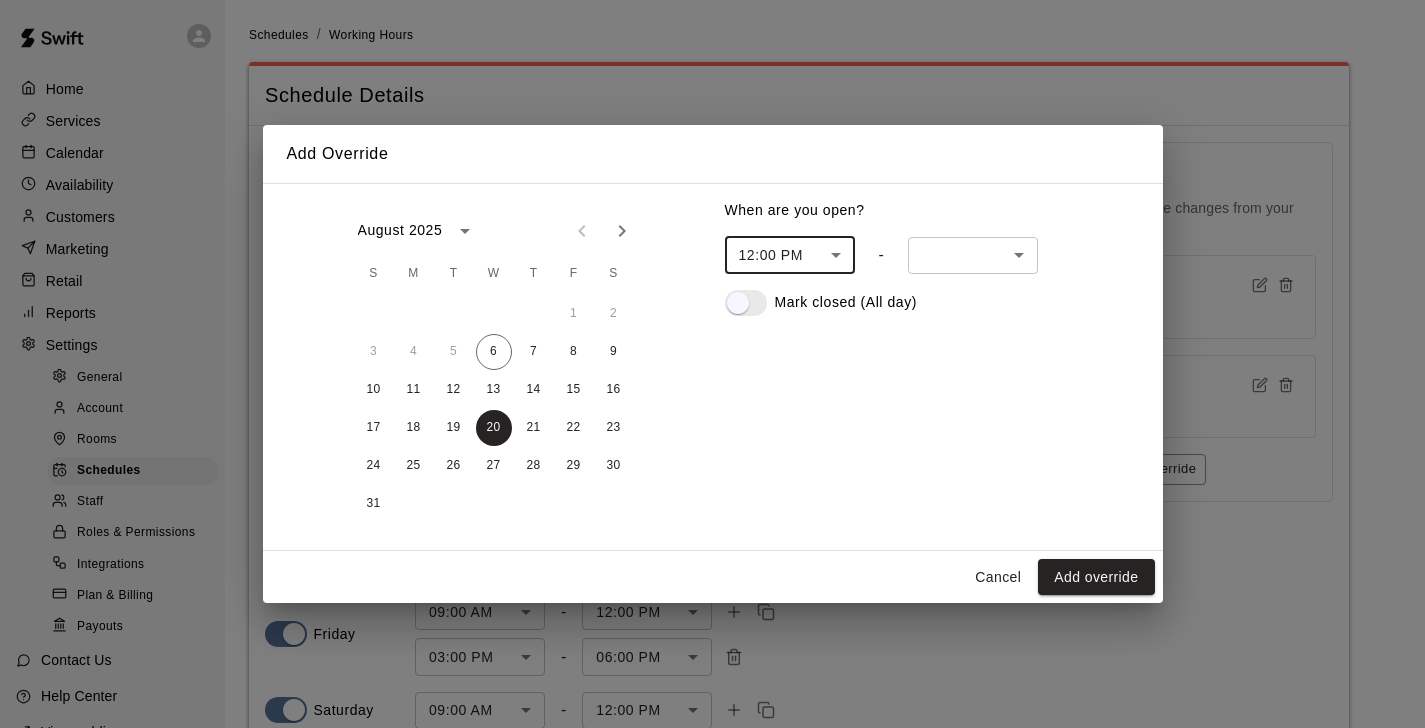 click on "[MONTH] [DAY], [YEAR]" at bounding box center (712, 457) 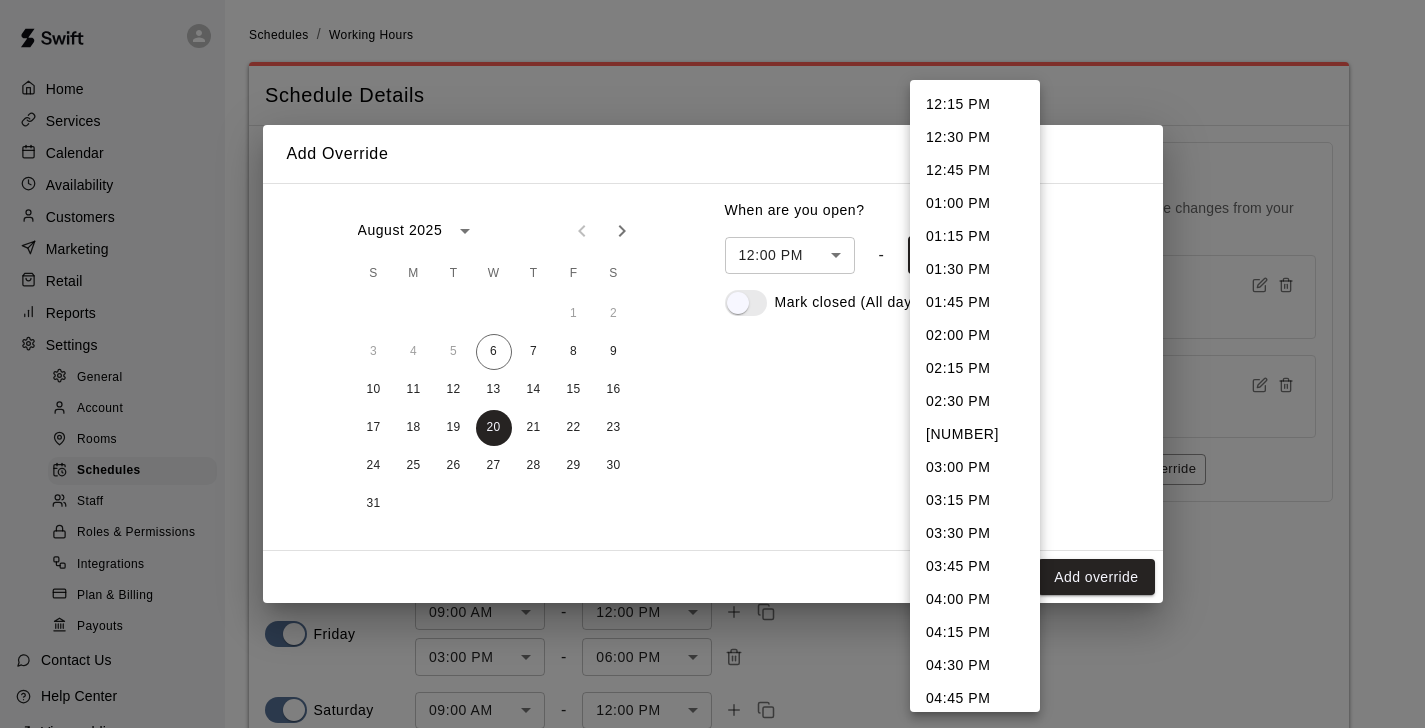 scroll, scrollTop: 62, scrollLeft: 0, axis: vertical 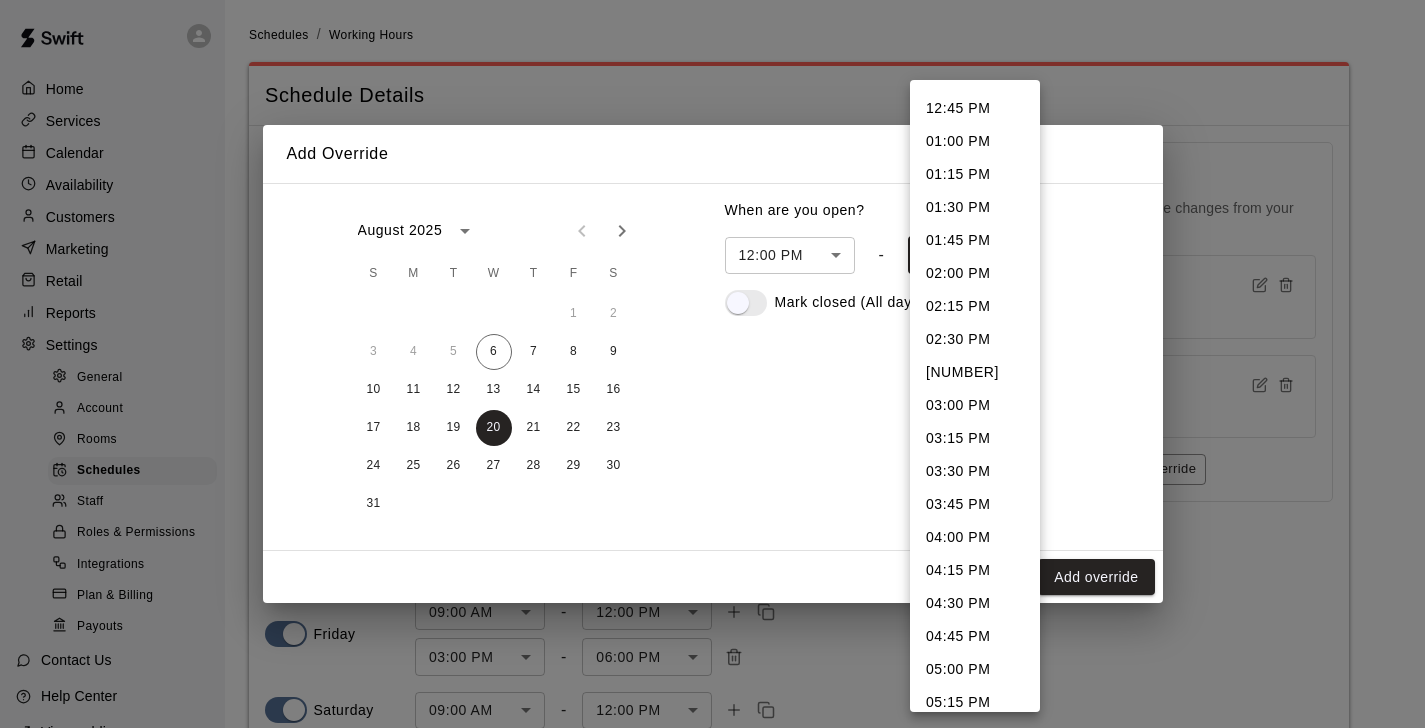click on "05:00 PM" at bounding box center [975, 669] 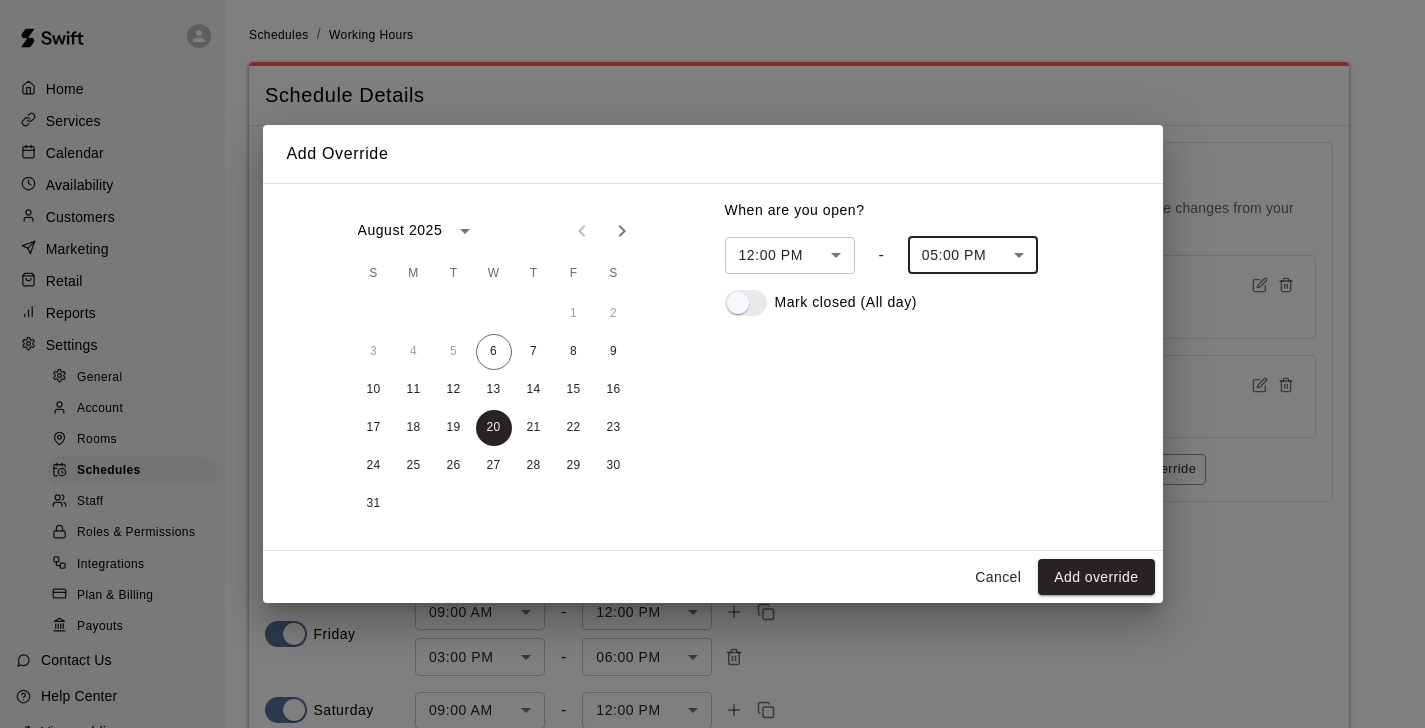 click on "Cancel Add override" at bounding box center (713, 577) 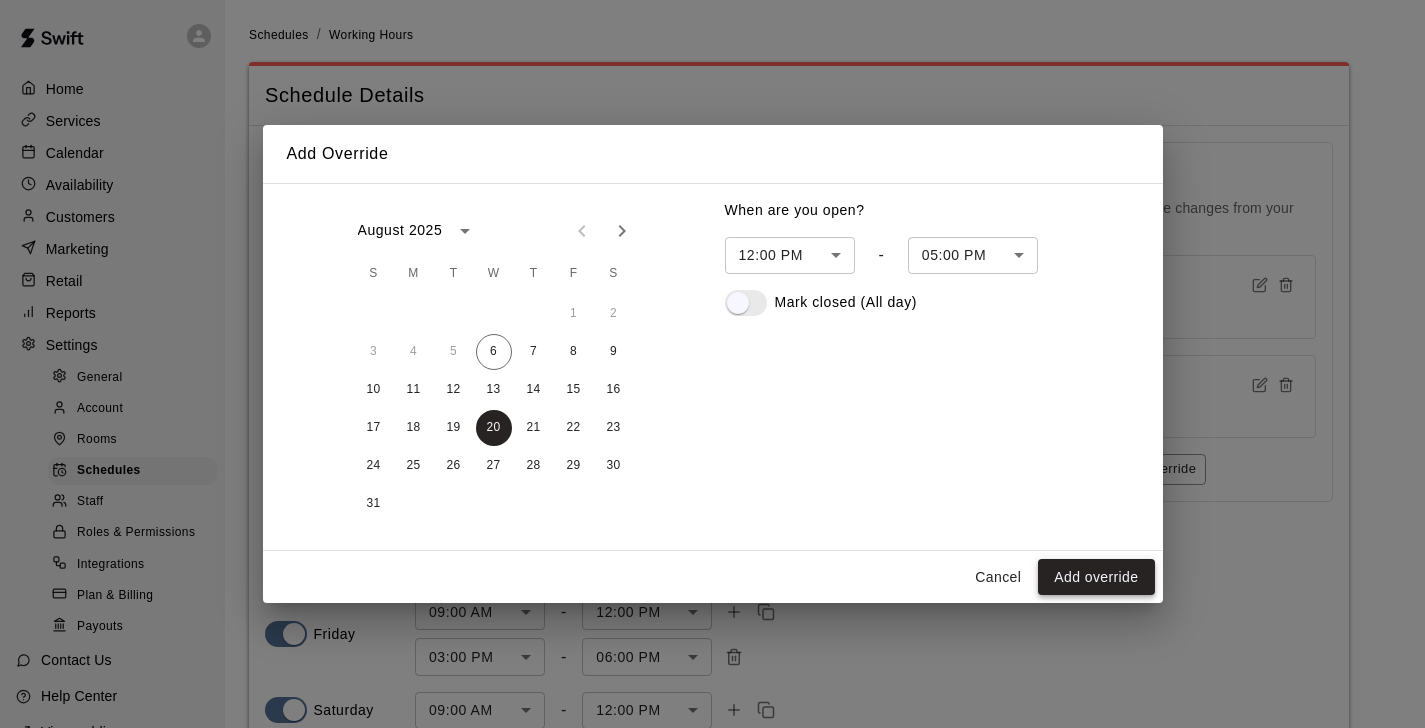 click on "Add override" at bounding box center (1096, 577) 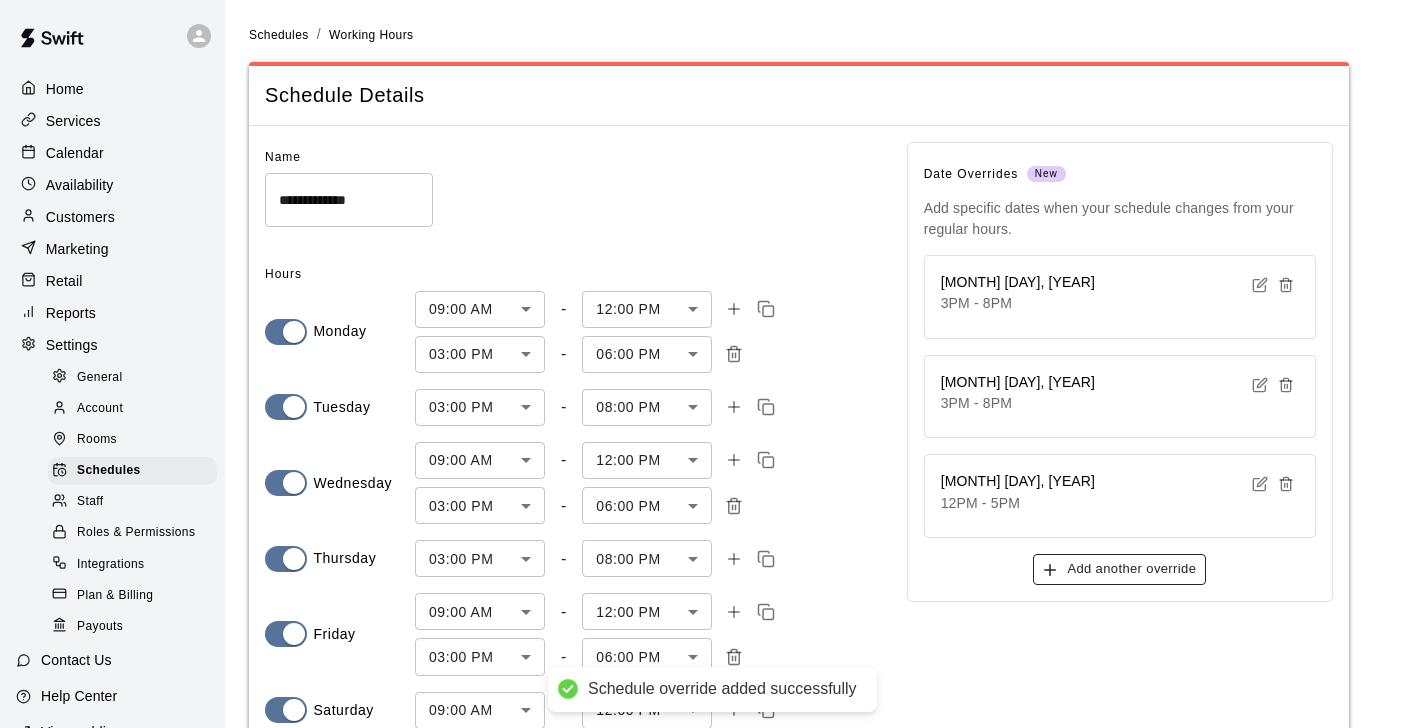 click on "Add another override" at bounding box center (1119, 569) 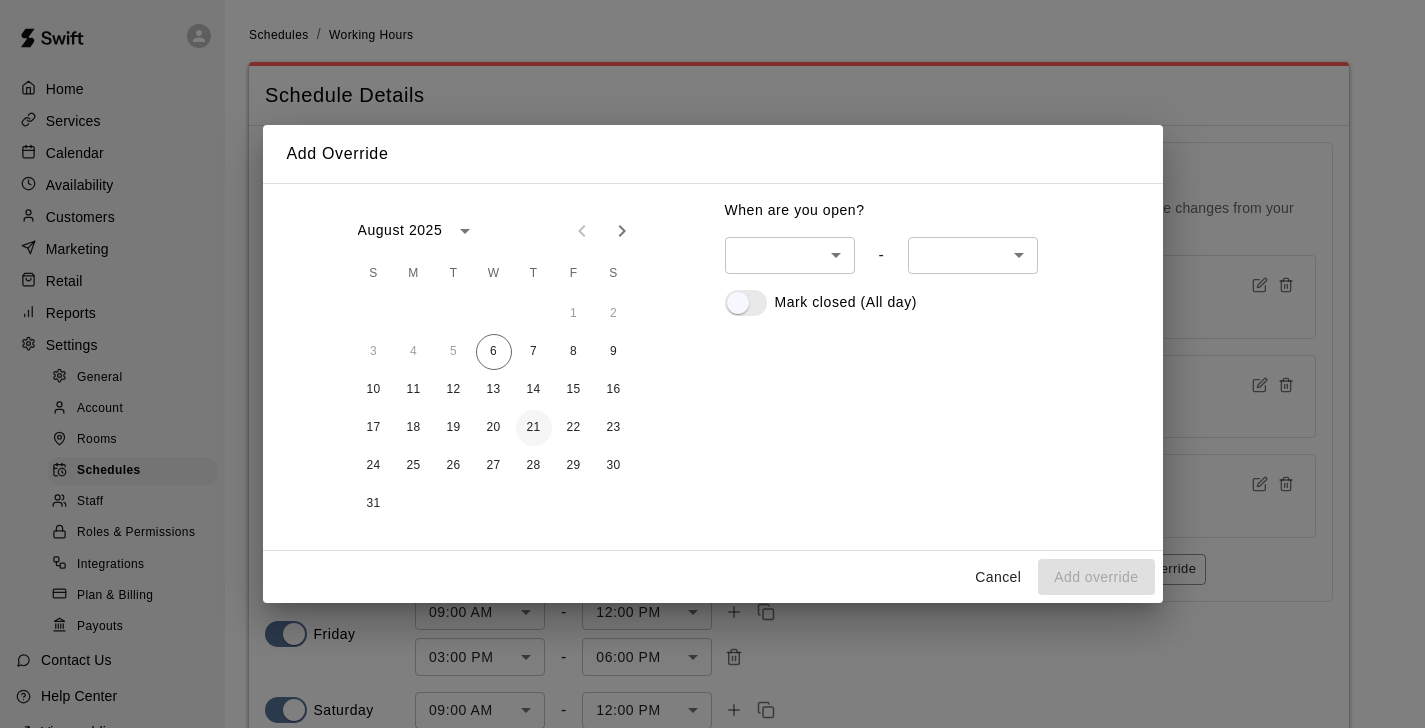click on "21" at bounding box center (534, 428) 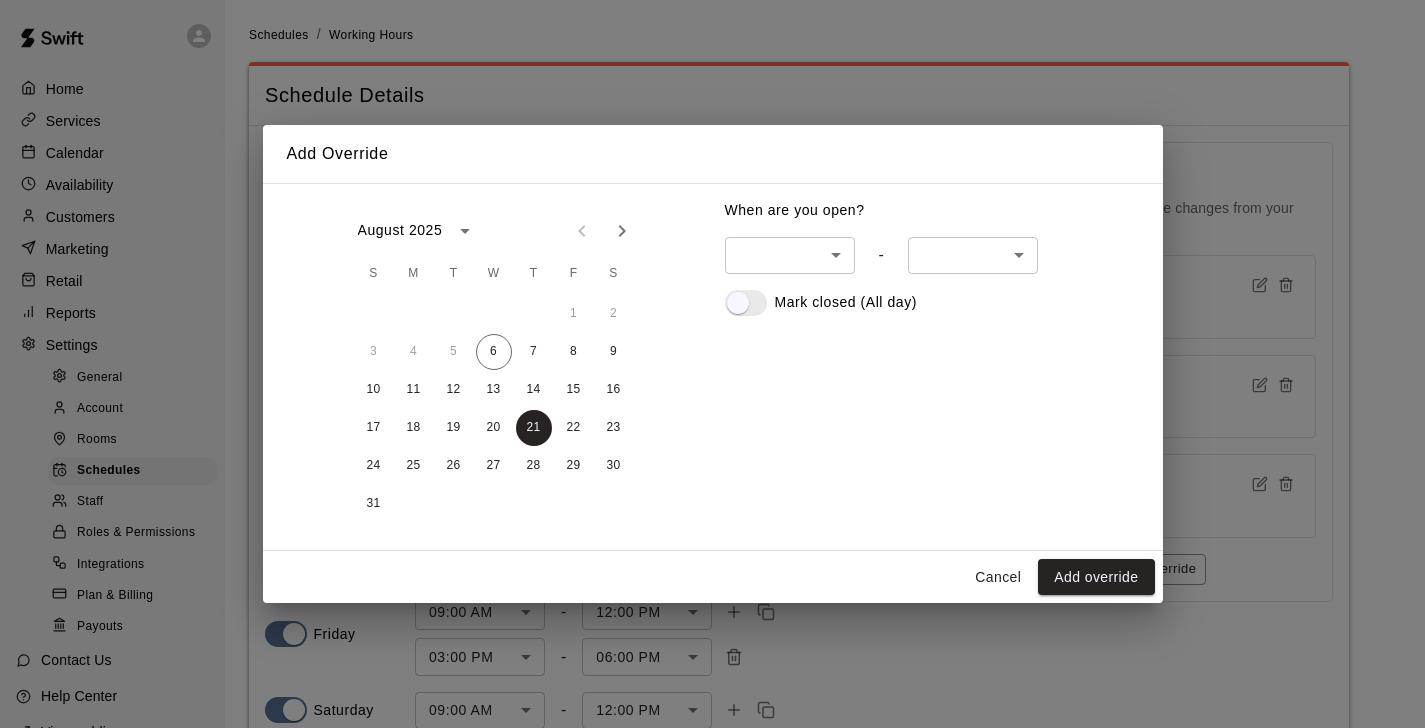 click on "**********" at bounding box center (712, 457) 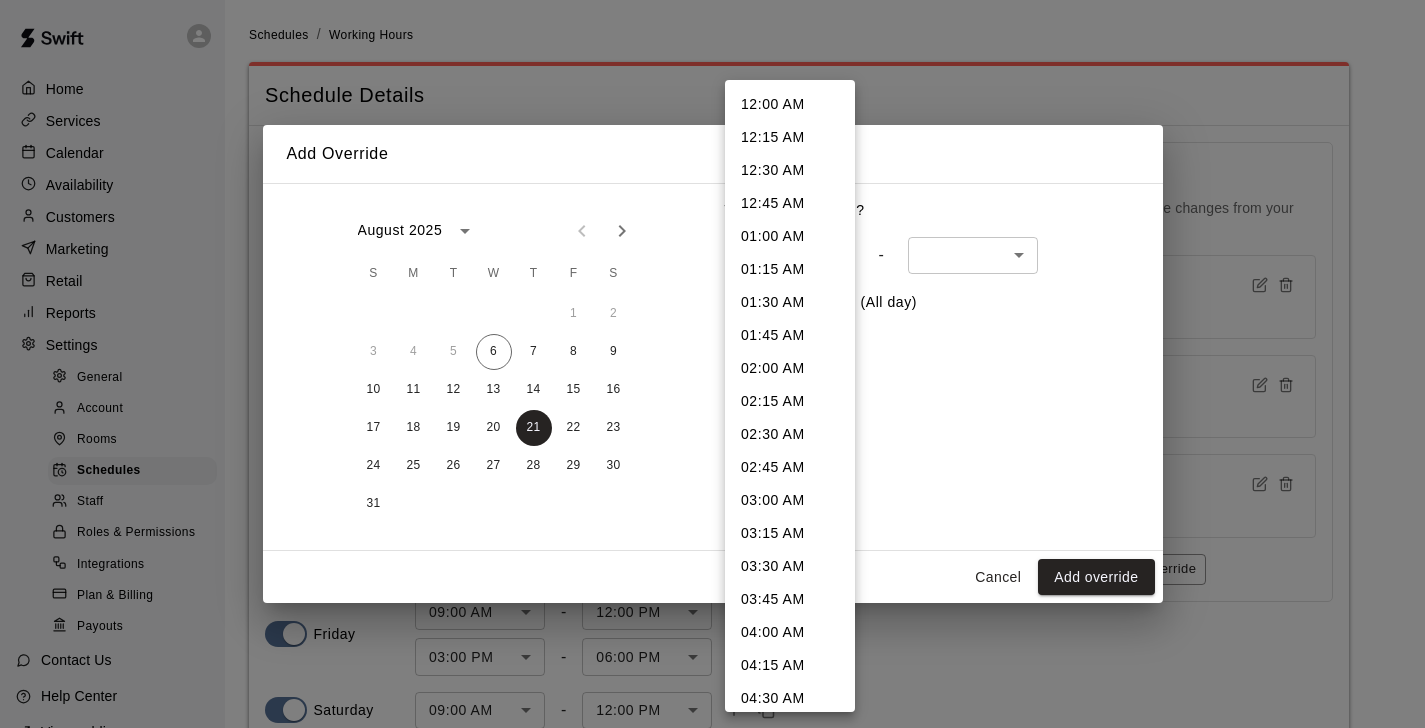 scroll, scrollTop: 51, scrollLeft: 0, axis: vertical 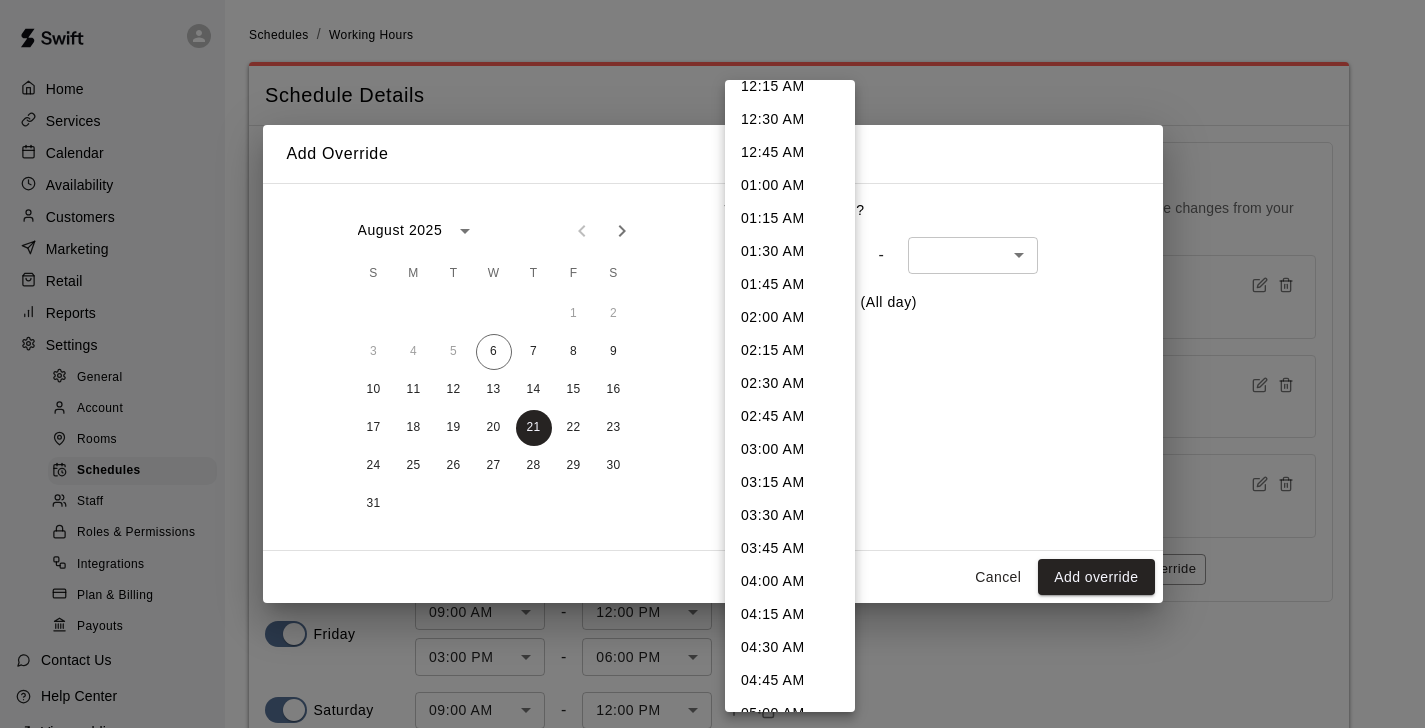 click on "03:00 AM" at bounding box center (790, 449) 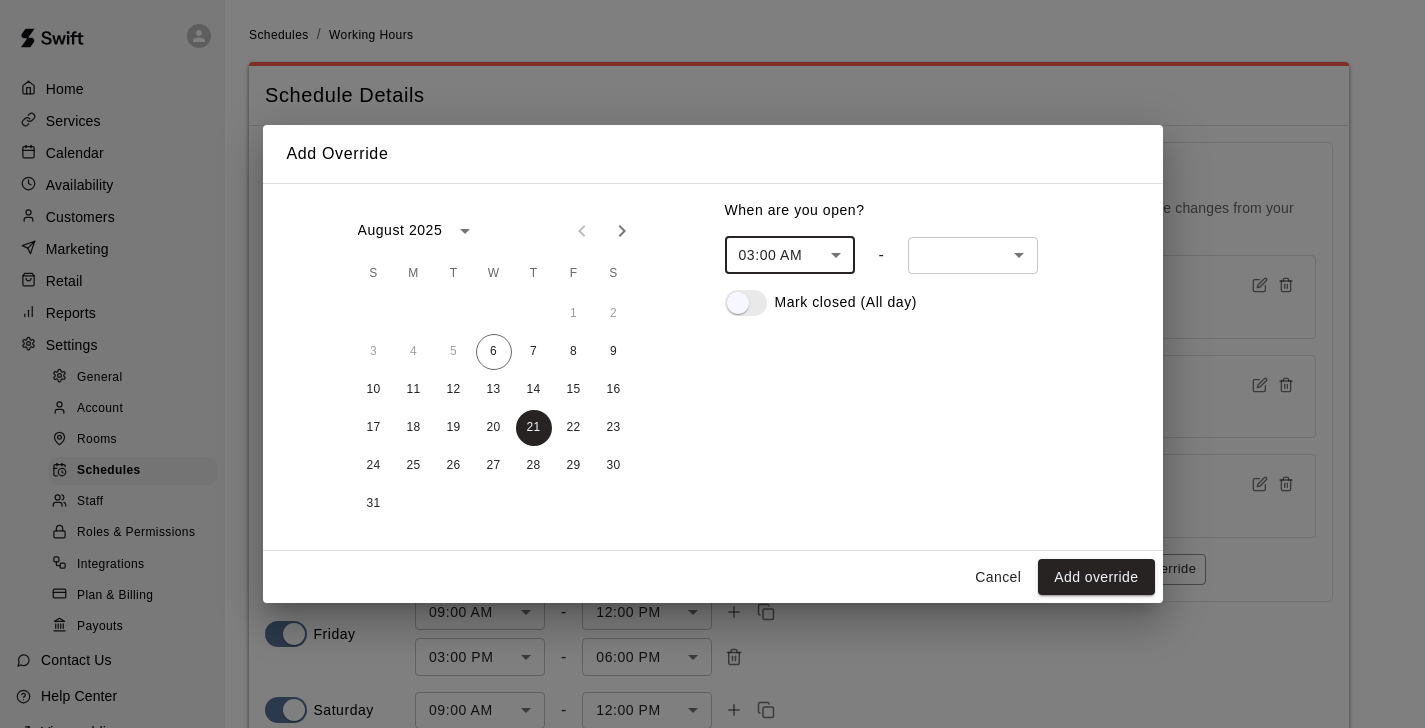 click on "**********" at bounding box center (712, 457) 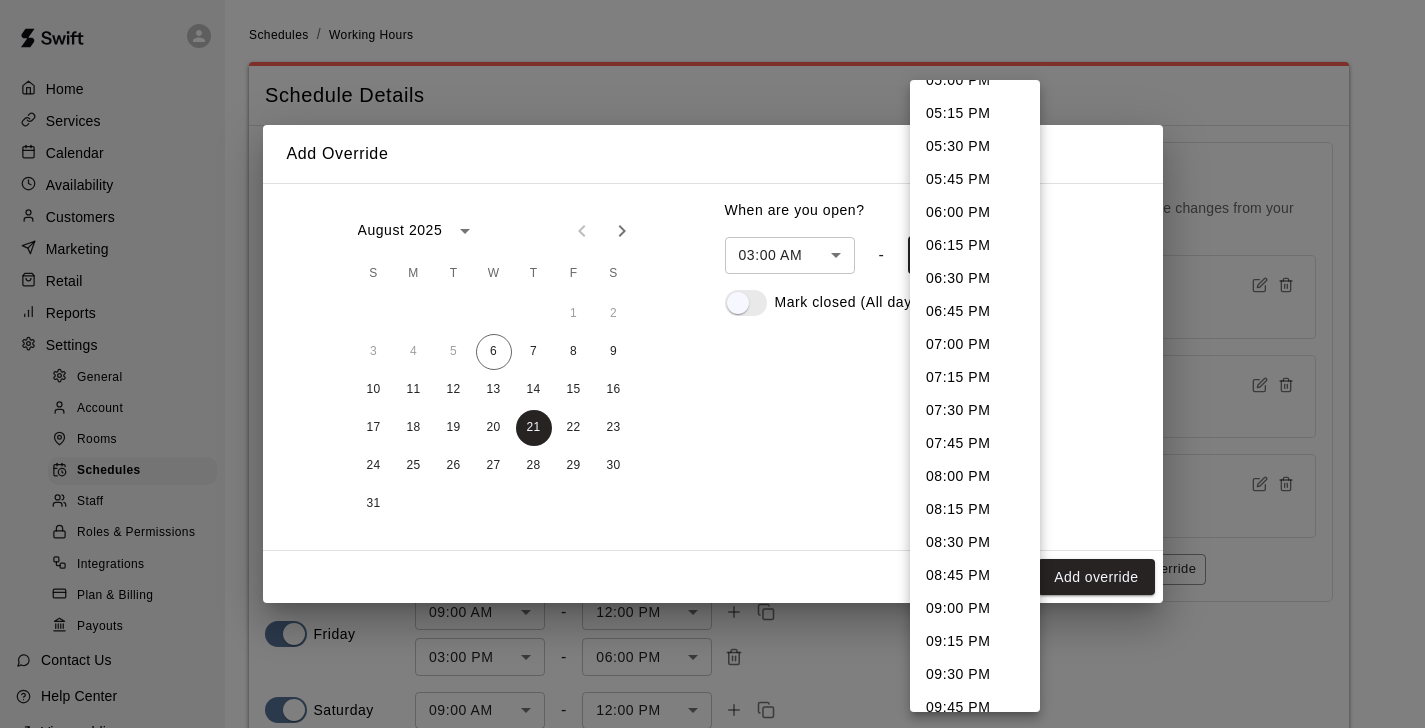 scroll, scrollTop: 1856, scrollLeft: 0, axis: vertical 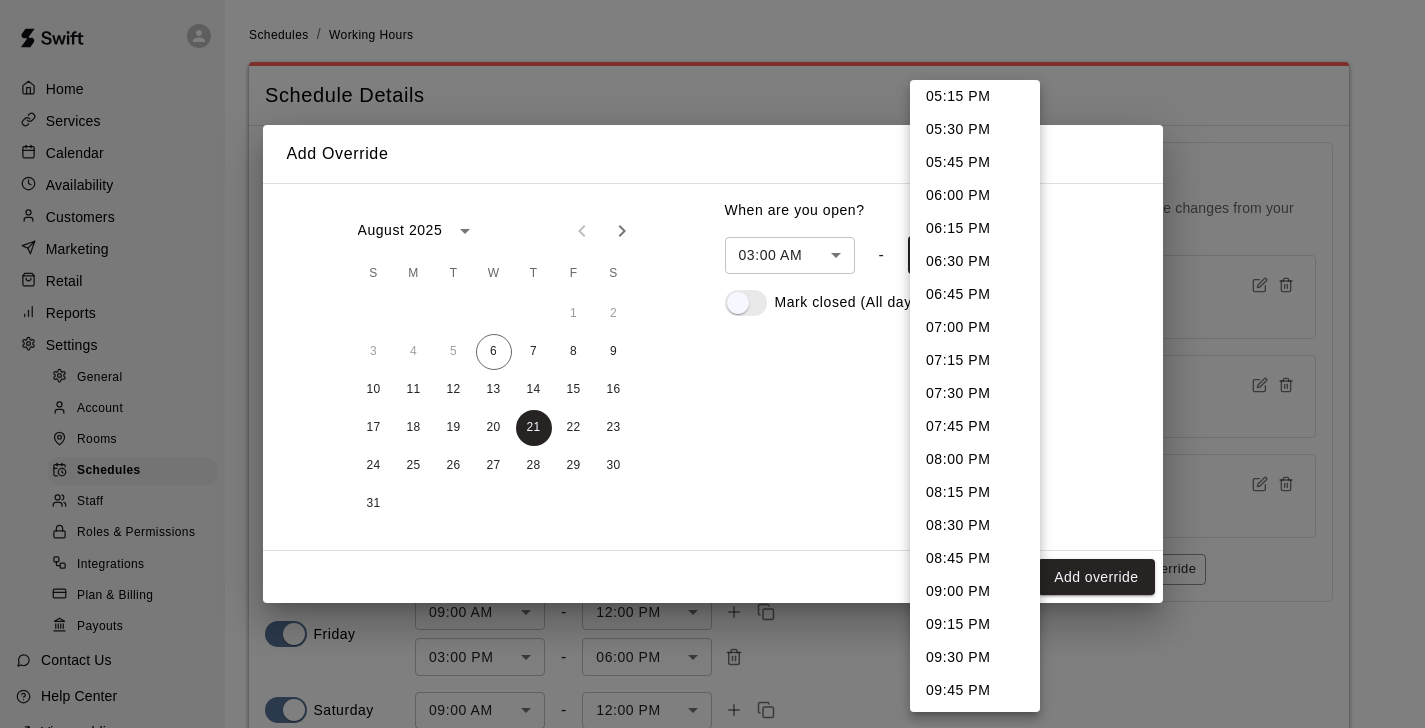 click at bounding box center (712, 364) 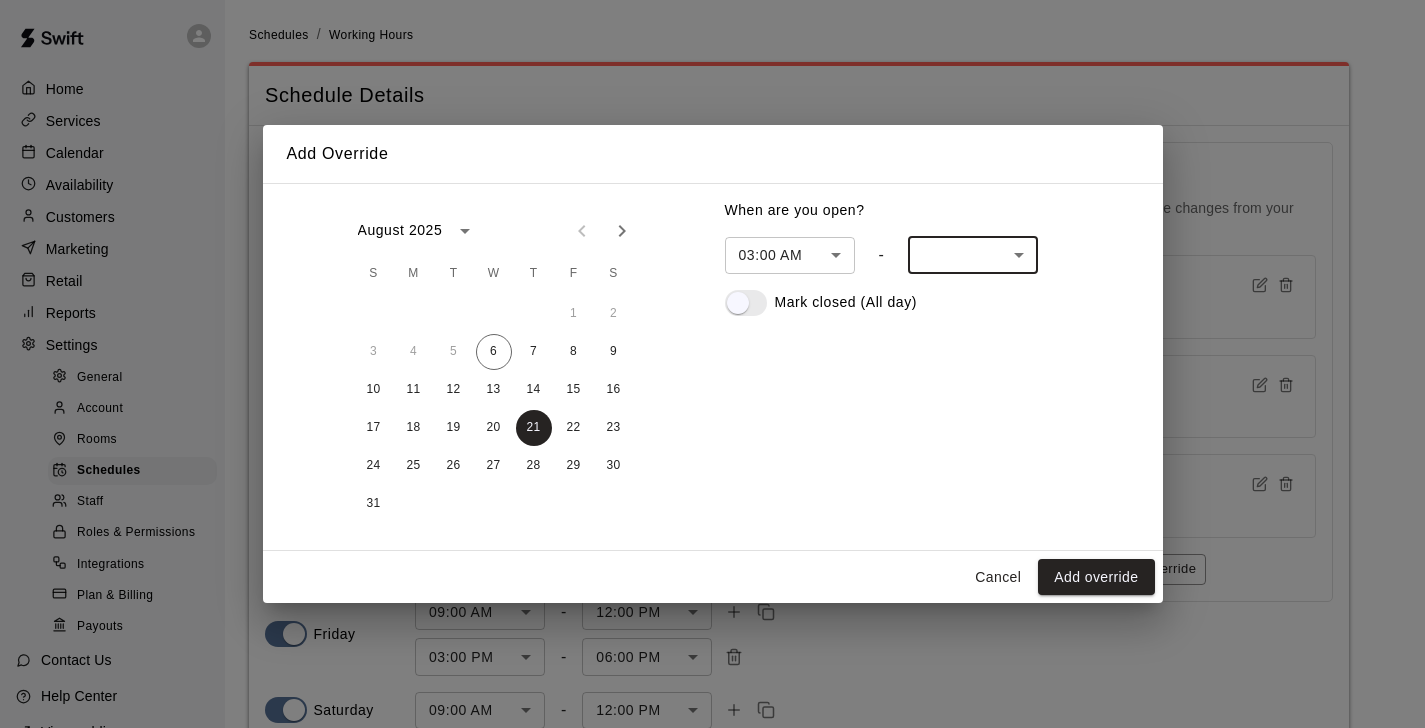 click on "**********" at bounding box center (712, 457) 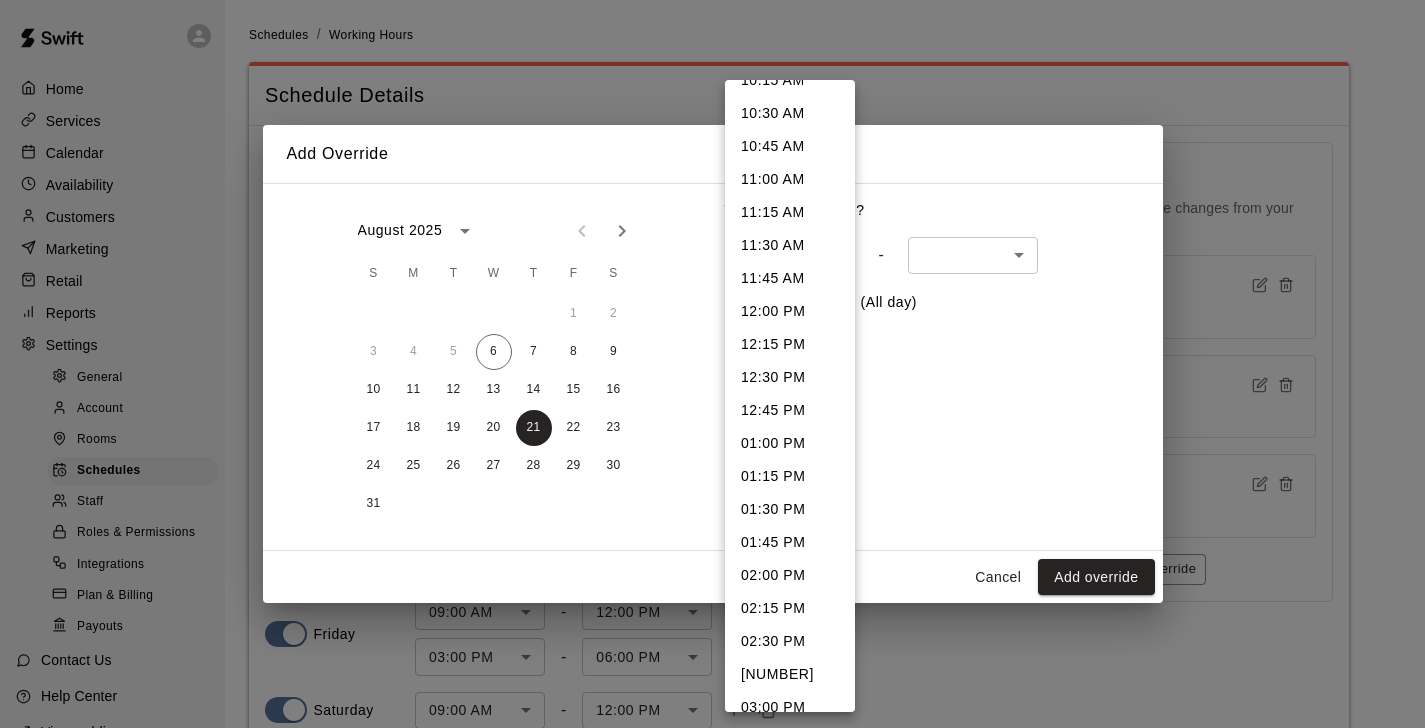 scroll, scrollTop: 1504, scrollLeft: 0, axis: vertical 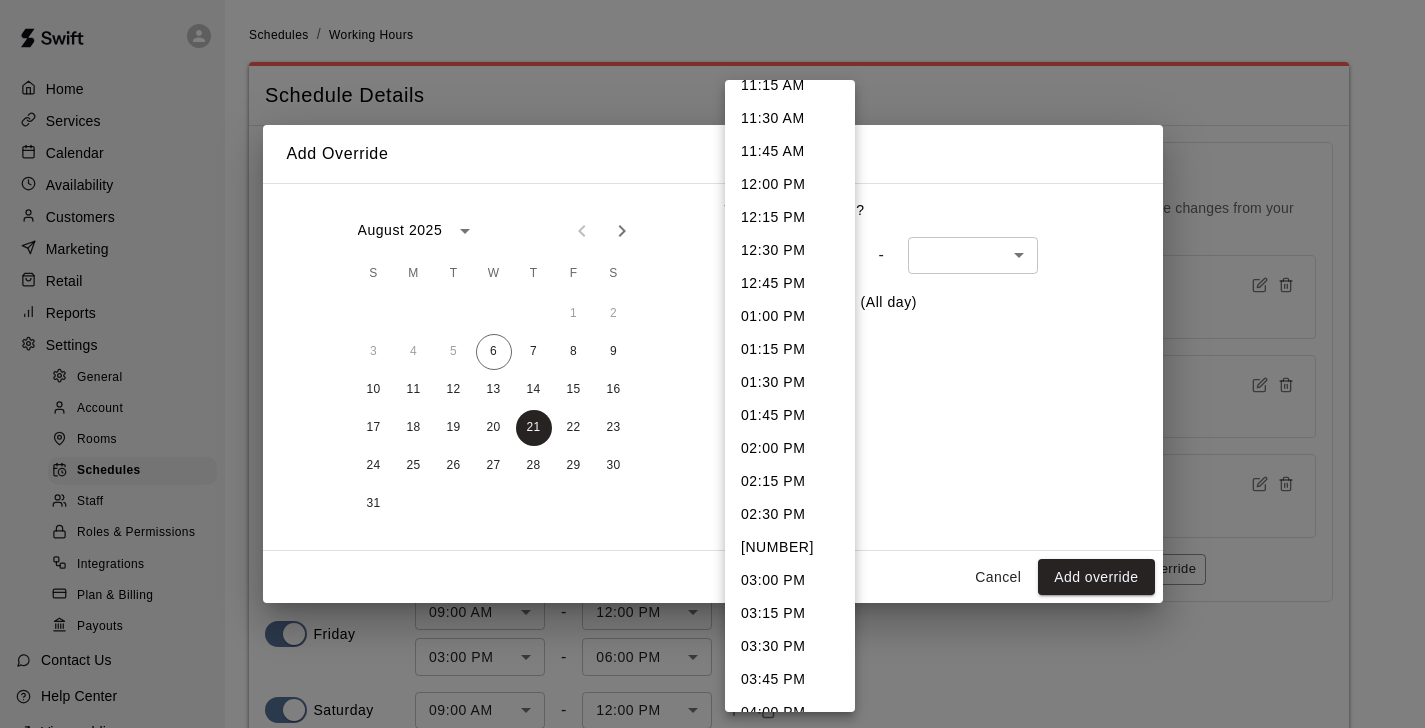 click on "03:00 PM" at bounding box center (790, 580) 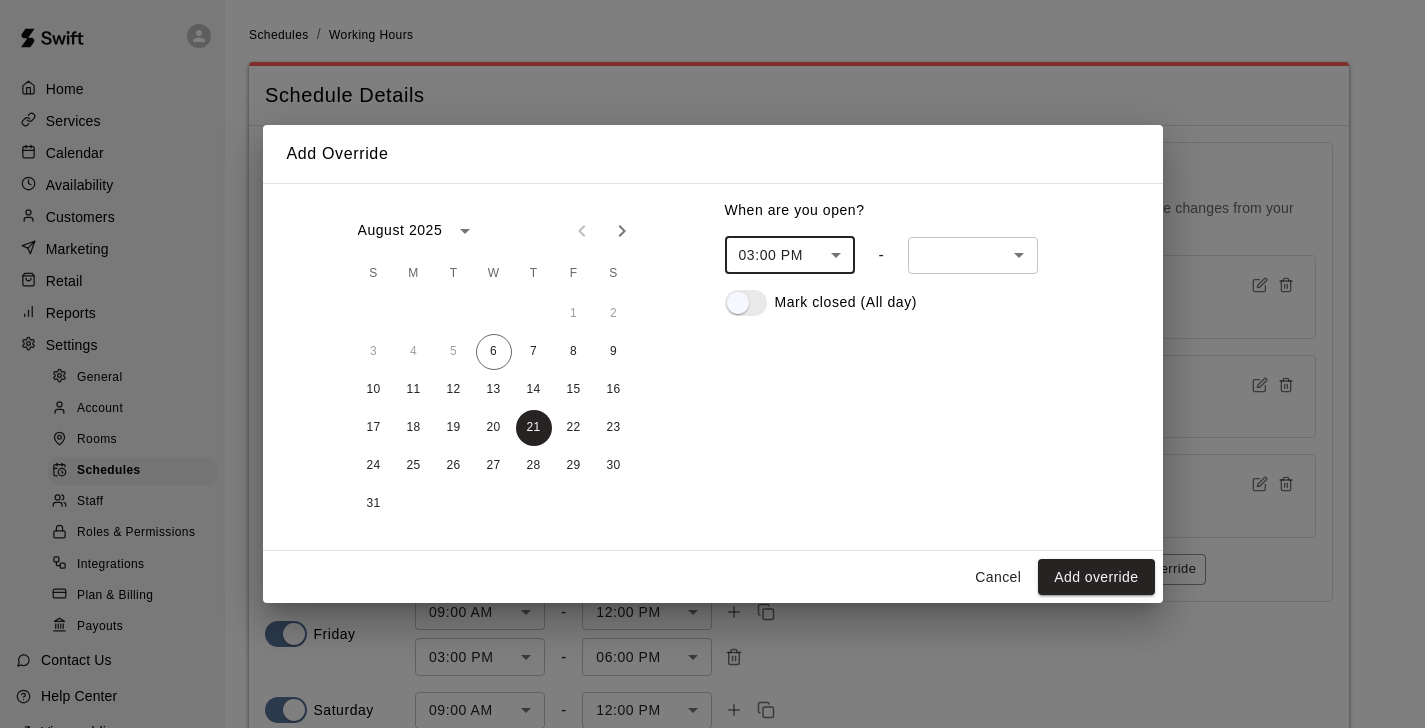 click on "**********" at bounding box center [712, 457] 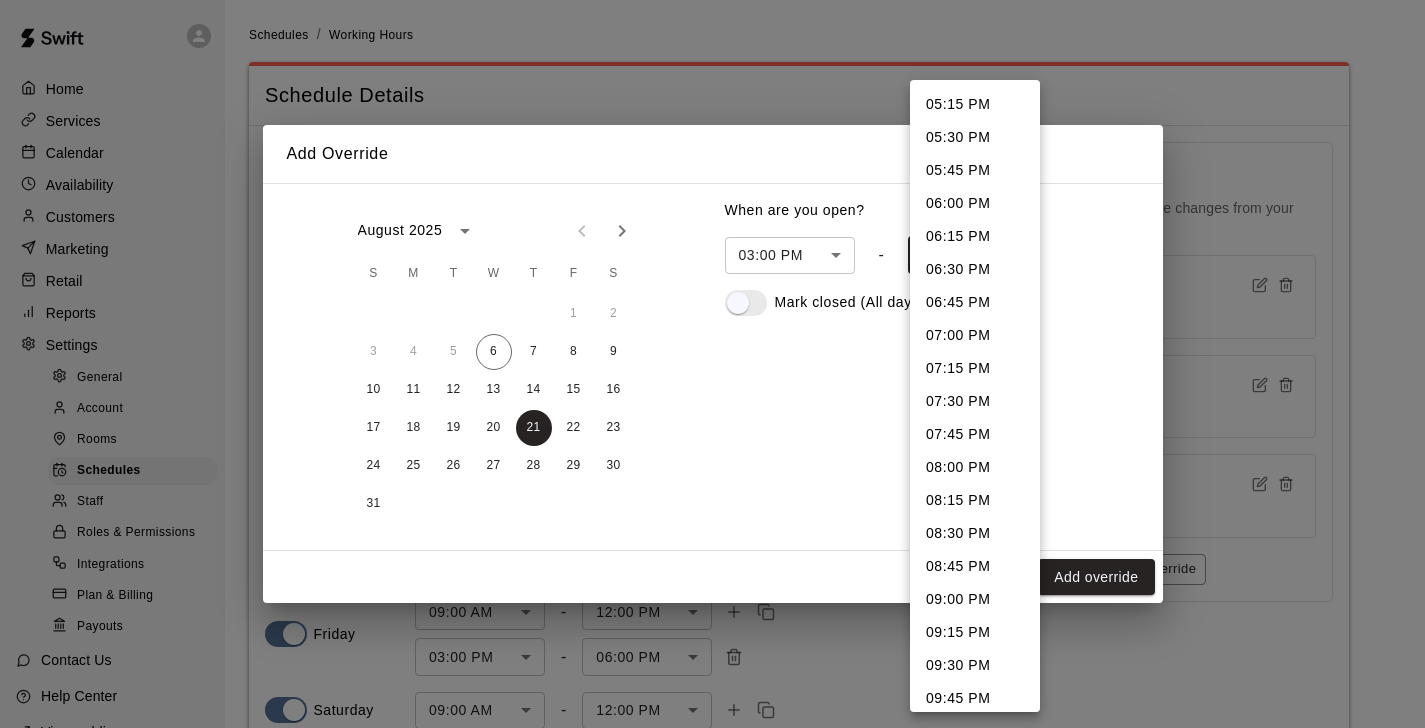 scroll, scrollTop: 265, scrollLeft: 0, axis: vertical 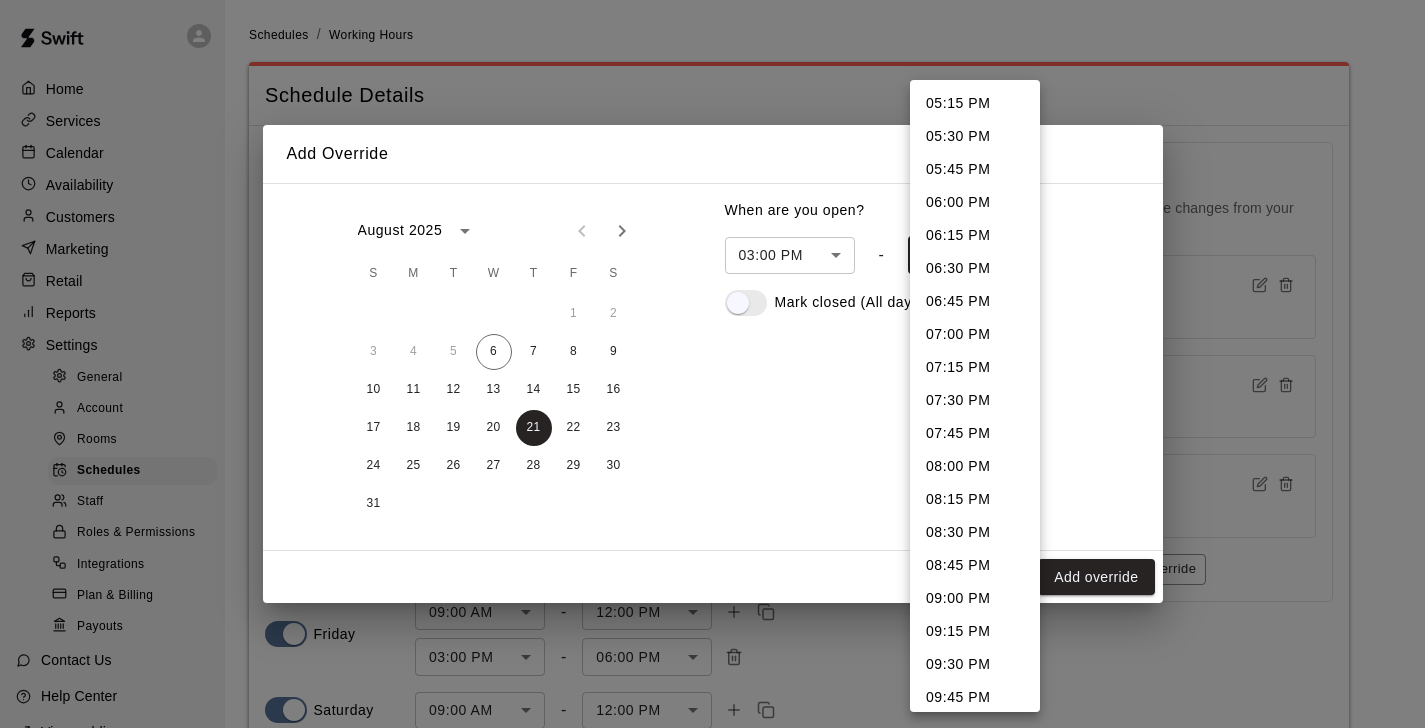 click on "08:00 PM" at bounding box center [975, 466] 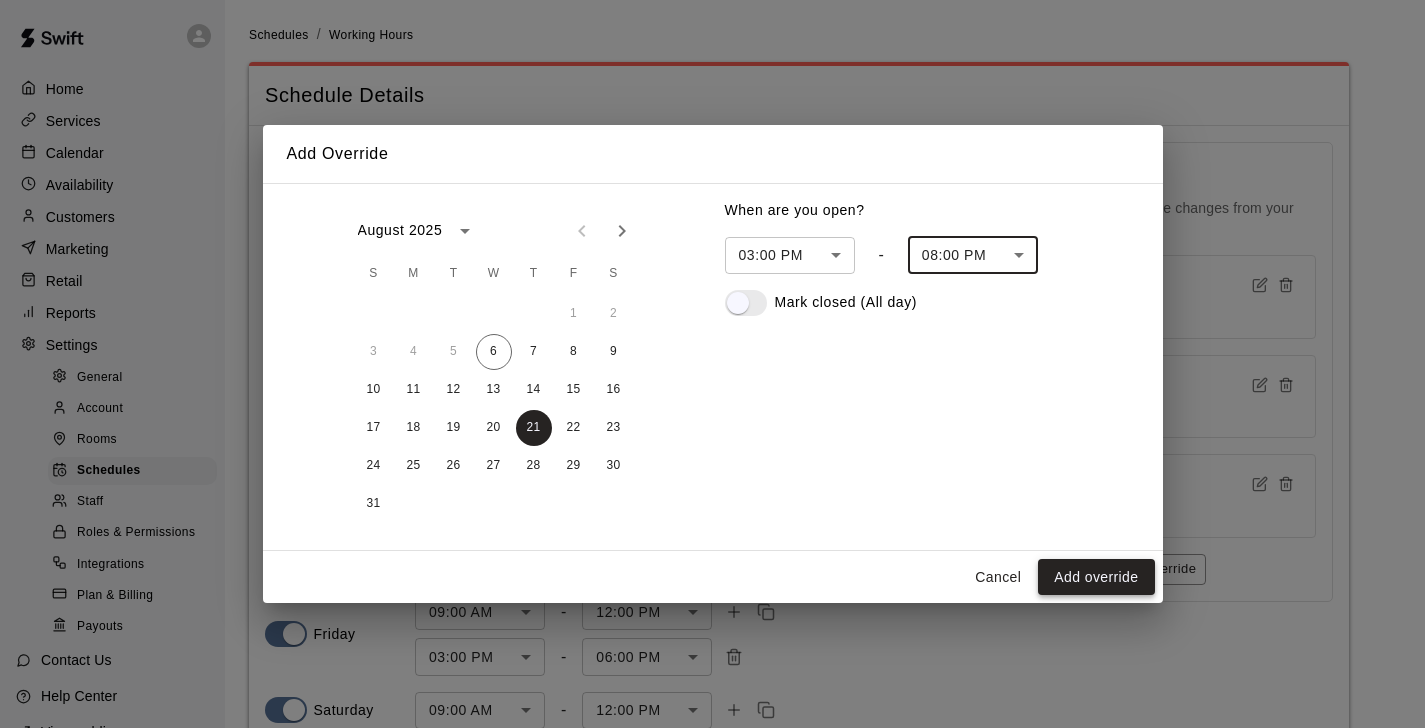 click on "Add override" at bounding box center [1096, 577] 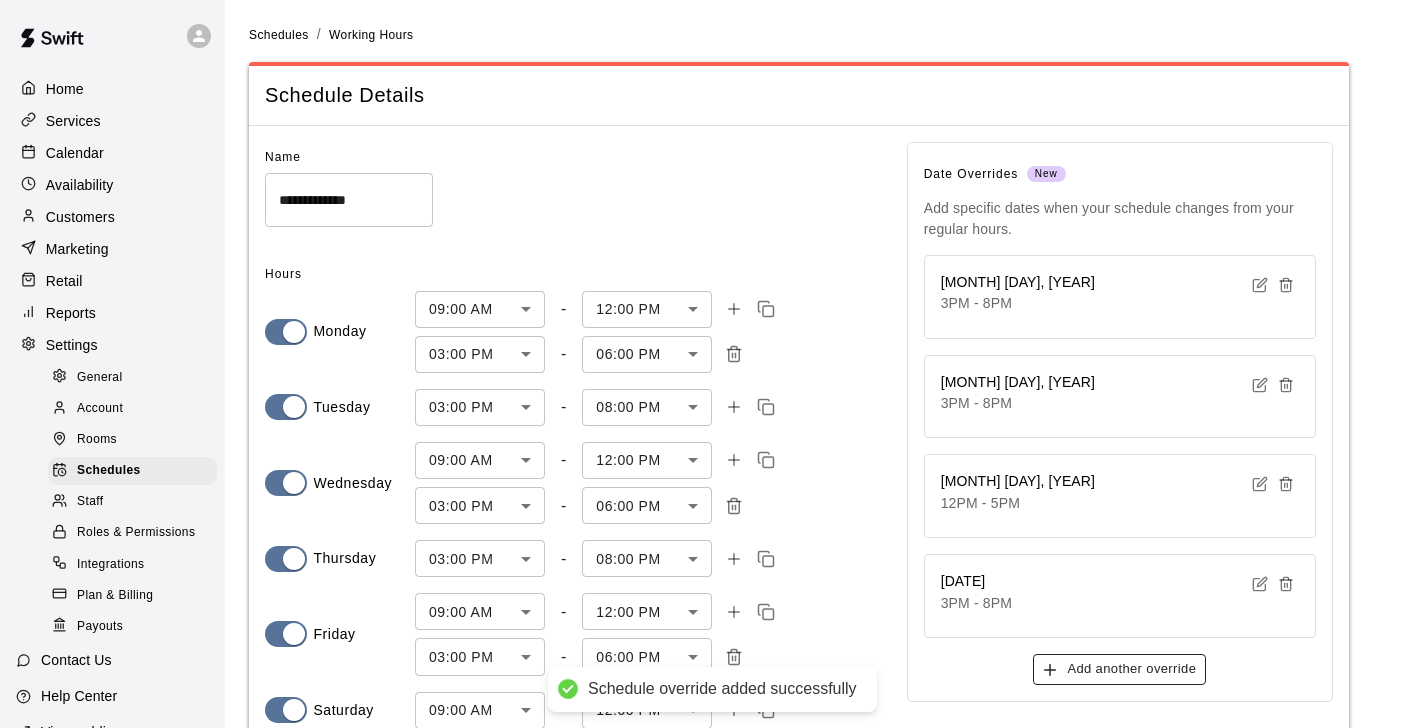 click on "Add another override" at bounding box center [1119, 669] 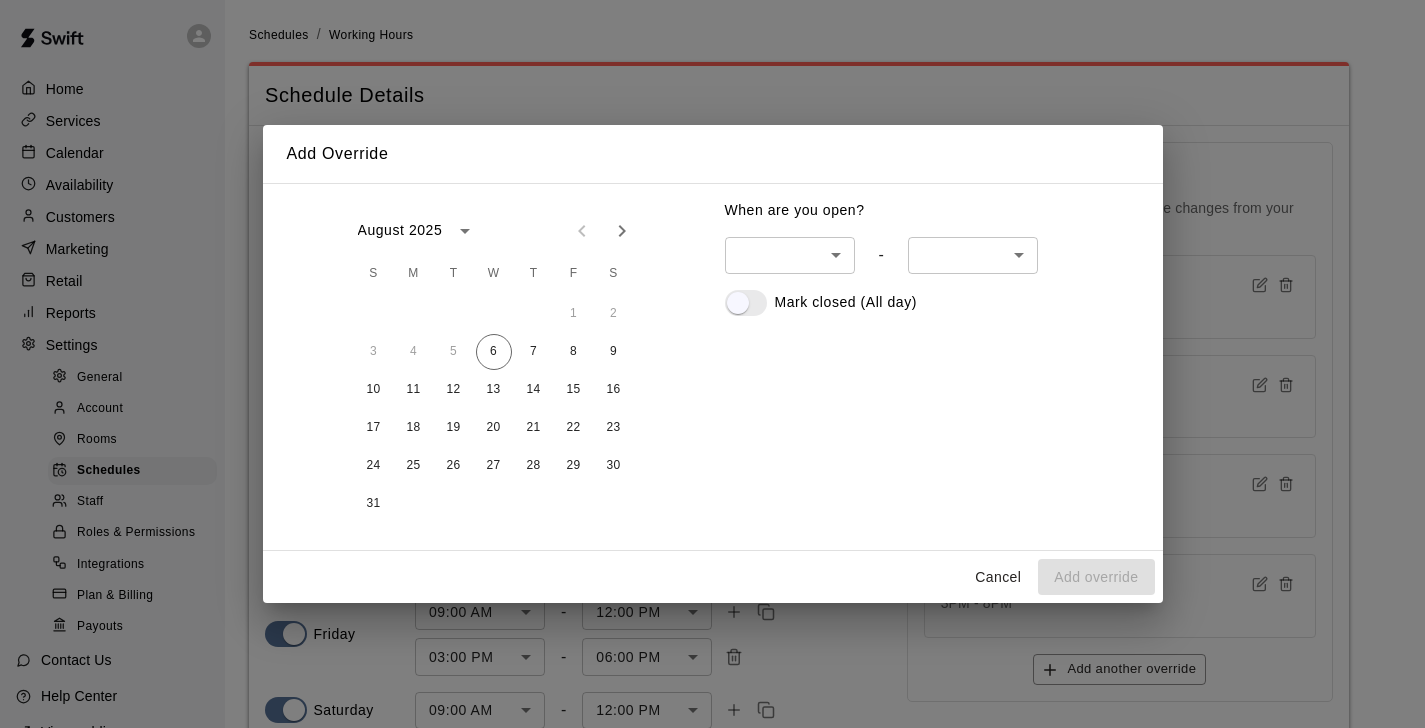 click on "**********" at bounding box center (712, 457) 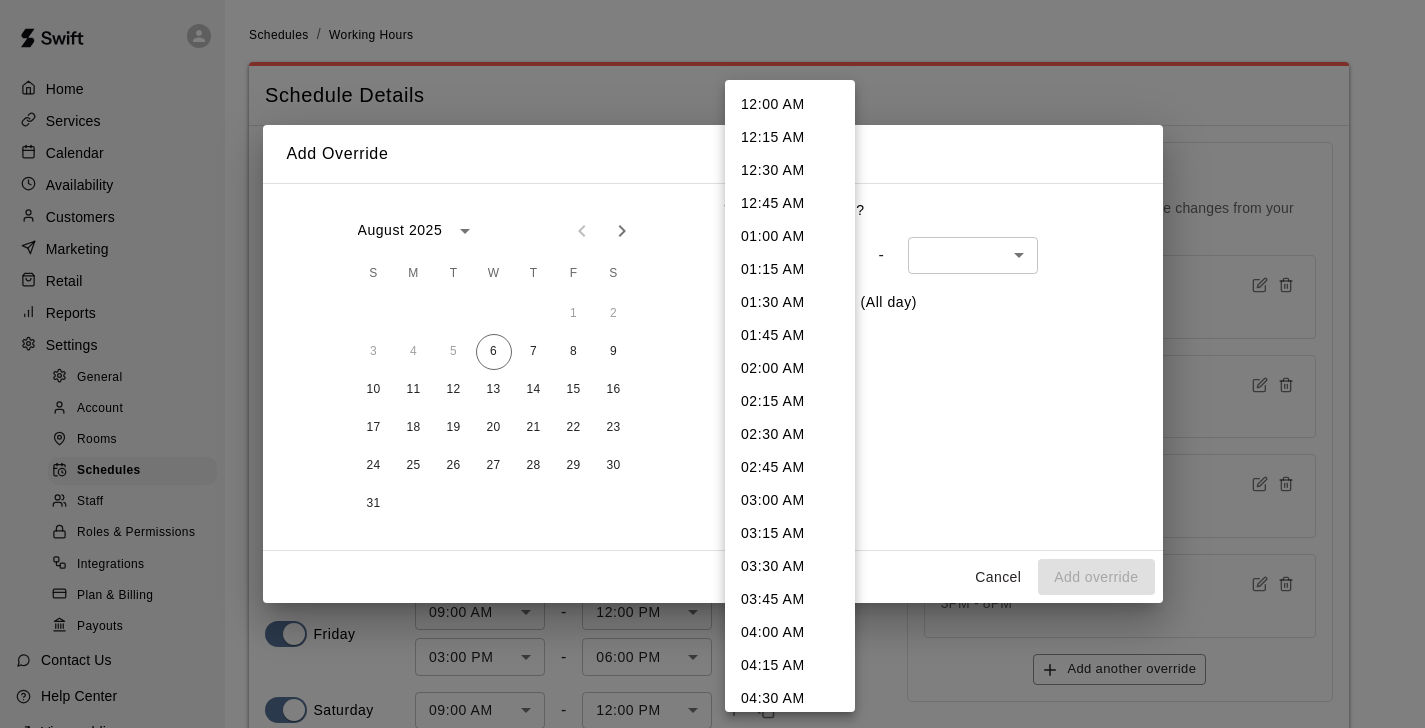 click at bounding box center [712, 364] 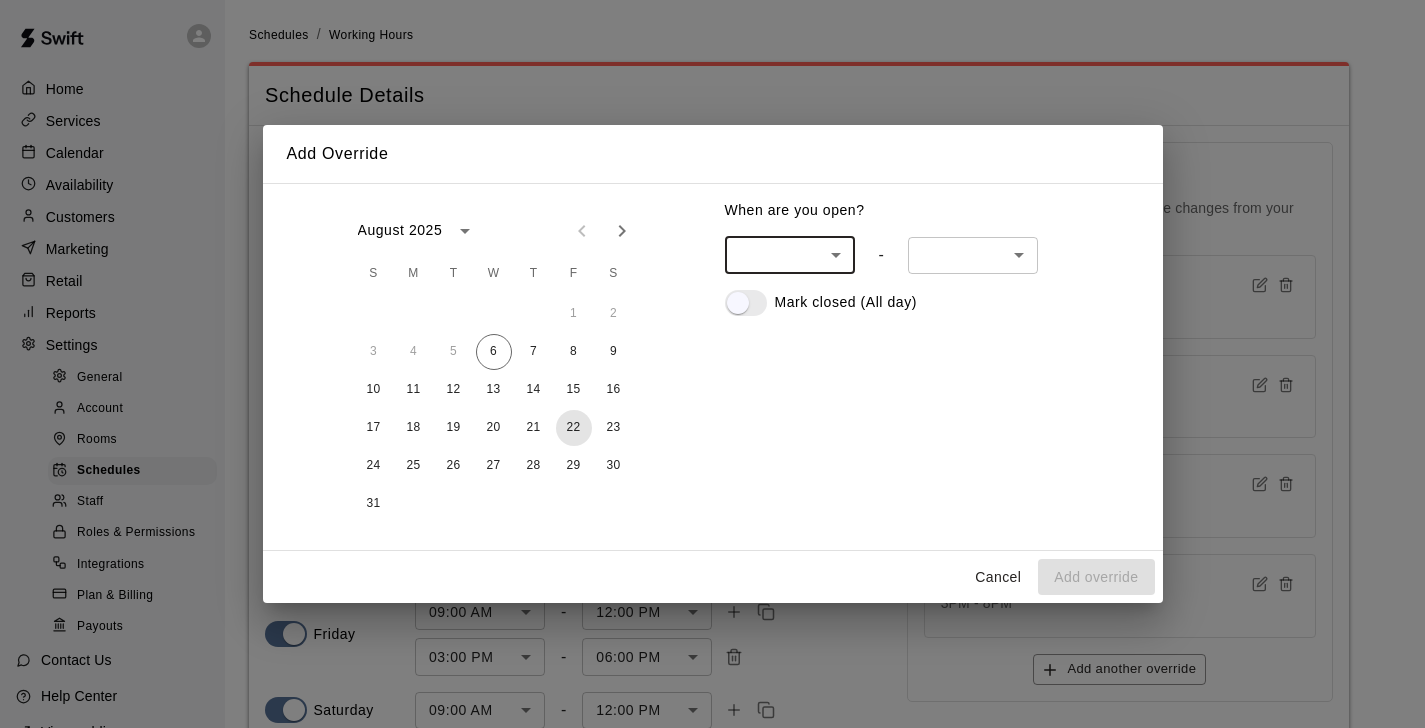 click on "22" at bounding box center [574, 428] 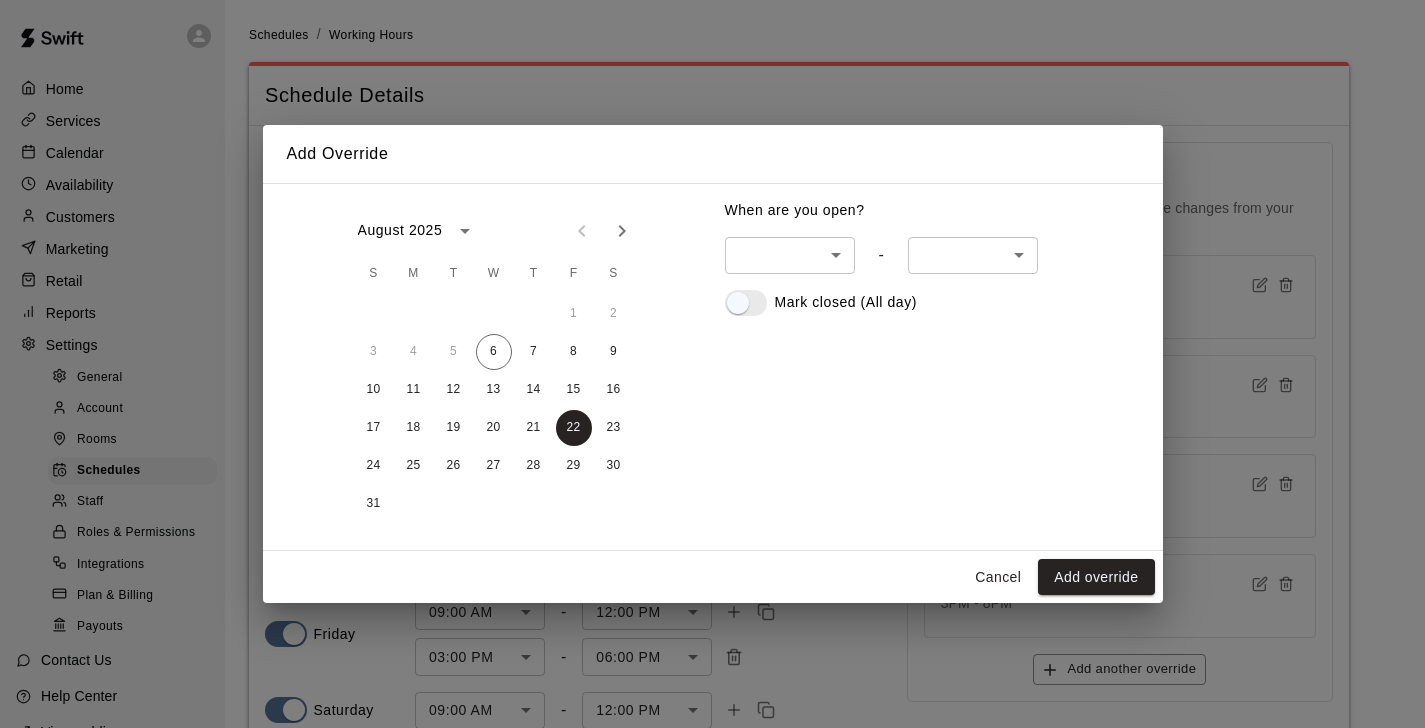 click on "**********" at bounding box center [712, 457] 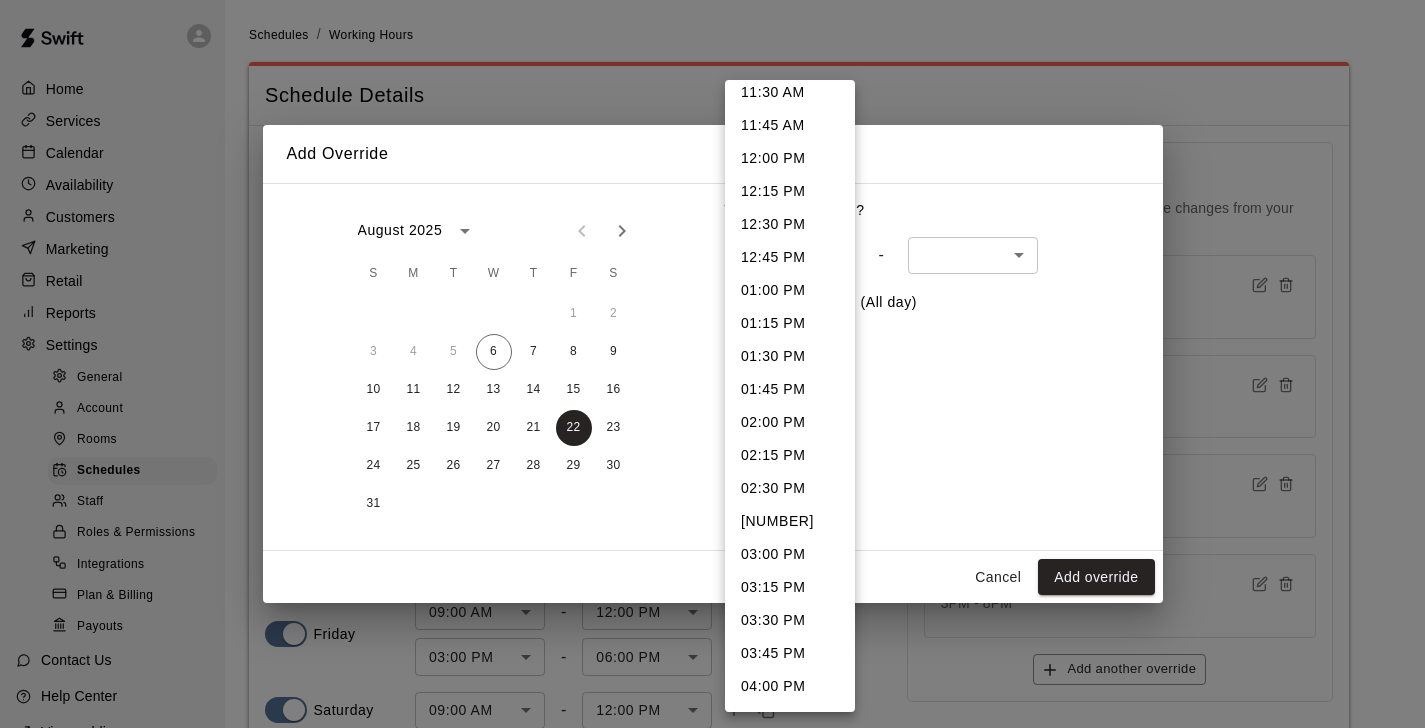 scroll, scrollTop: 1558, scrollLeft: 0, axis: vertical 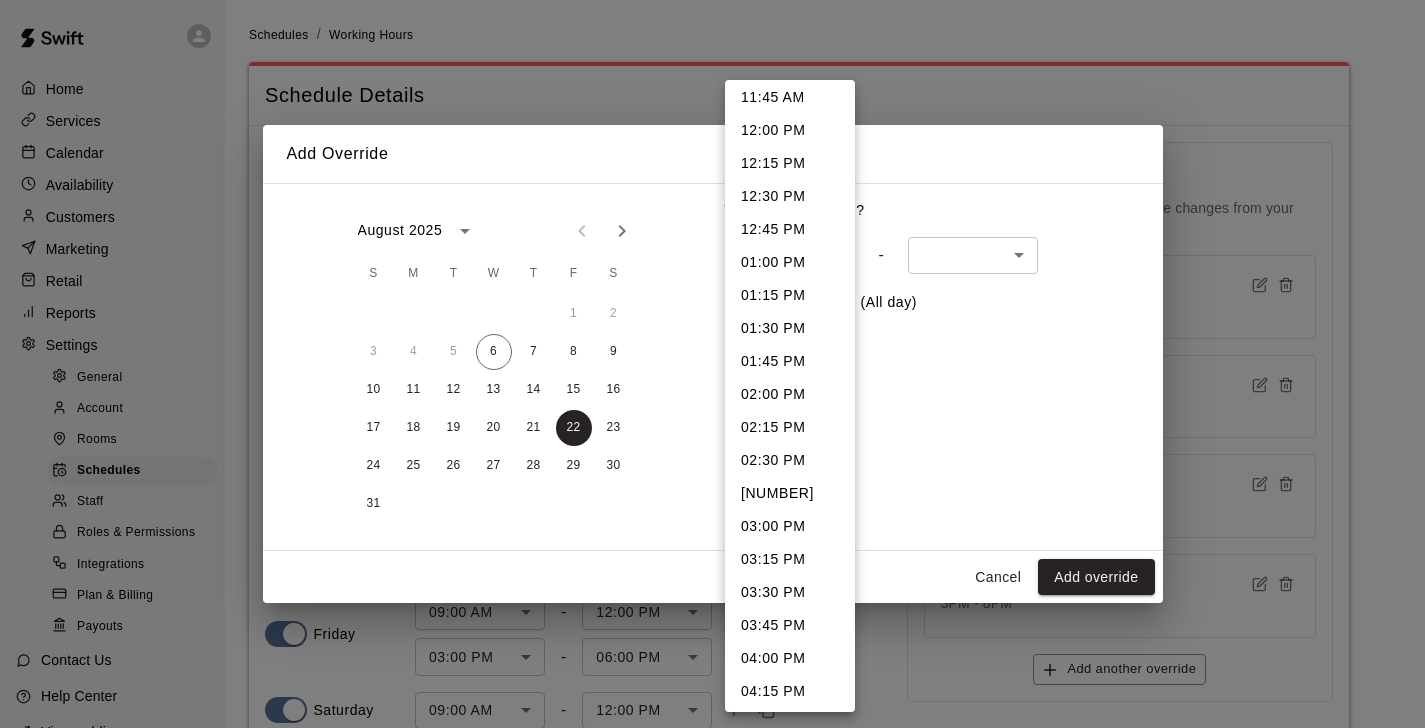 click on "03:00 PM" at bounding box center [790, 526] 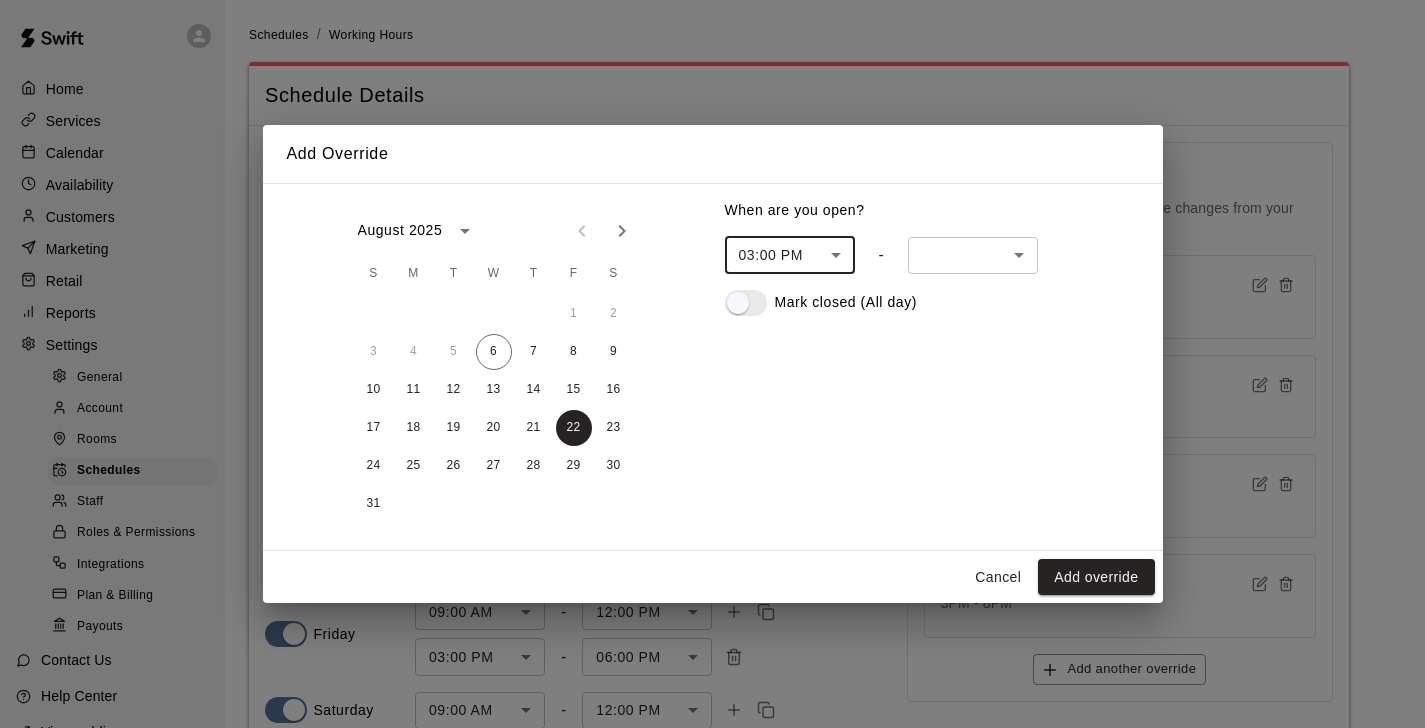 click on "**********" at bounding box center (712, 457) 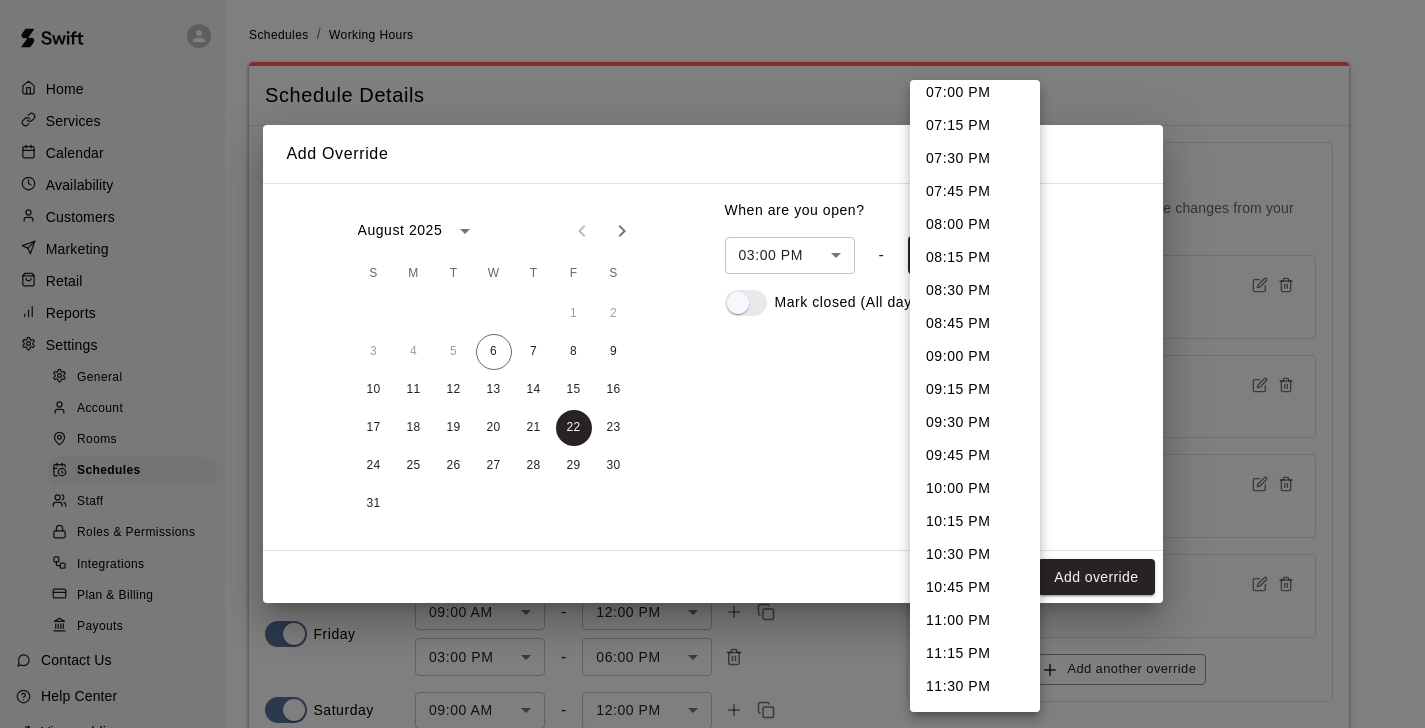 scroll, scrollTop: 572, scrollLeft: 0, axis: vertical 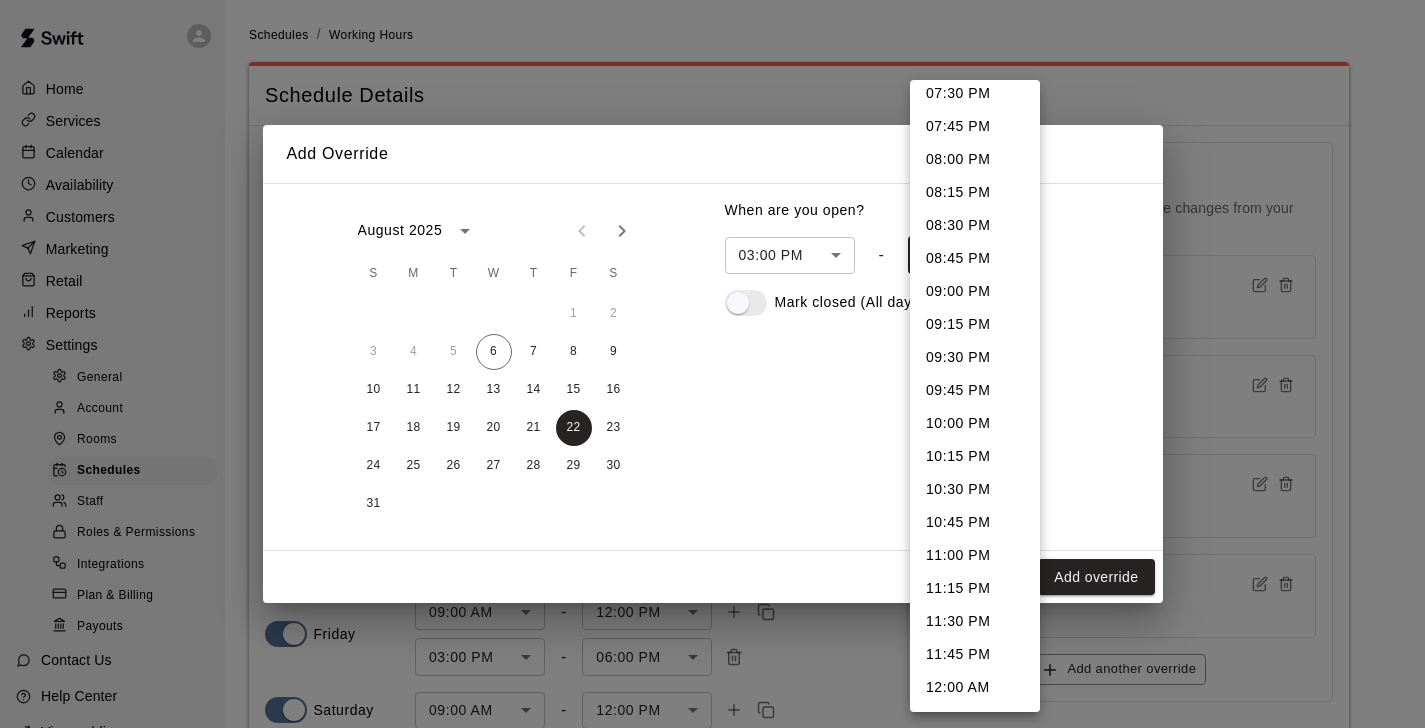 click on "08:00 PM" at bounding box center [975, 159] 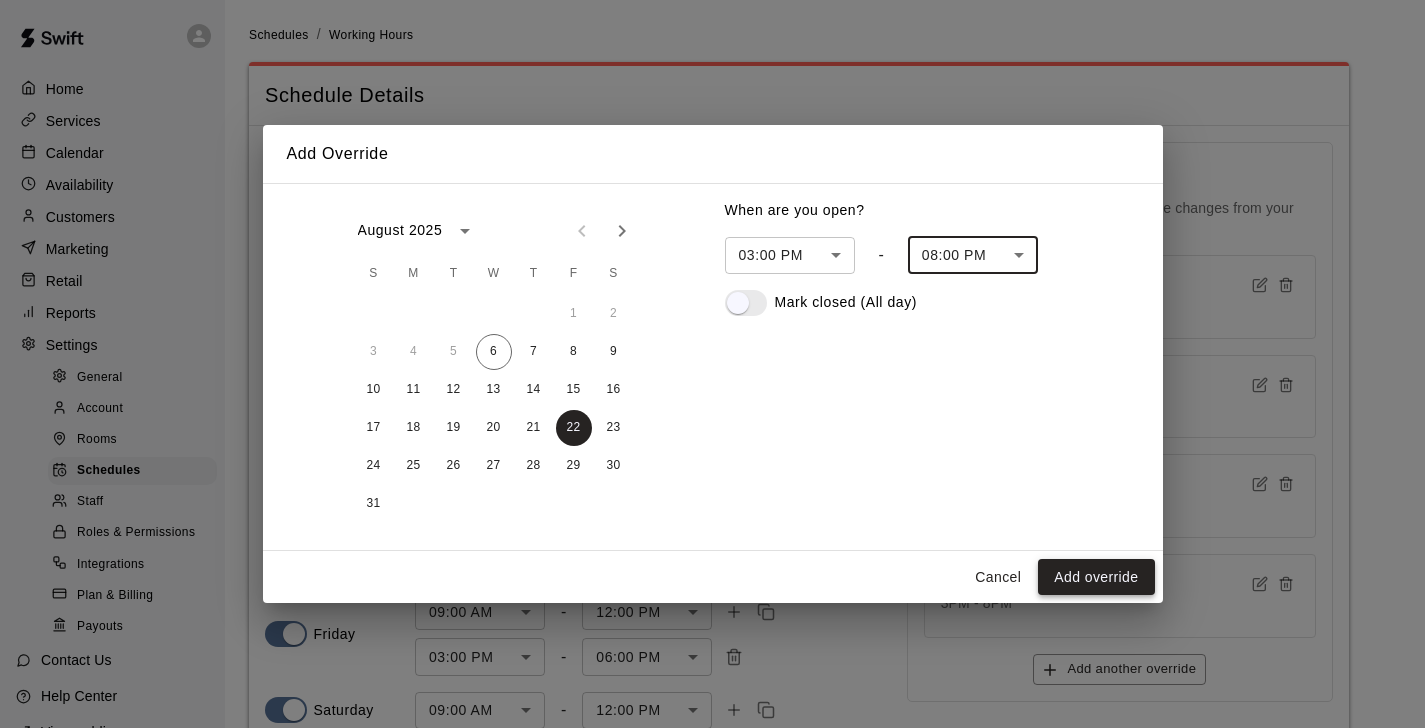 click on "Add override" at bounding box center [1096, 577] 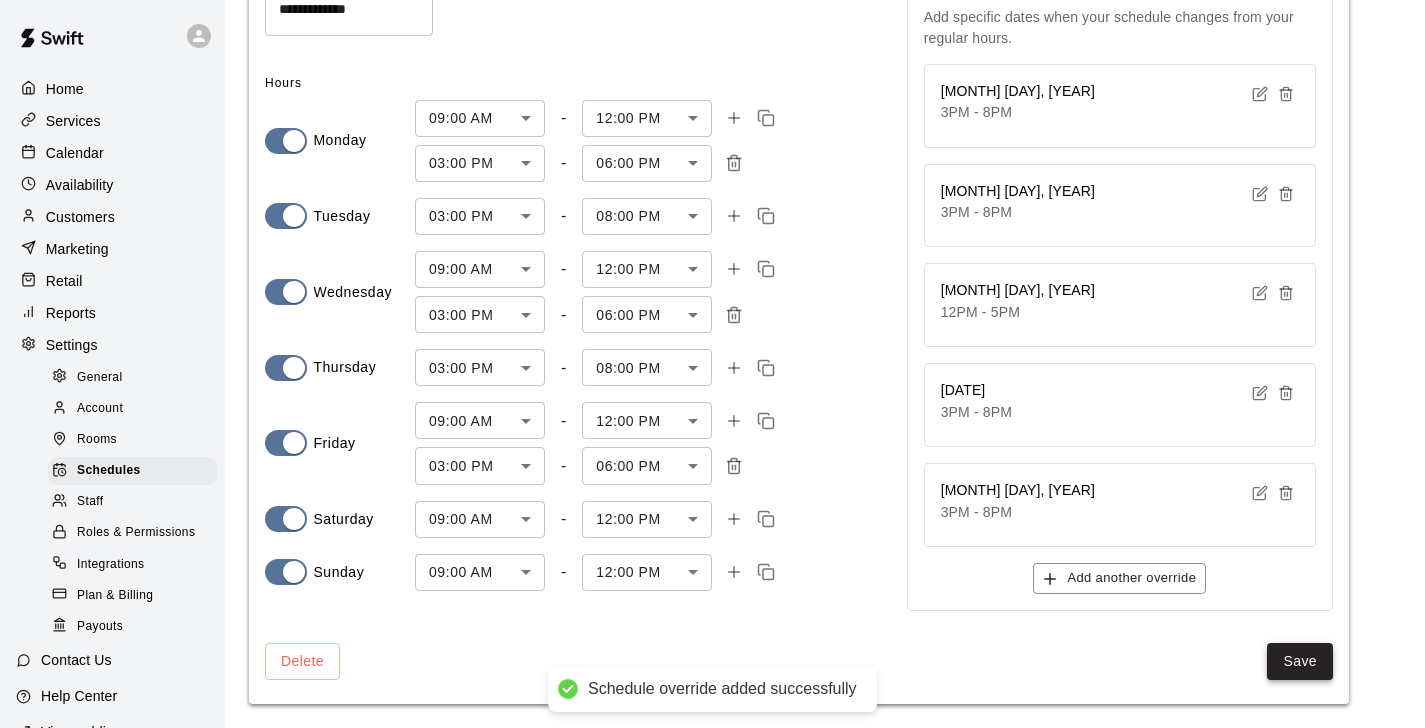 click on "Save" at bounding box center [1300, 661] 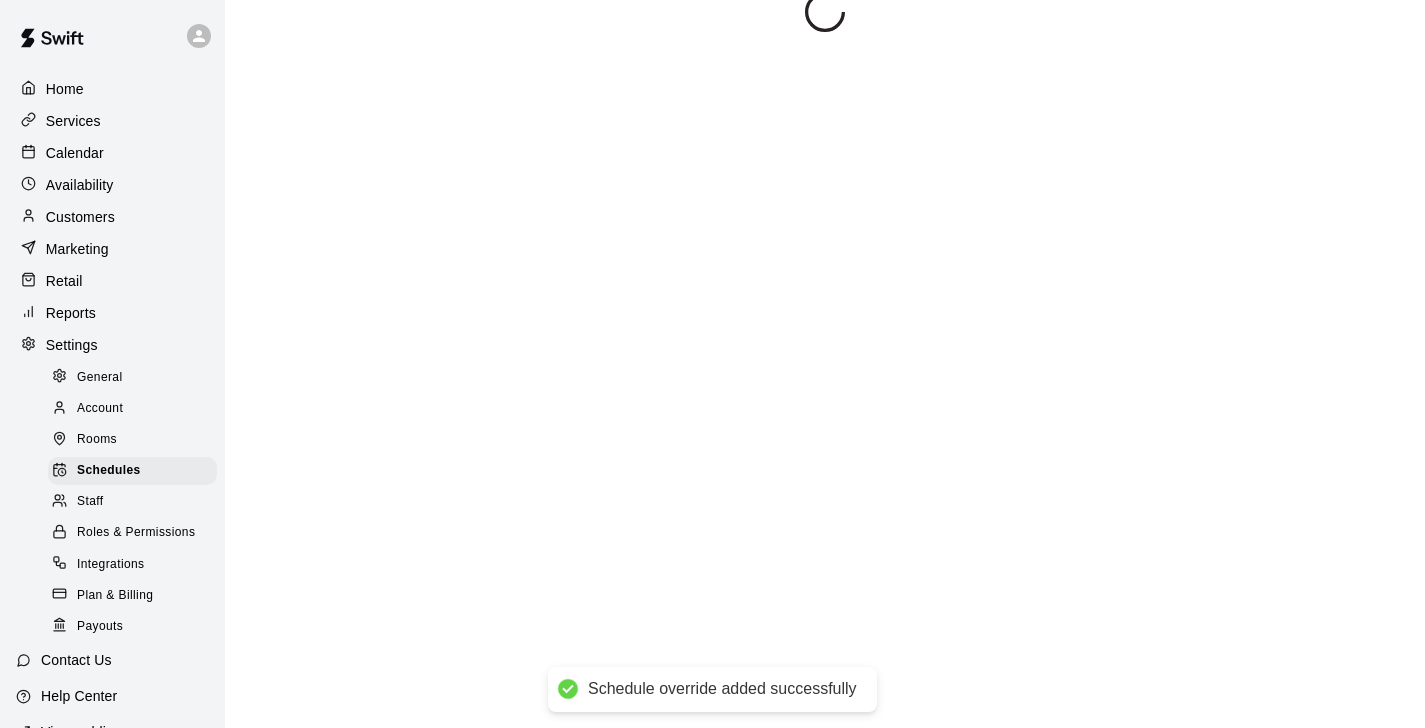 scroll, scrollTop: 0, scrollLeft: 0, axis: both 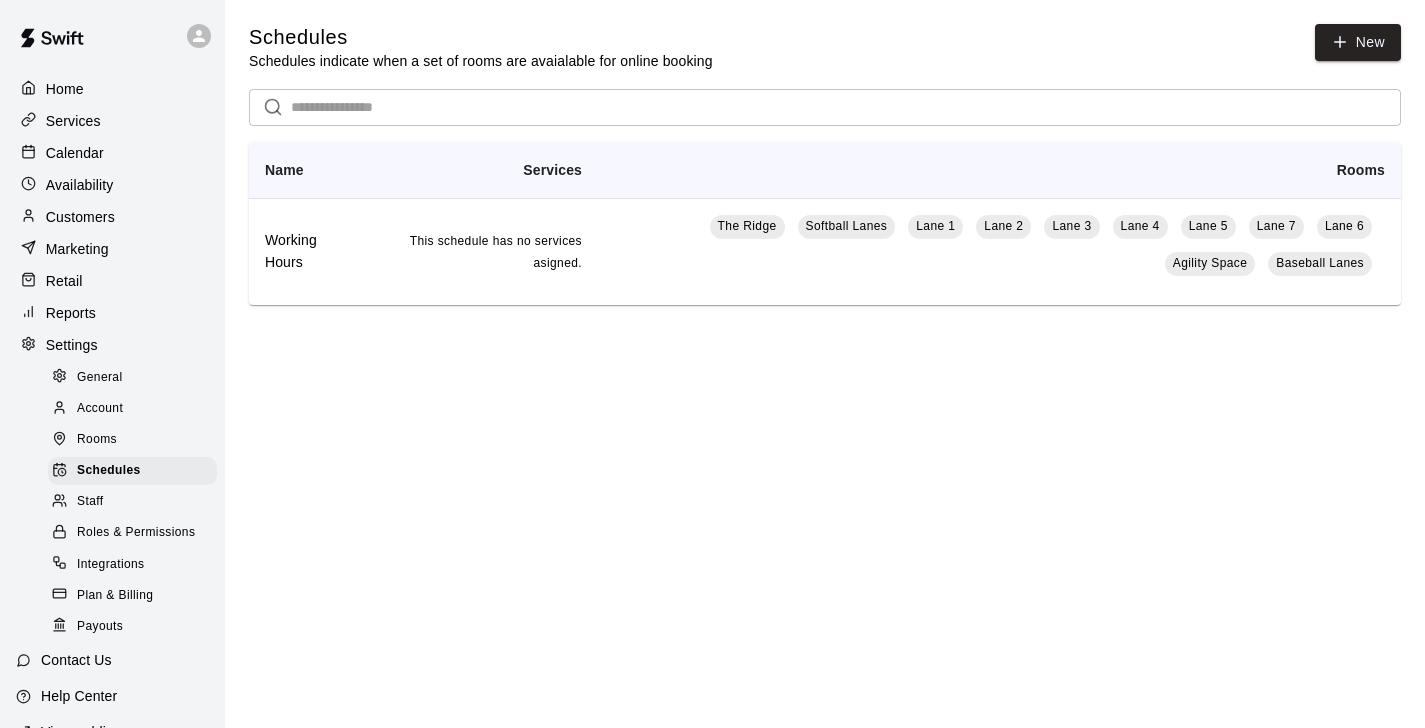 click on "Calendar" at bounding box center (112, 153) 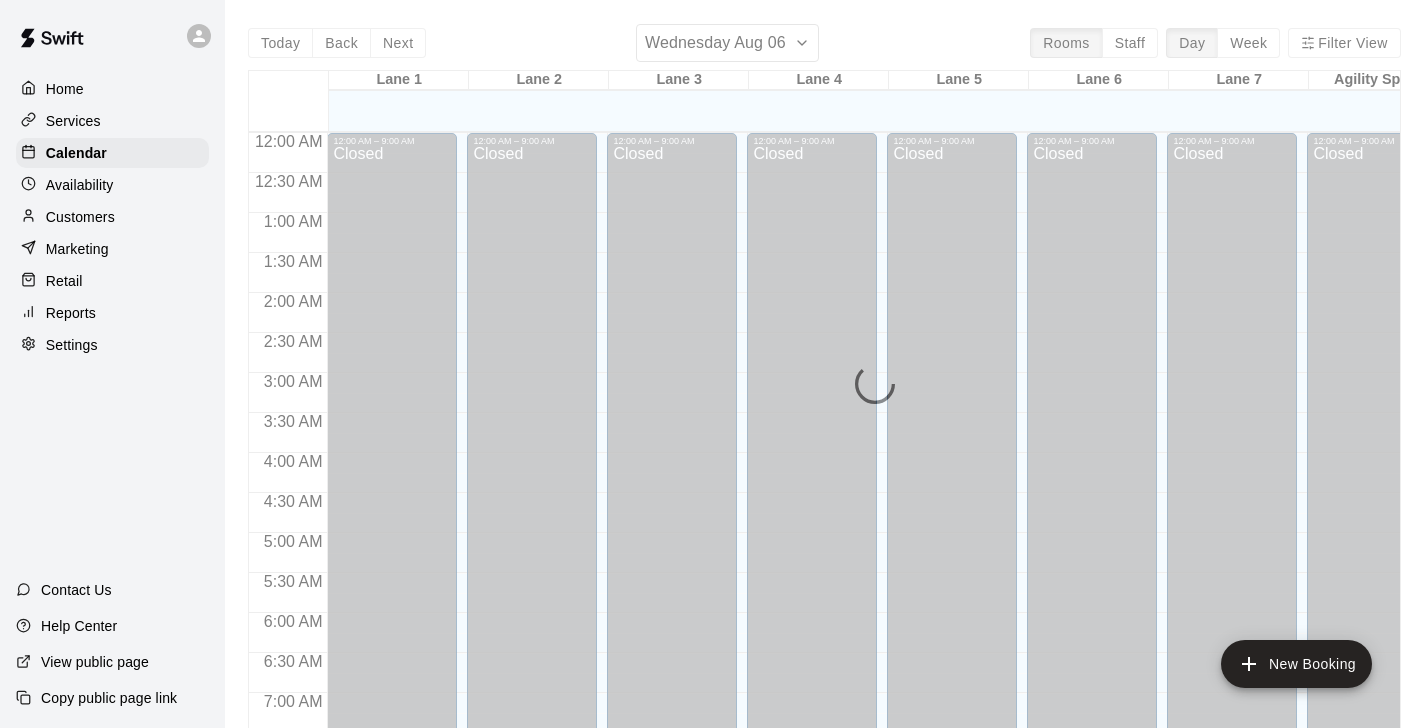 scroll, scrollTop: 1035, scrollLeft: 0, axis: vertical 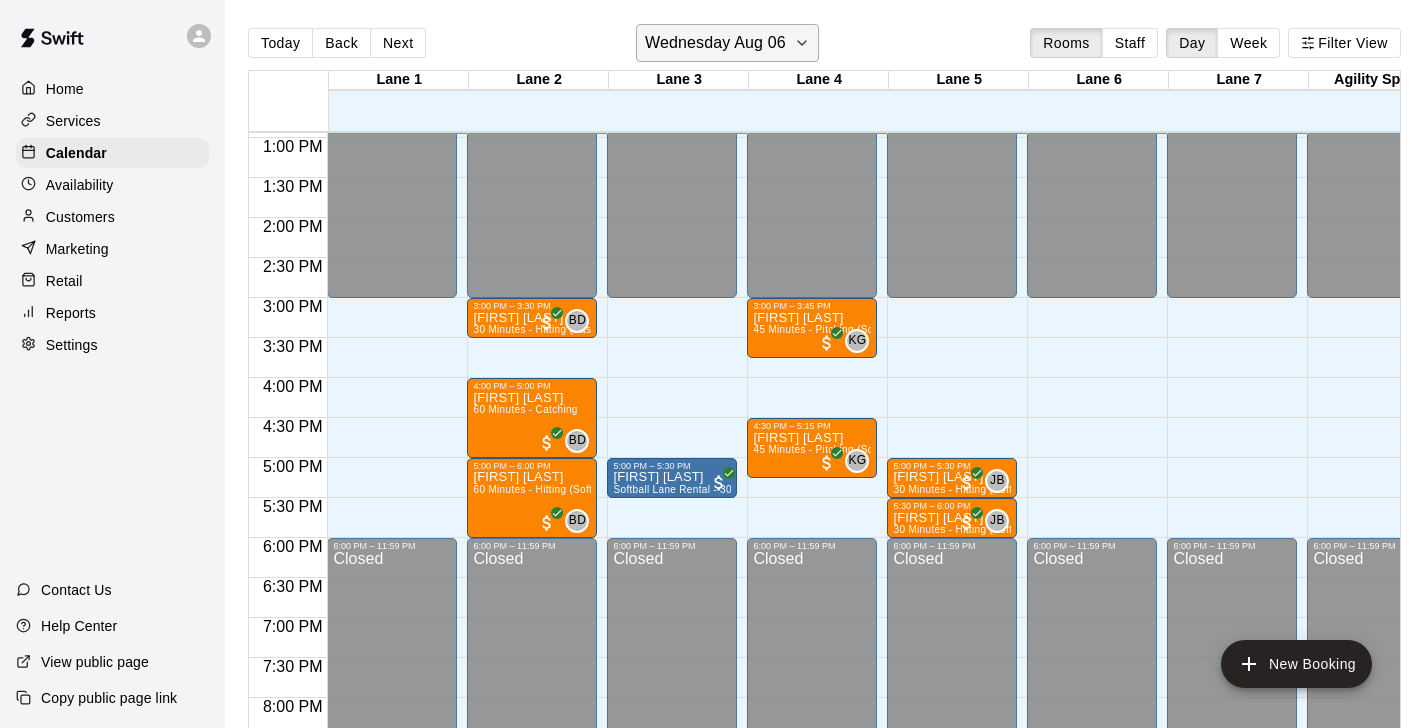 click on "Wednesday Aug 06" at bounding box center (715, 43) 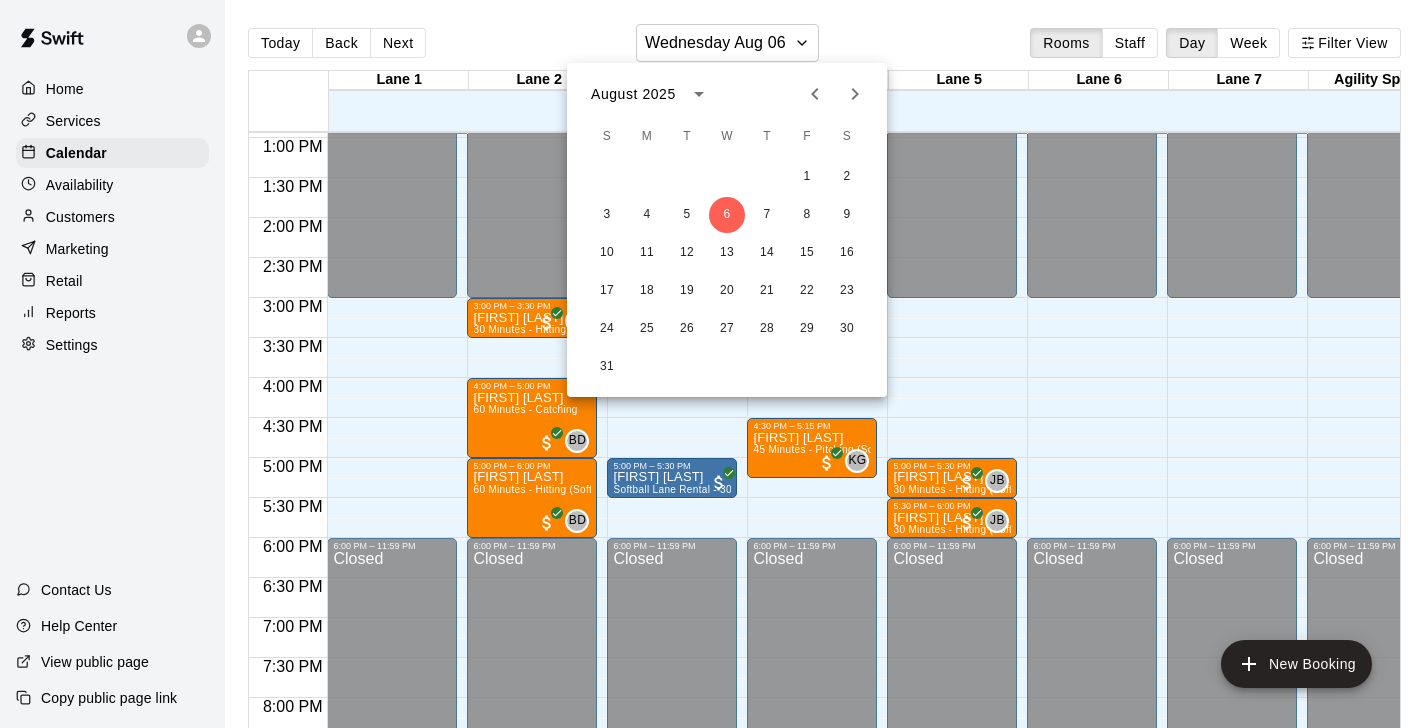 click on "10 11 12 13 14 15 16" at bounding box center (727, 253) 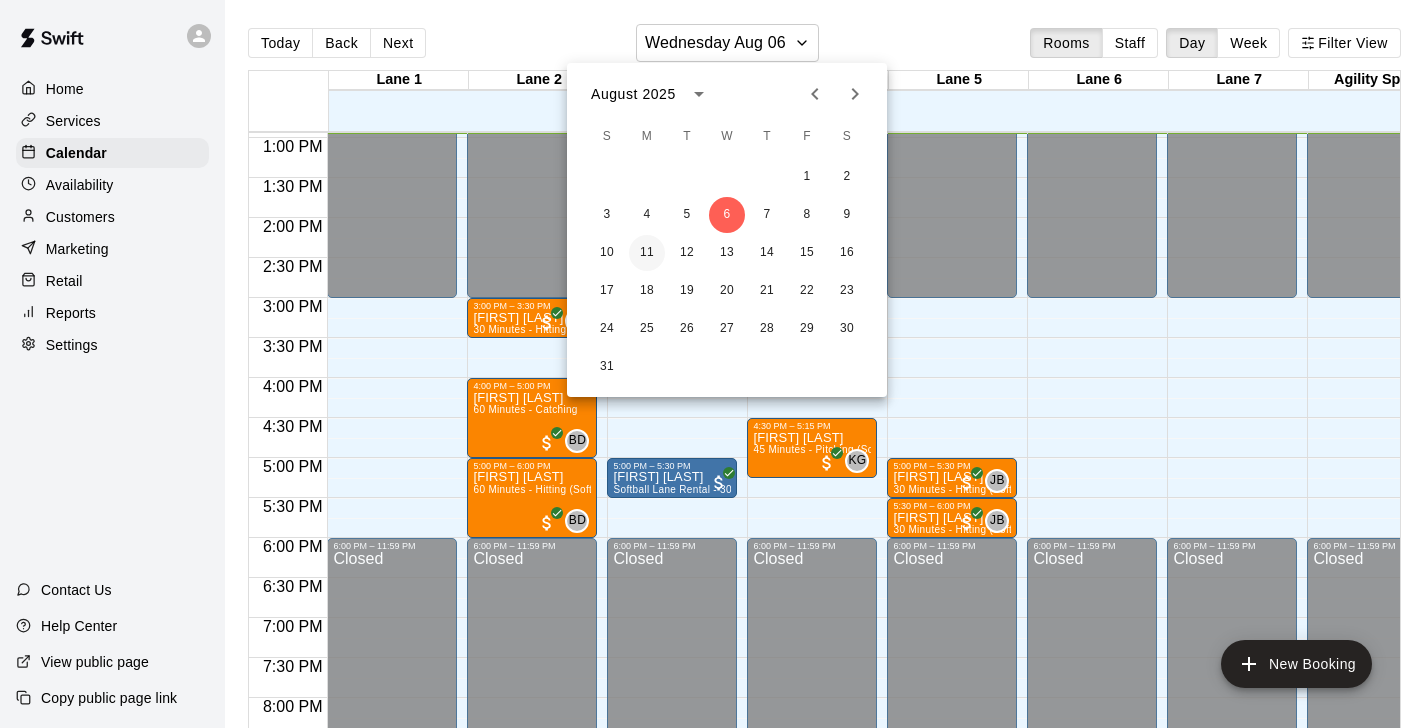 click on "11" at bounding box center [647, 253] 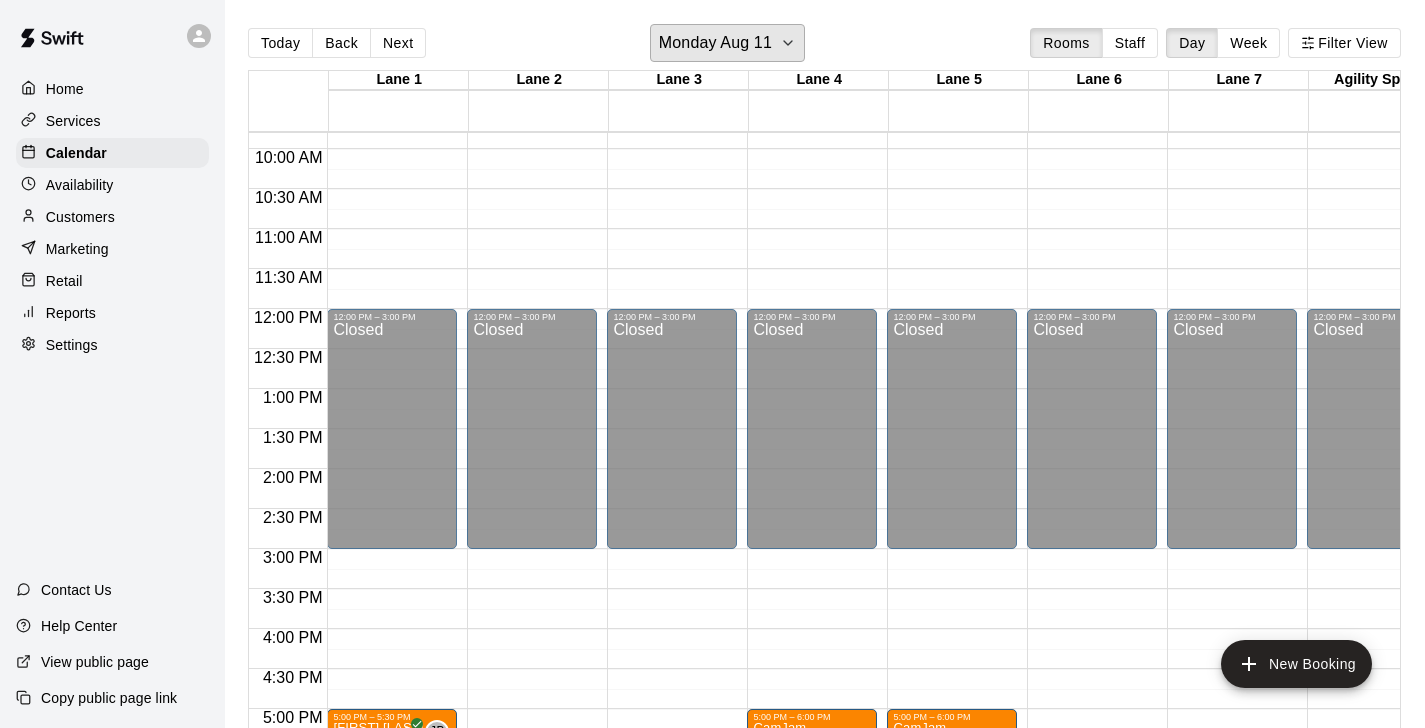 scroll, scrollTop: 882, scrollLeft: 0, axis: vertical 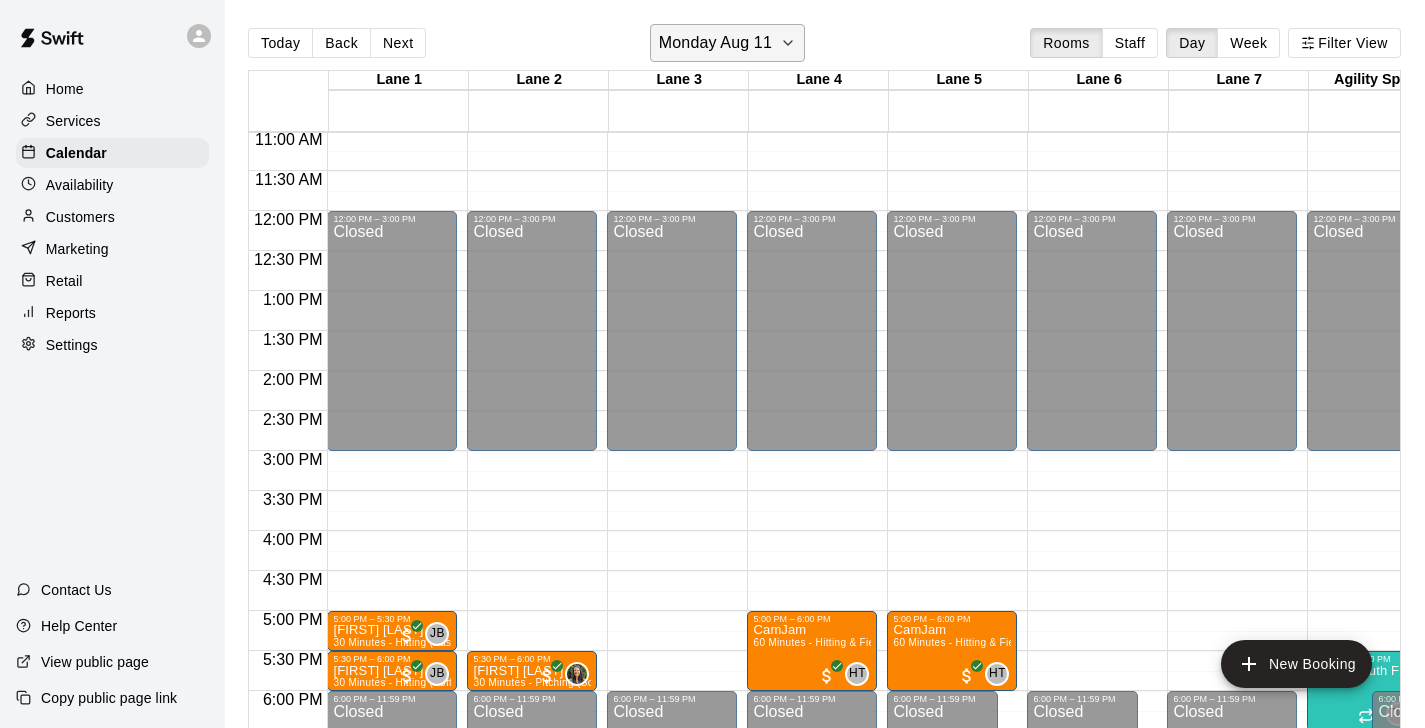 click on "Monday Aug 11" at bounding box center [715, 43] 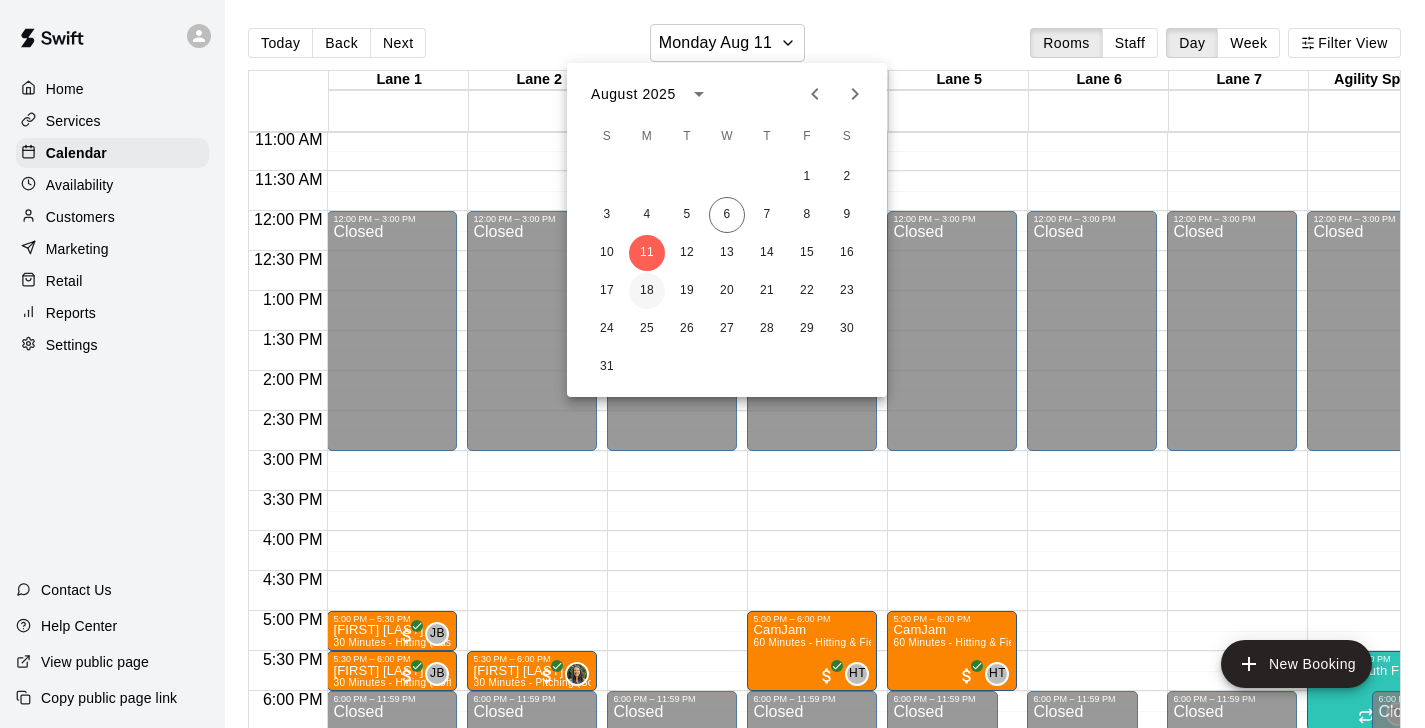 click on "18" at bounding box center (647, 291) 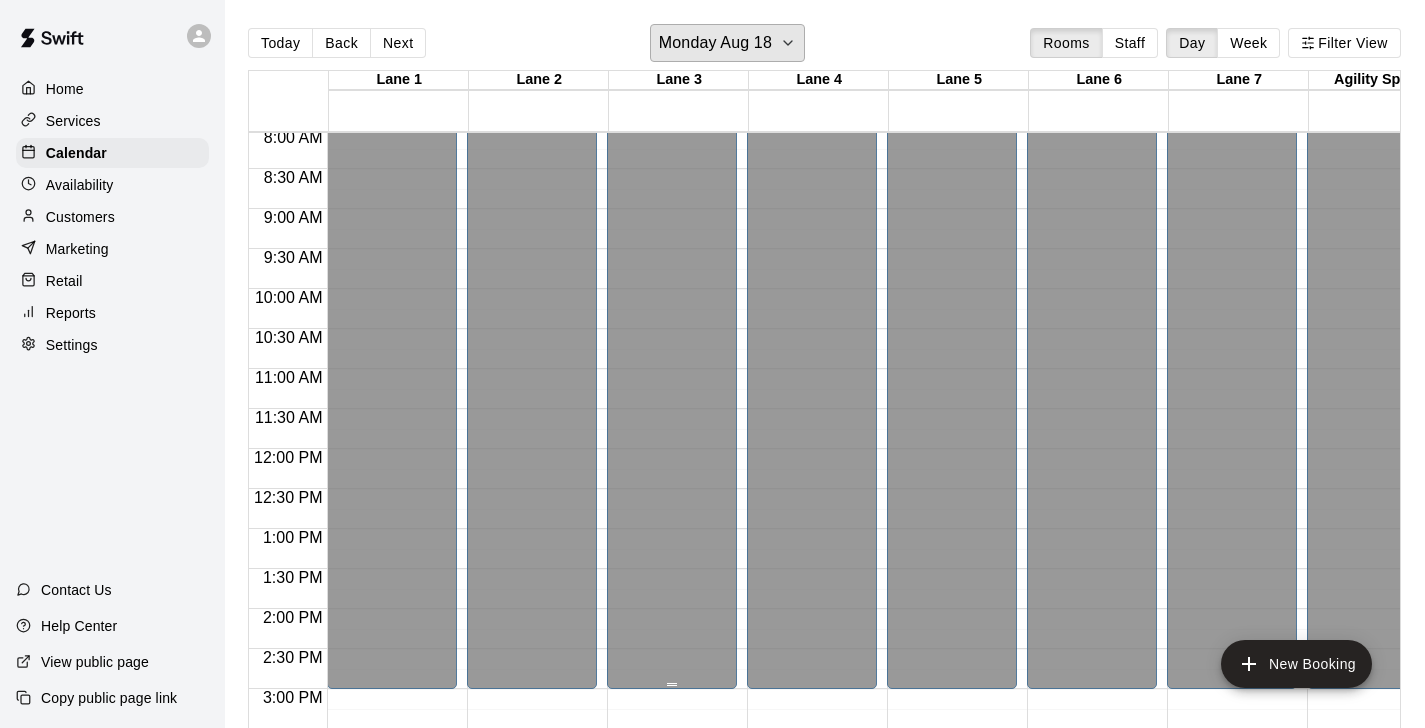 scroll, scrollTop: 609, scrollLeft: 0, axis: vertical 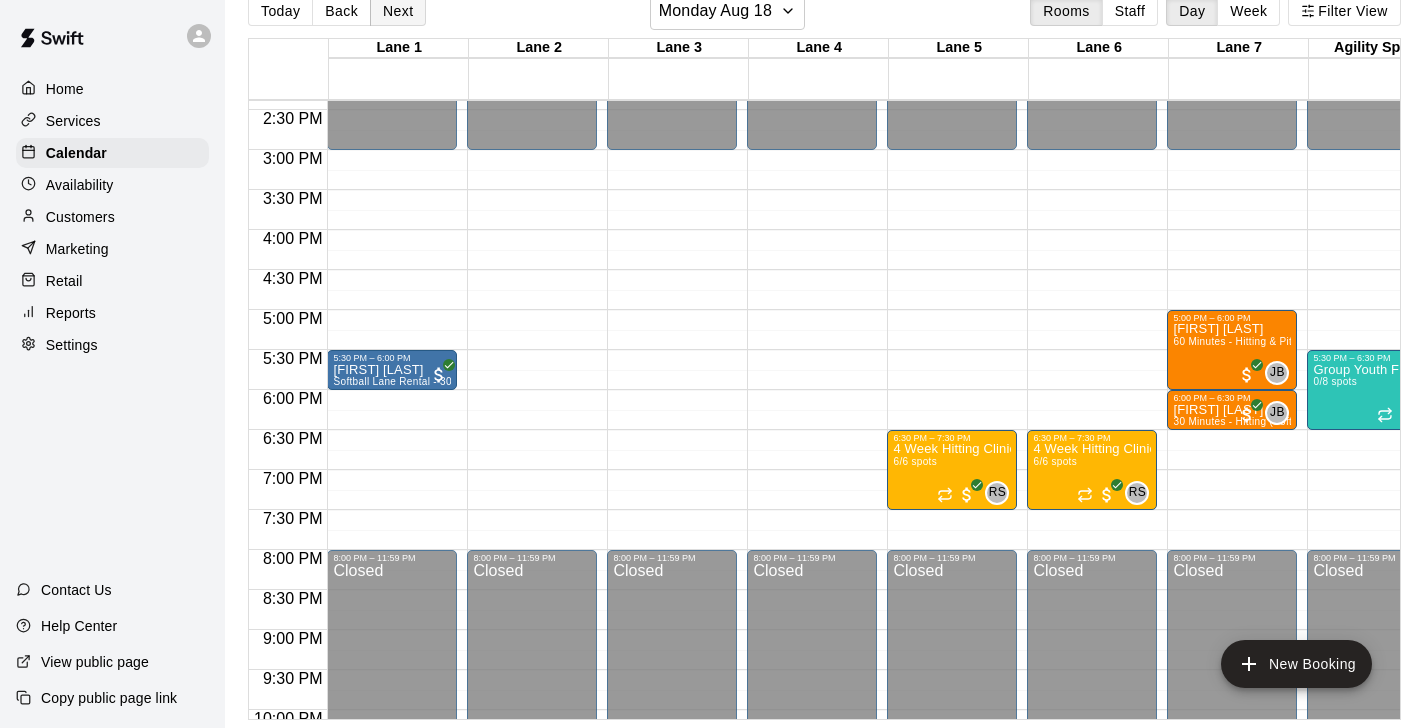 click on "Next" at bounding box center (398, 11) 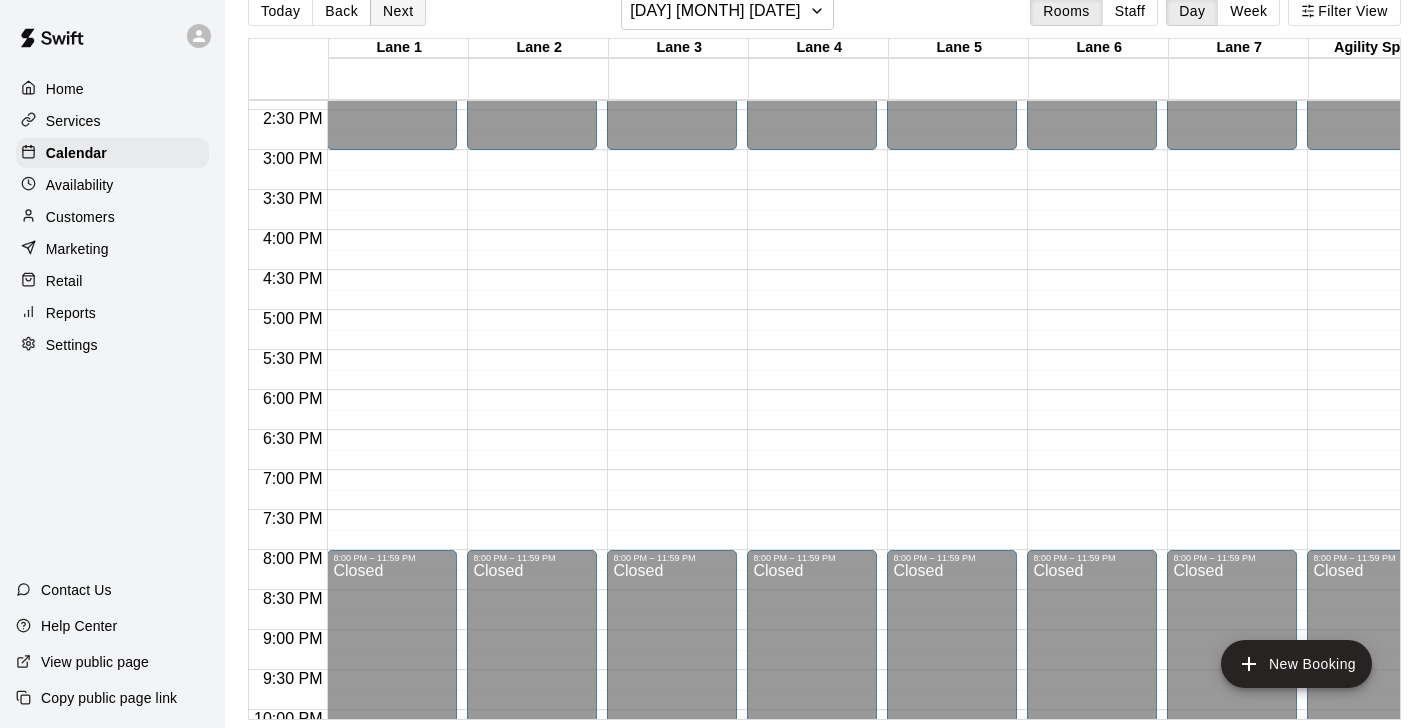 click on "Next" at bounding box center [398, 11] 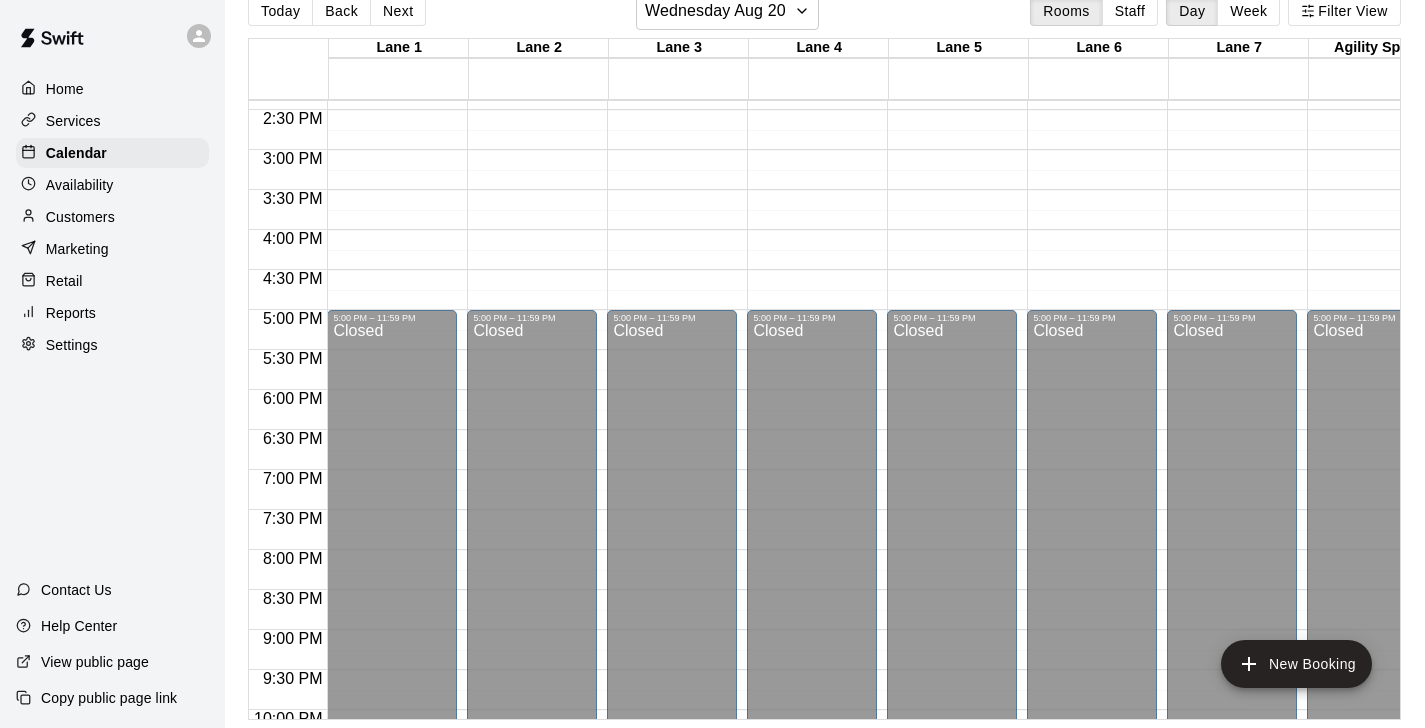 click on "Customers" at bounding box center [80, 217] 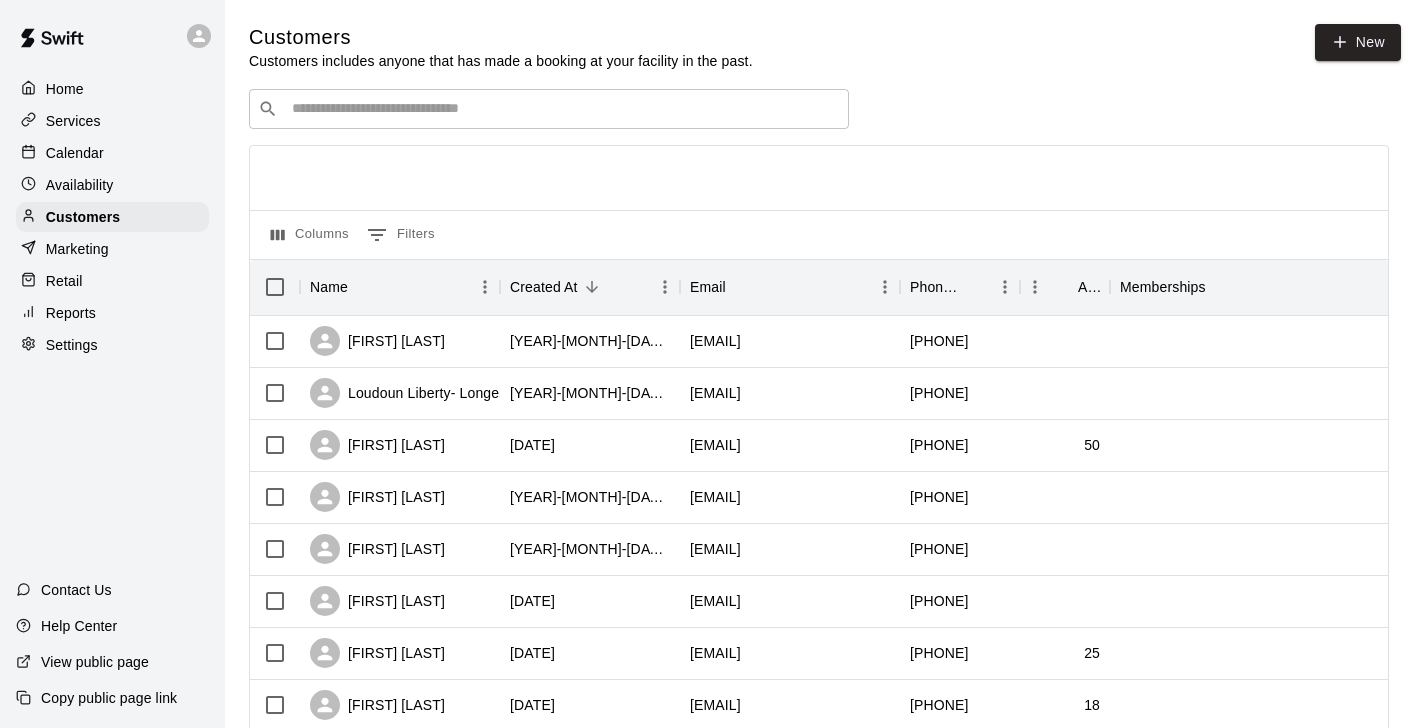 click on "​ ​" at bounding box center (549, 109) 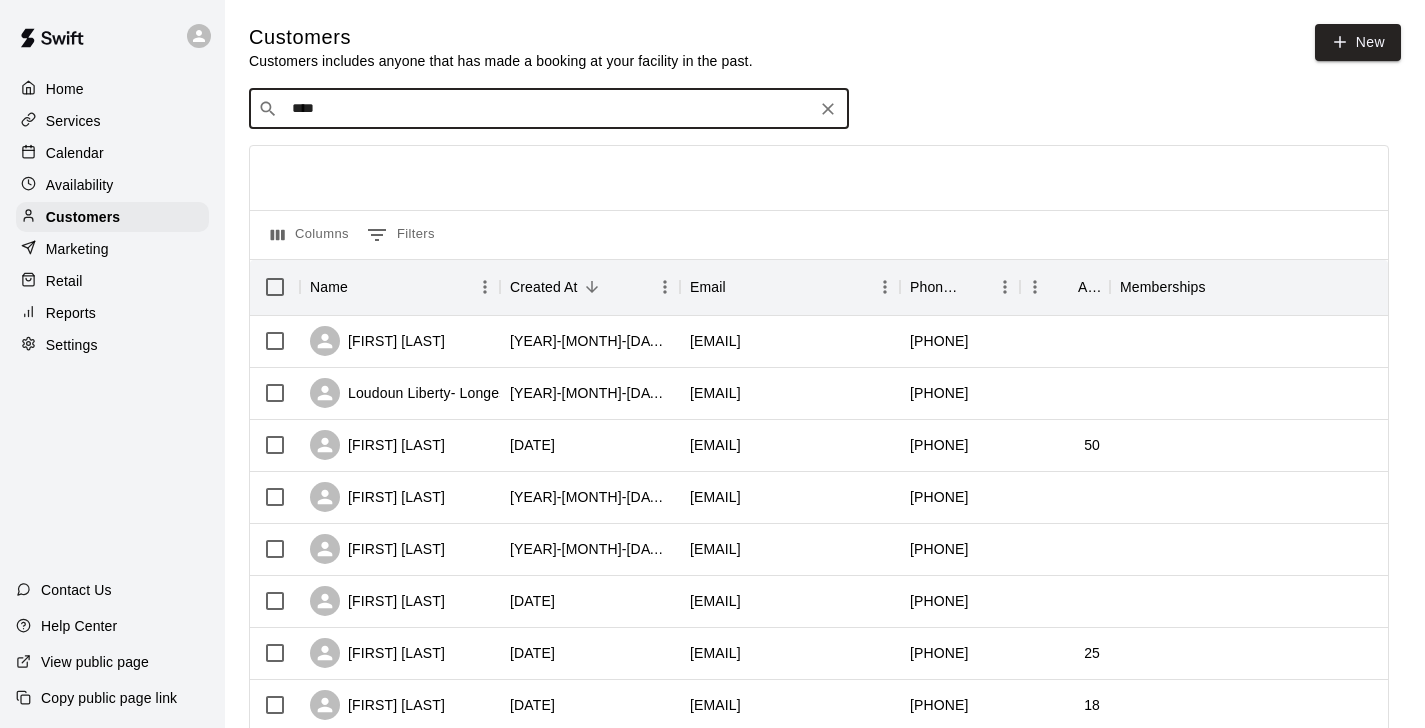 type on "*****" 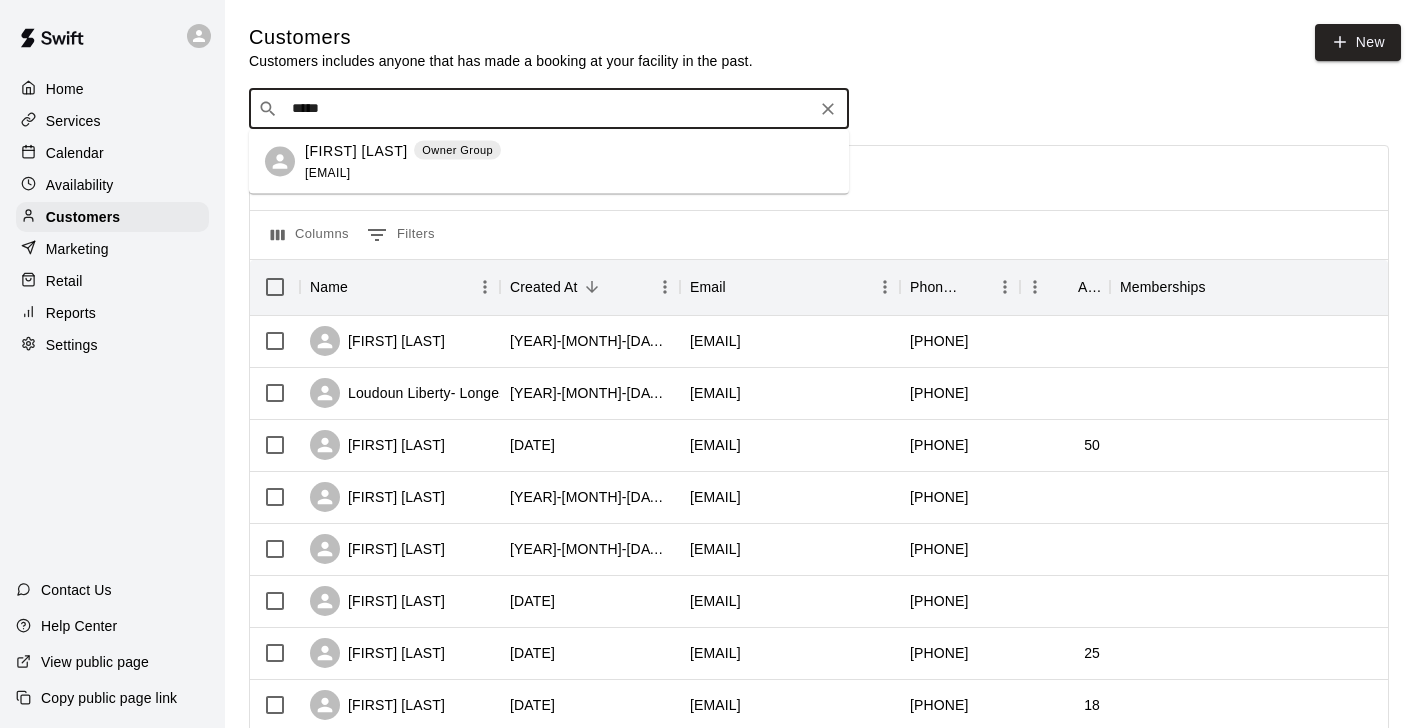 click on "[EMAIL]" at bounding box center (327, 172) 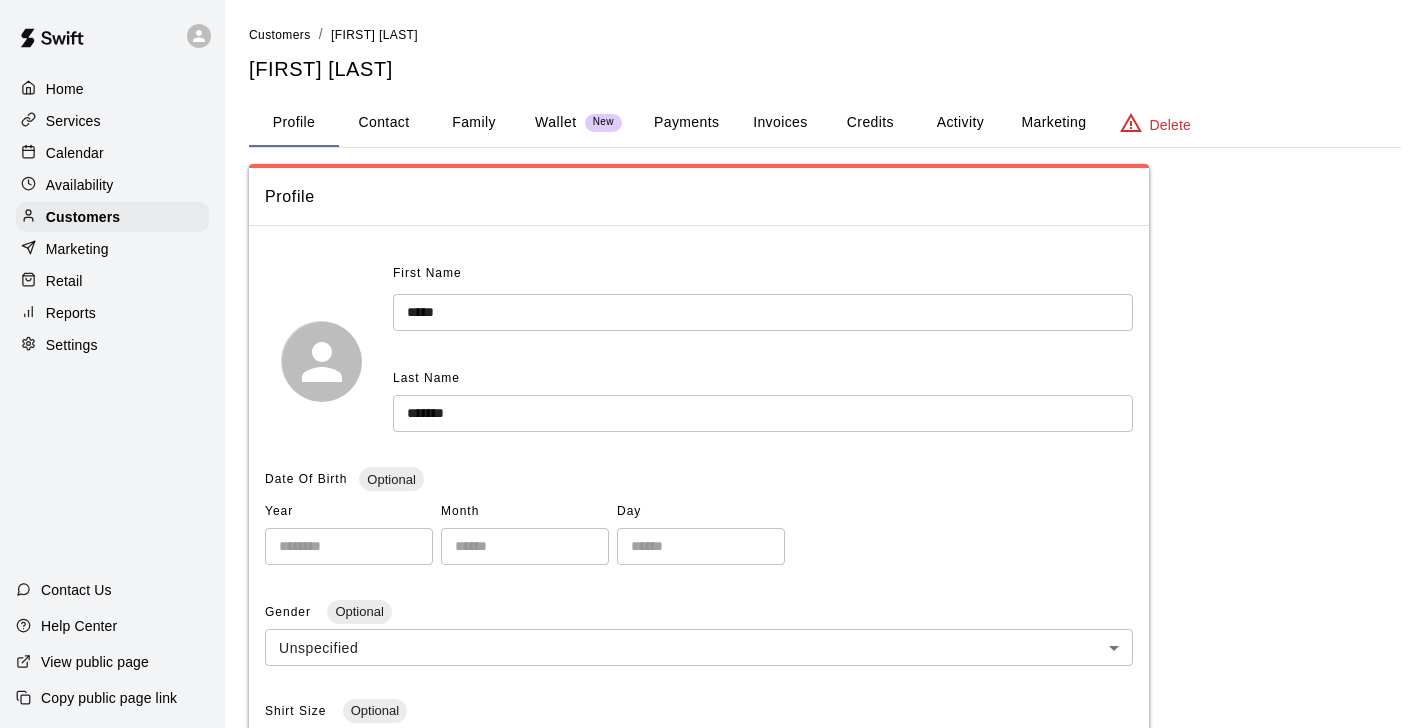 scroll, scrollTop: 21, scrollLeft: 0, axis: vertical 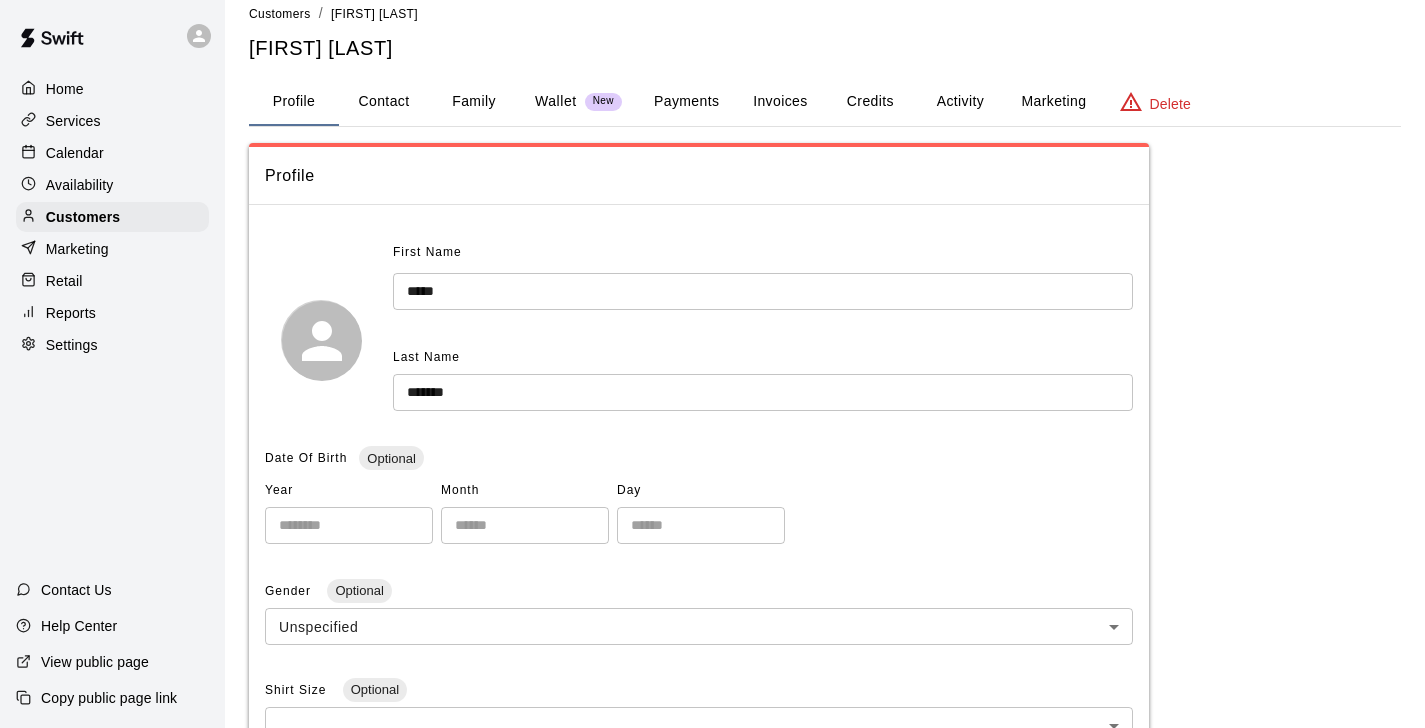 click on "Payments" at bounding box center (686, 102) 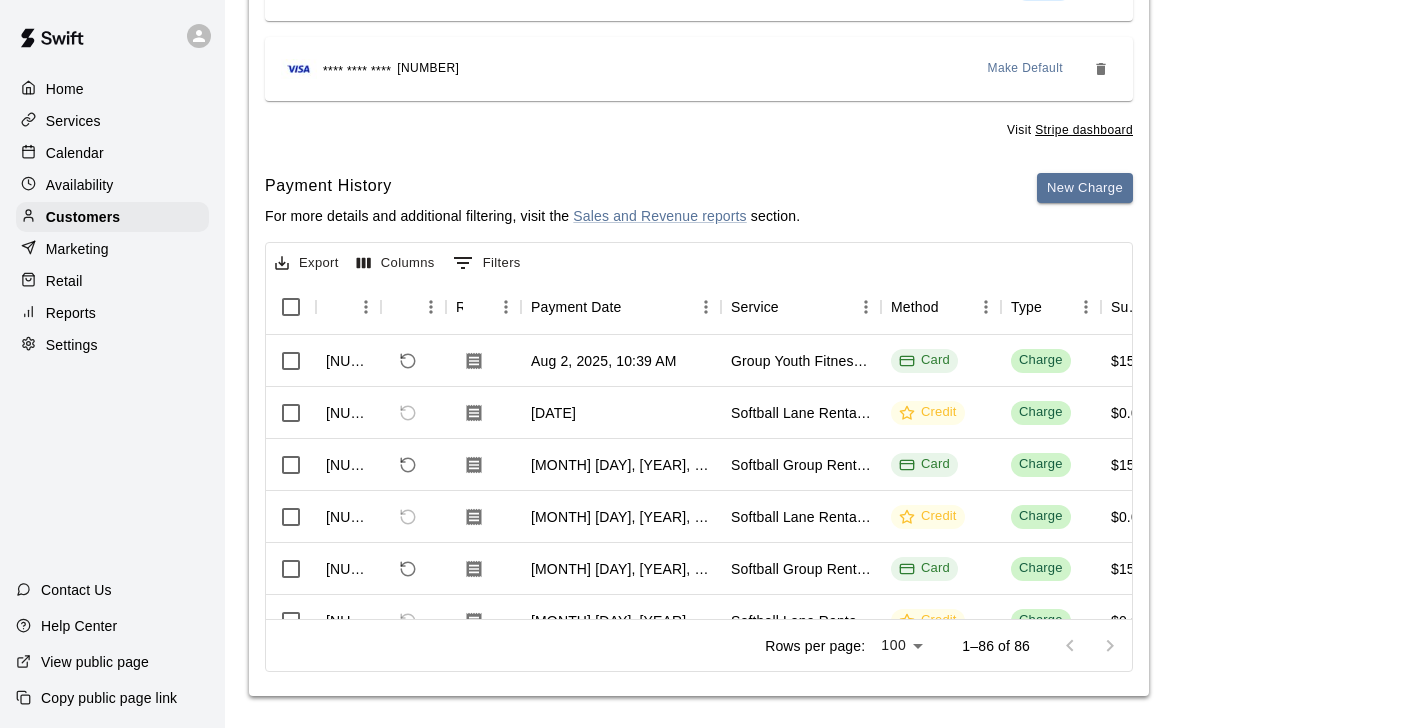 scroll, scrollTop: 362, scrollLeft: 0, axis: vertical 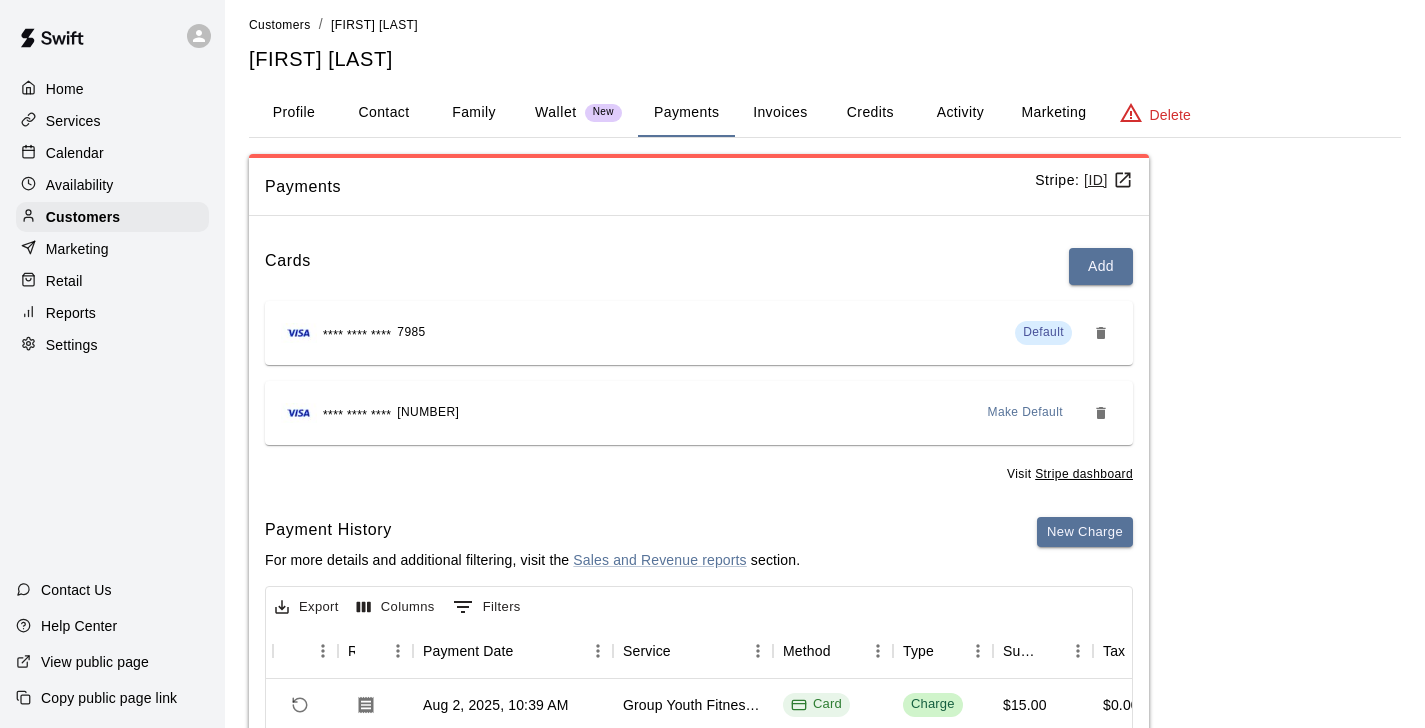 click on "[ID]" at bounding box center (1108, 180) 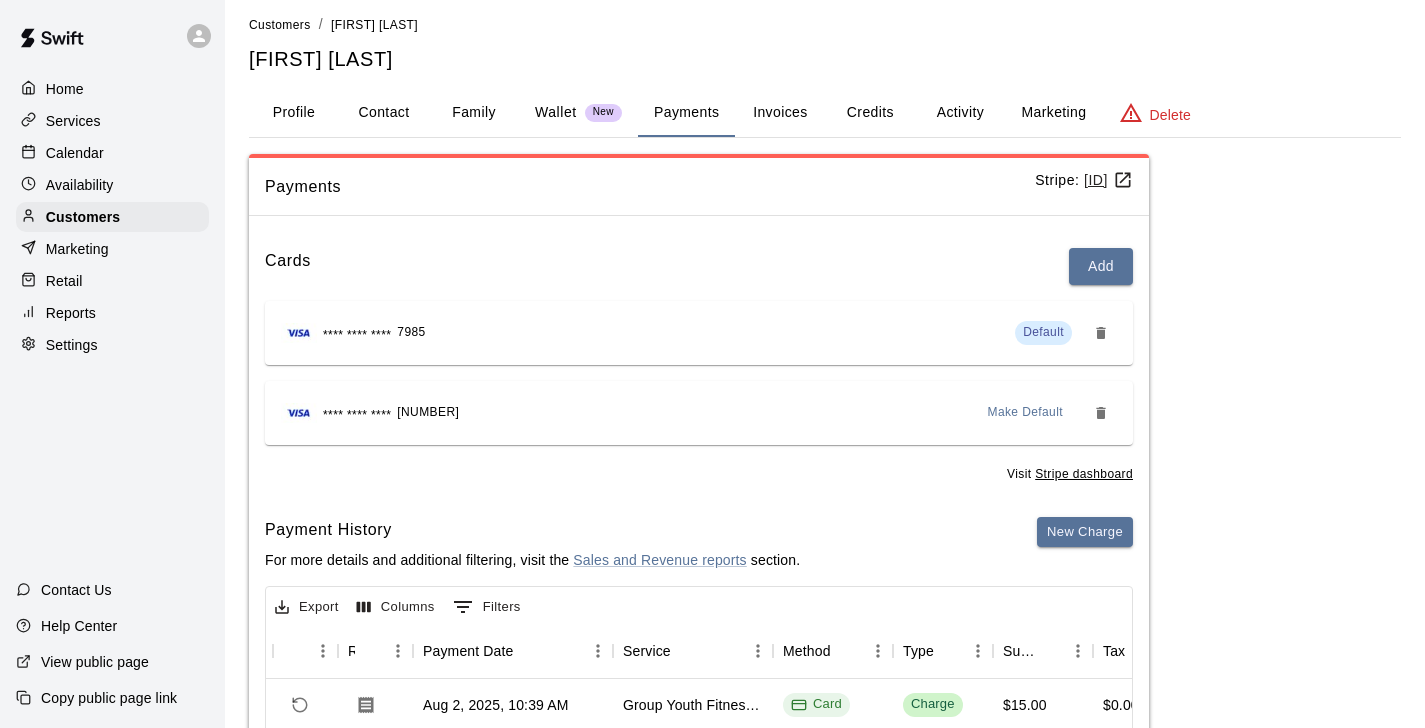 click on "Payments" at bounding box center (686, 113) 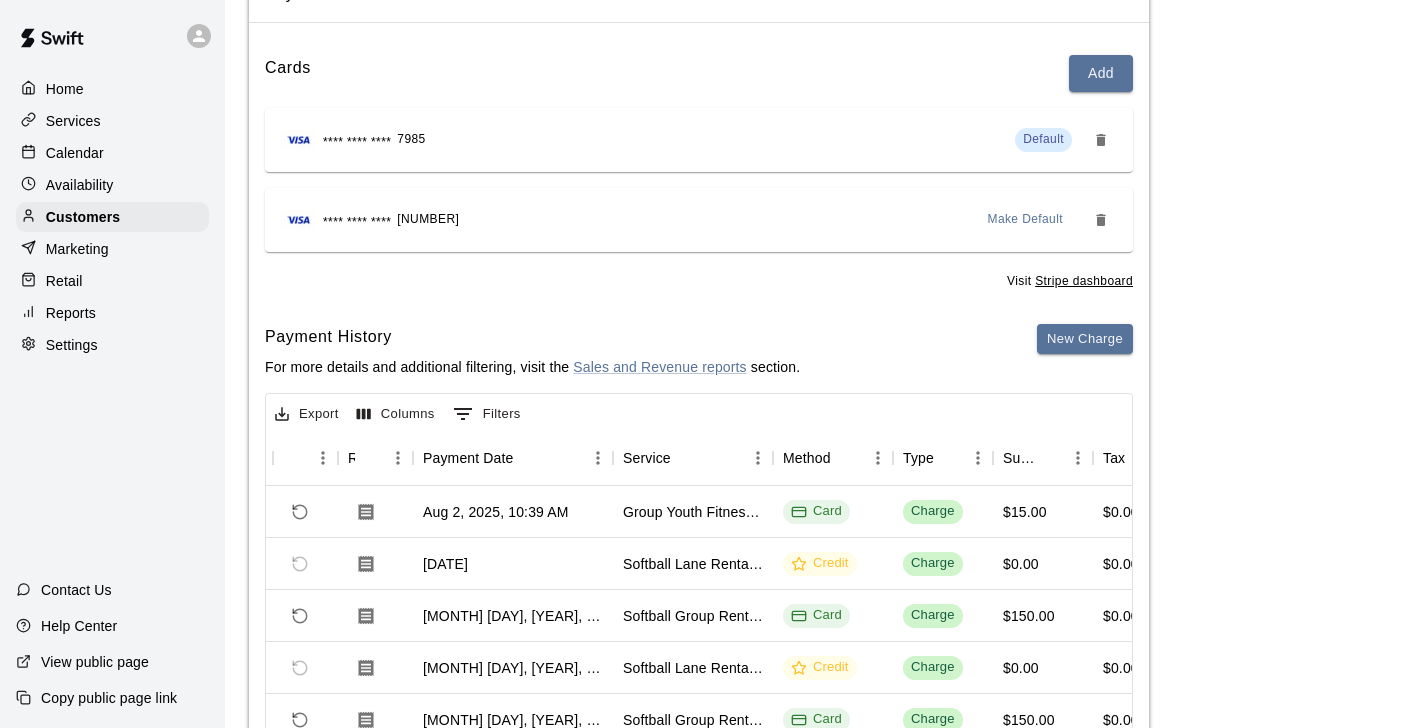 scroll, scrollTop: 208, scrollLeft: 0, axis: vertical 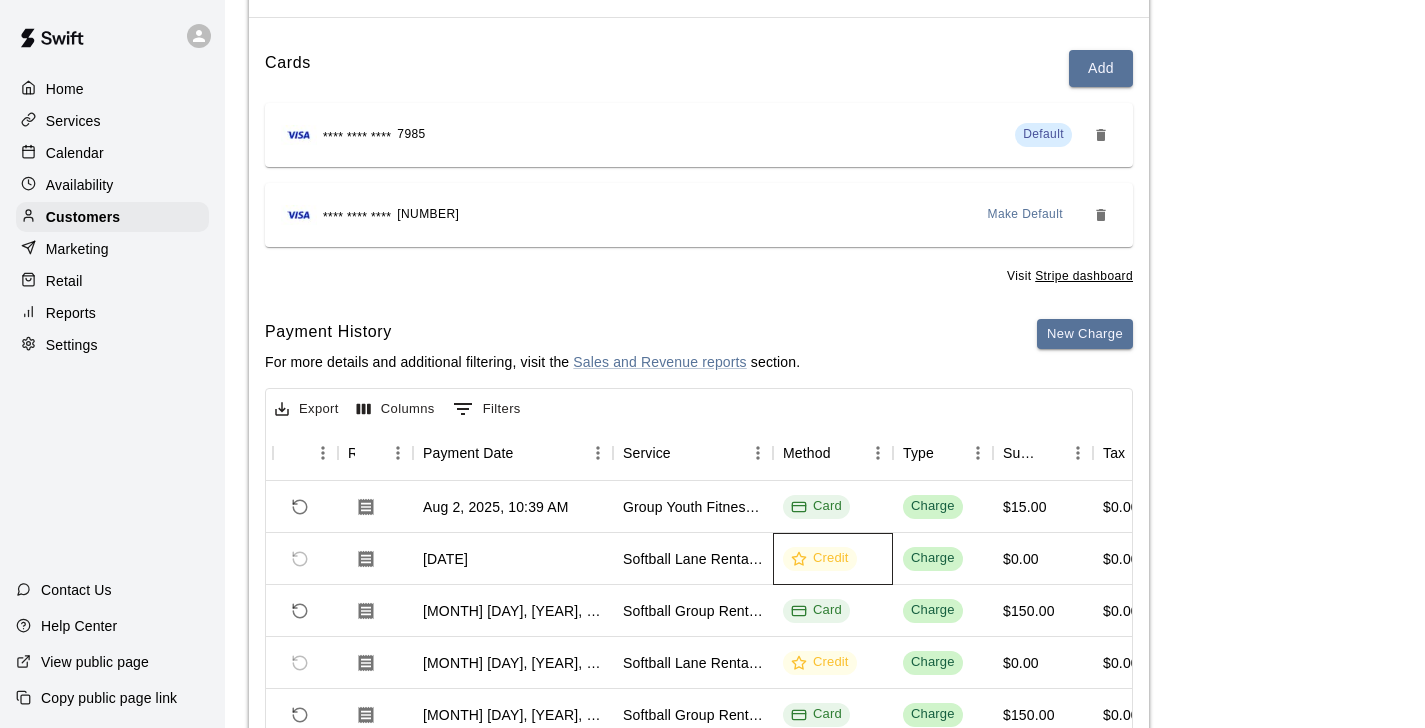 click 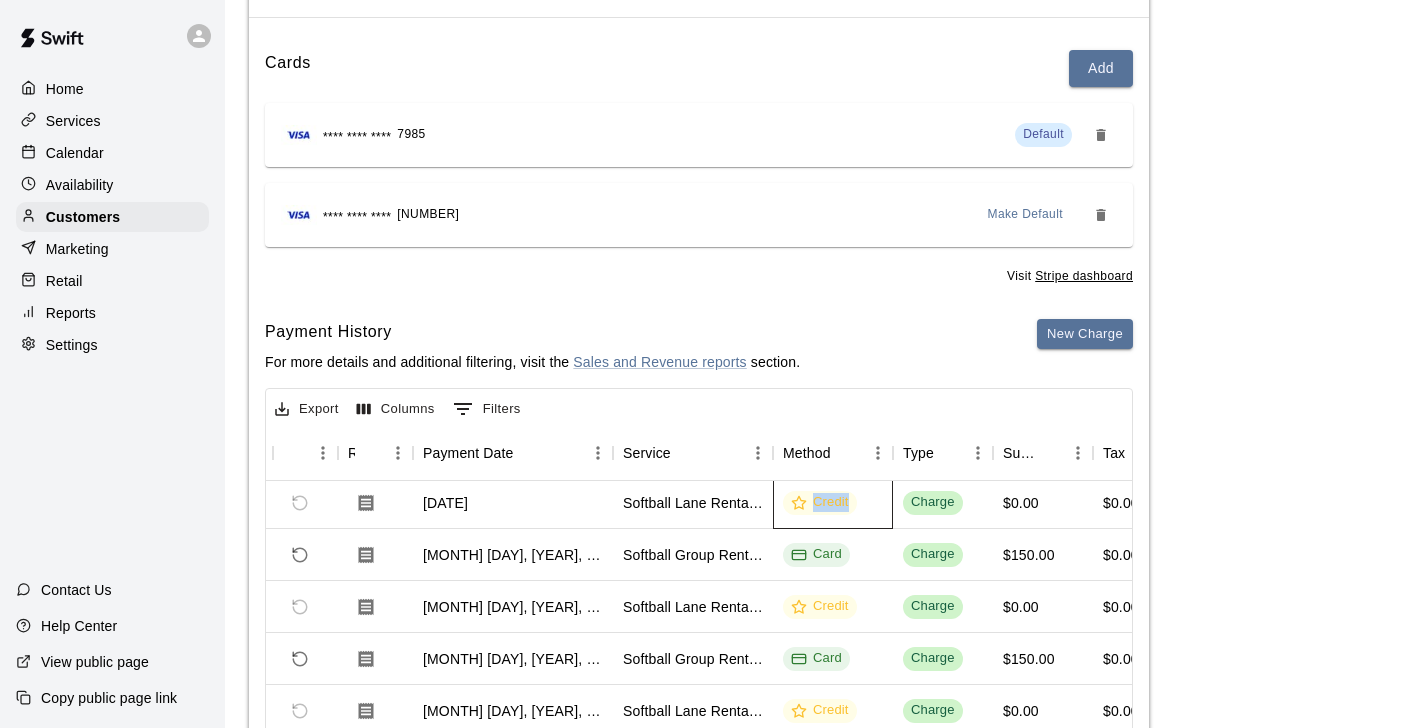 scroll, scrollTop: 57, scrollLeft: 108, axis: both 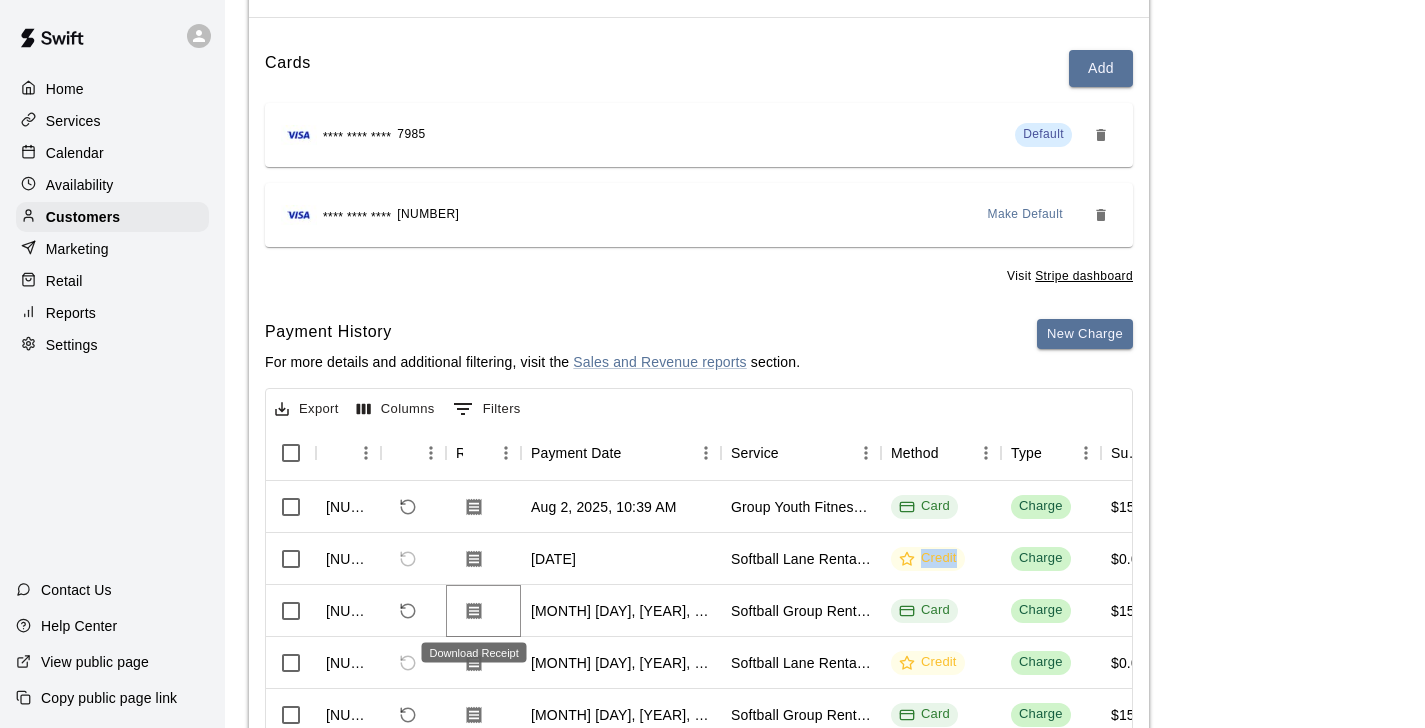 click 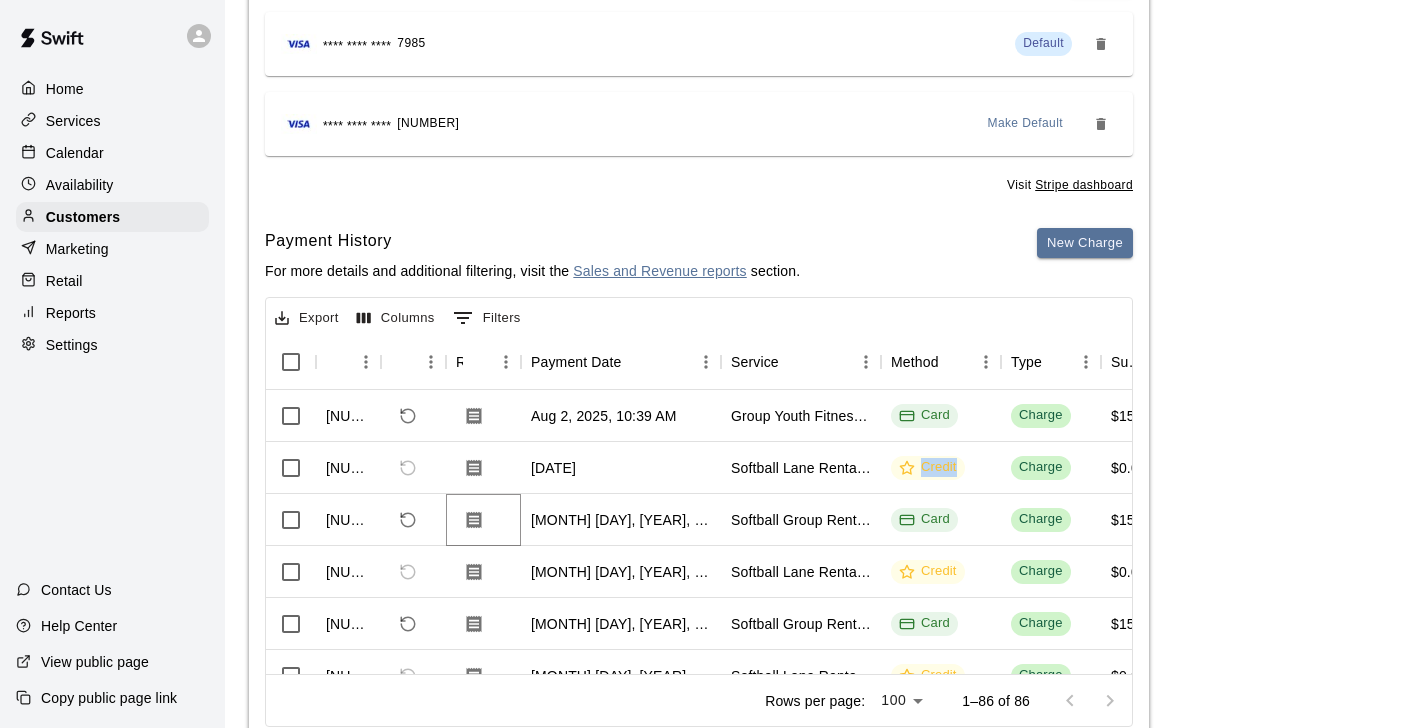 scroll, scrollTop: 354, scrollLeft: 0, axis: vertical 